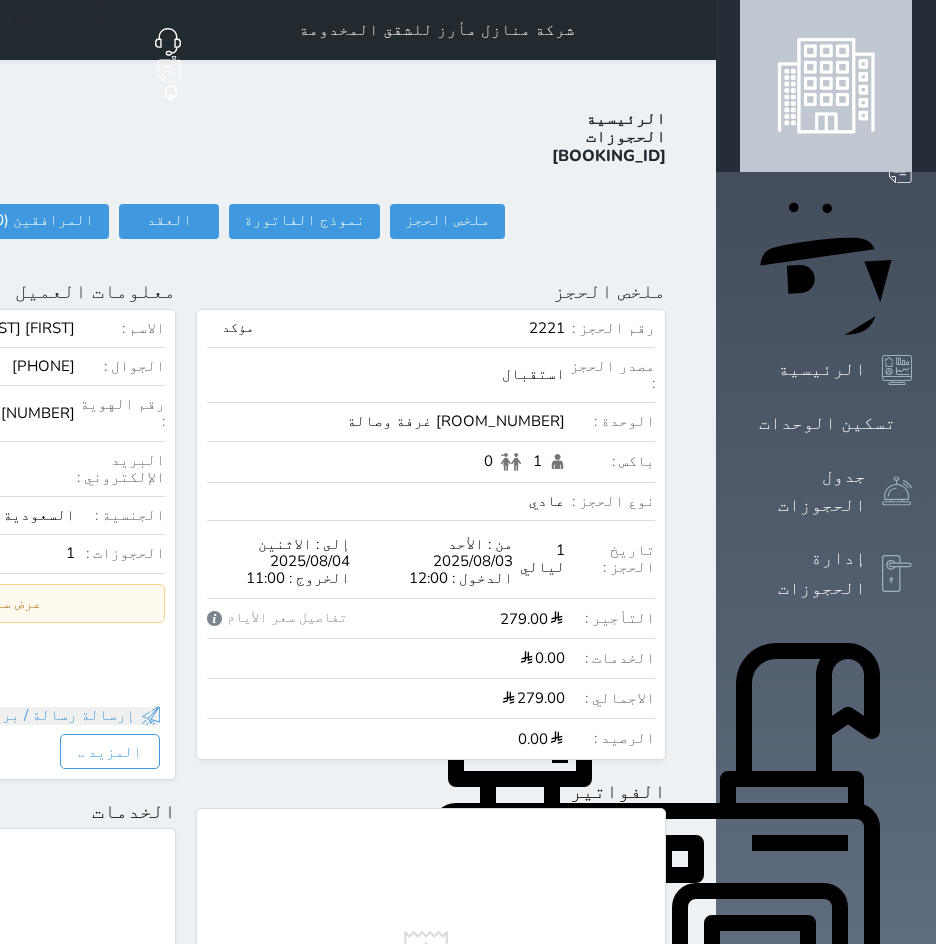scroll, scrollTop: 0, scrollLeft: 0, axis: both 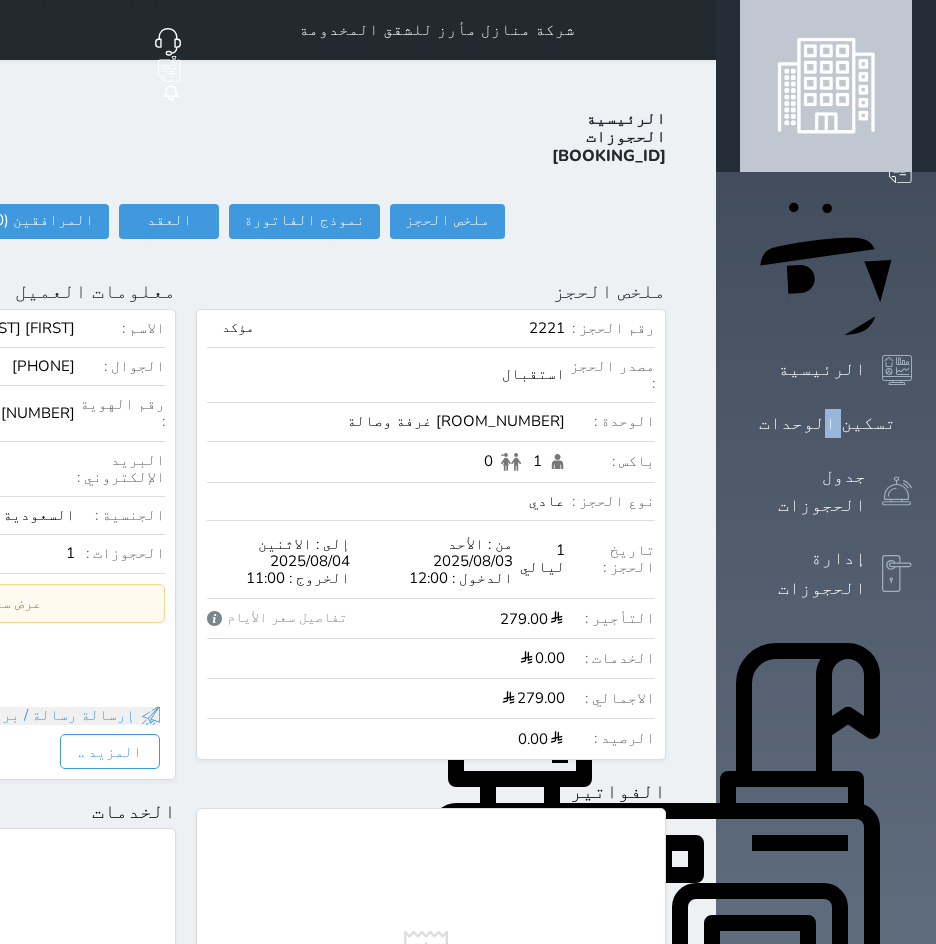 click at bounding box center (692, 30) 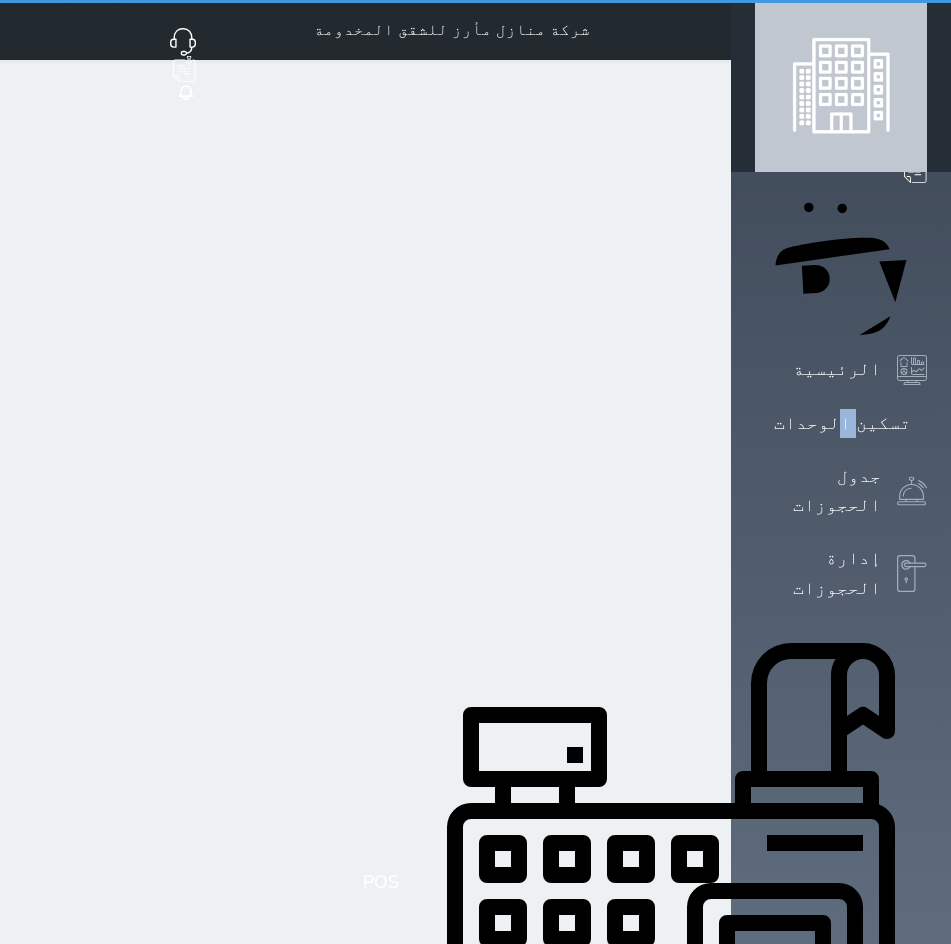 select on "1" 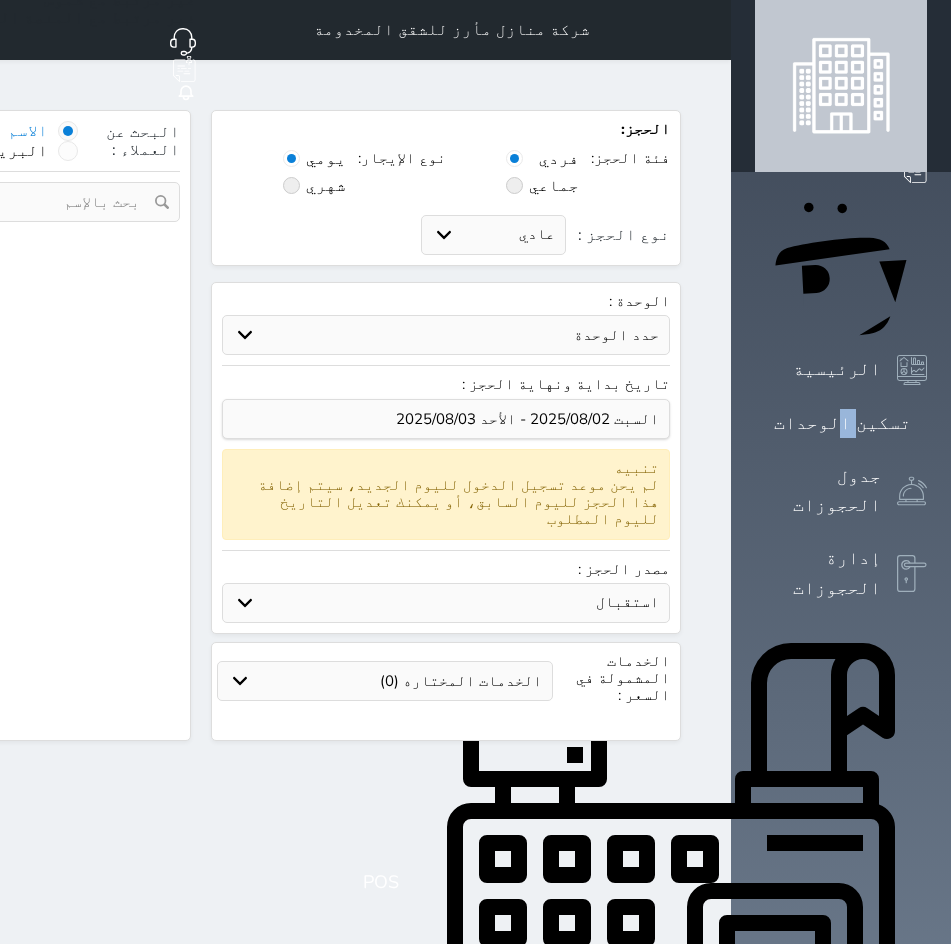 select 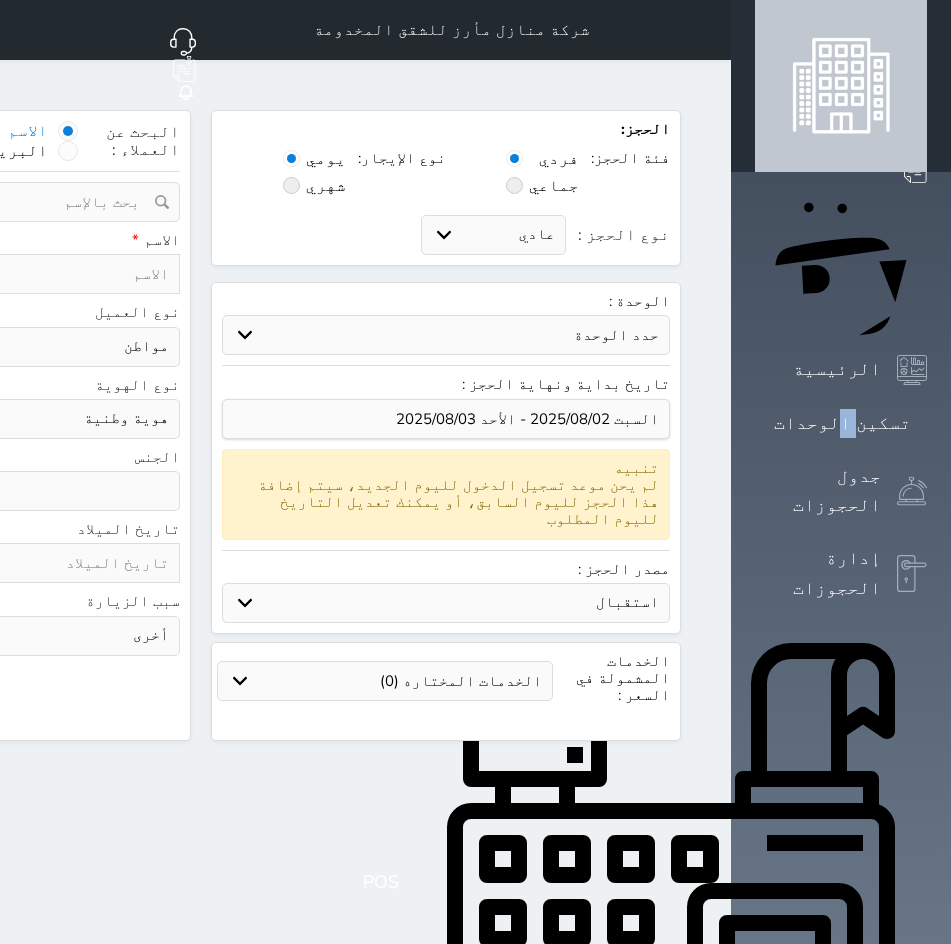 click at bounding box center [707, 30] 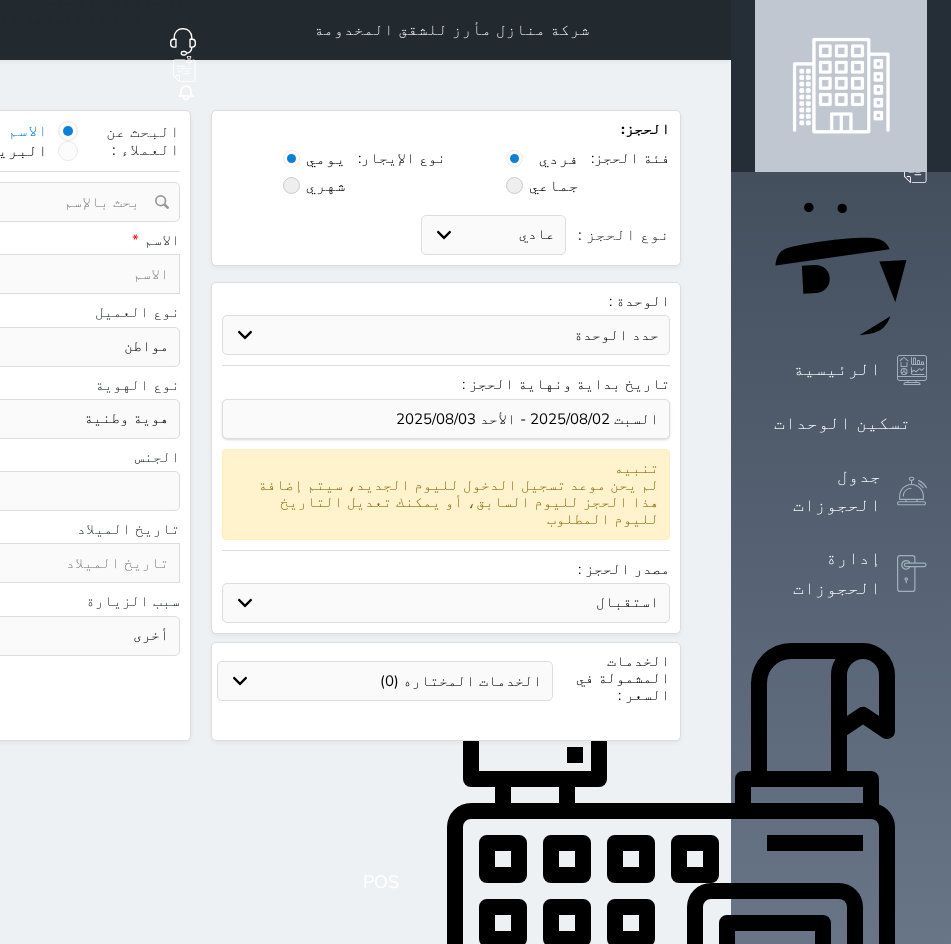 click on "حجز جماعي جديد   حجز جديد             الرئيسية     تسكين الوحدات     جدول الحجوزات     إدارة الحجوزات     POS       العملاء     تقييمات العملاء     الوحدات     الخدمات         الدعم الفني" at bounding box center [841, 716] 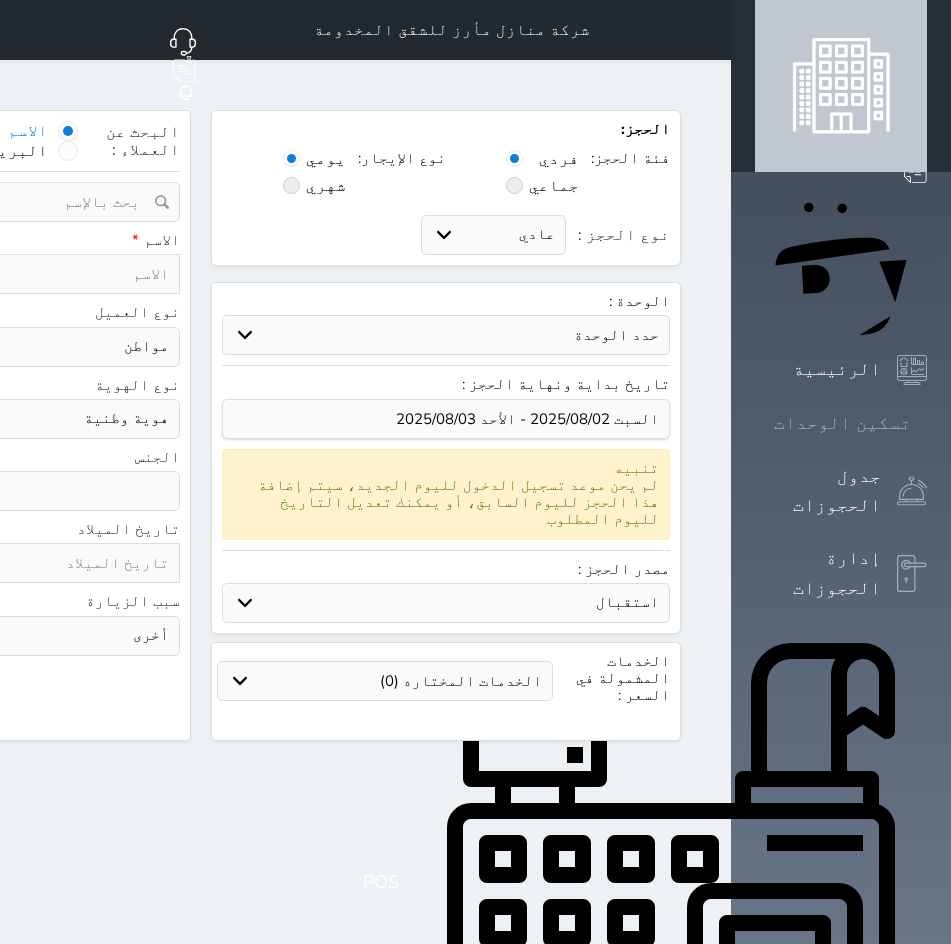 click on "تسكين الوحدات" at bounding box center [842, 423] 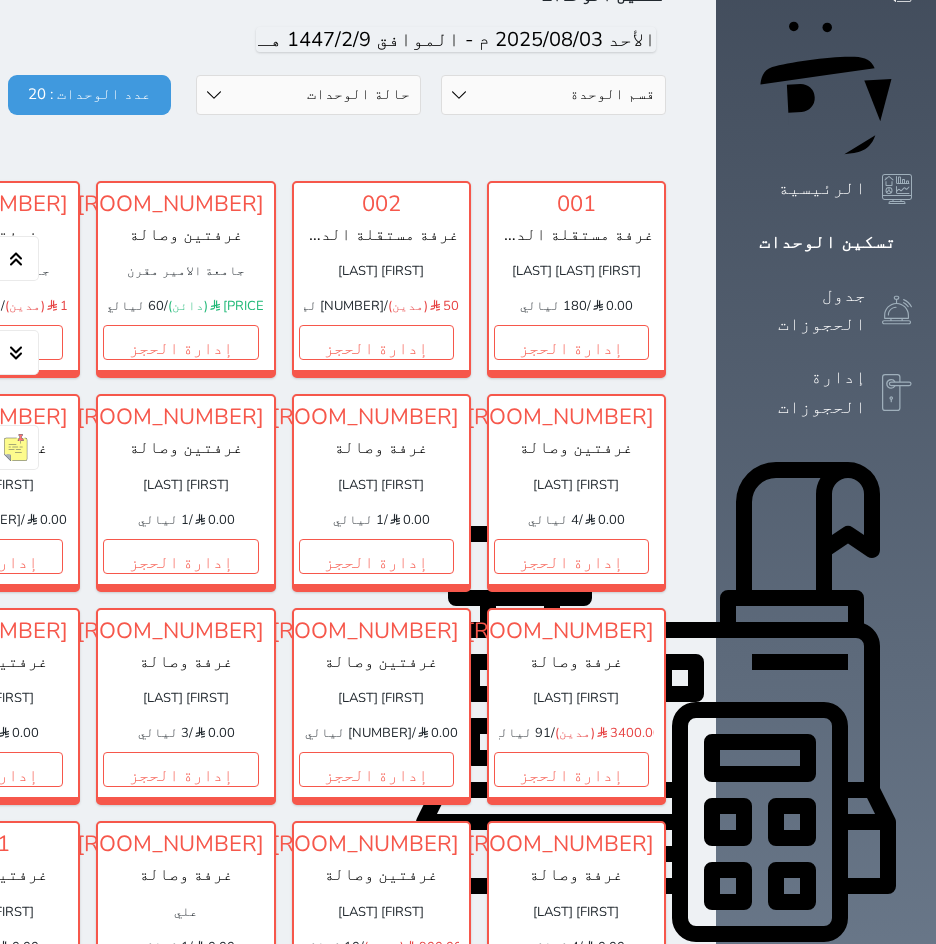 scroll, scrollTop: 0, scrollLeft: 0, axis: both 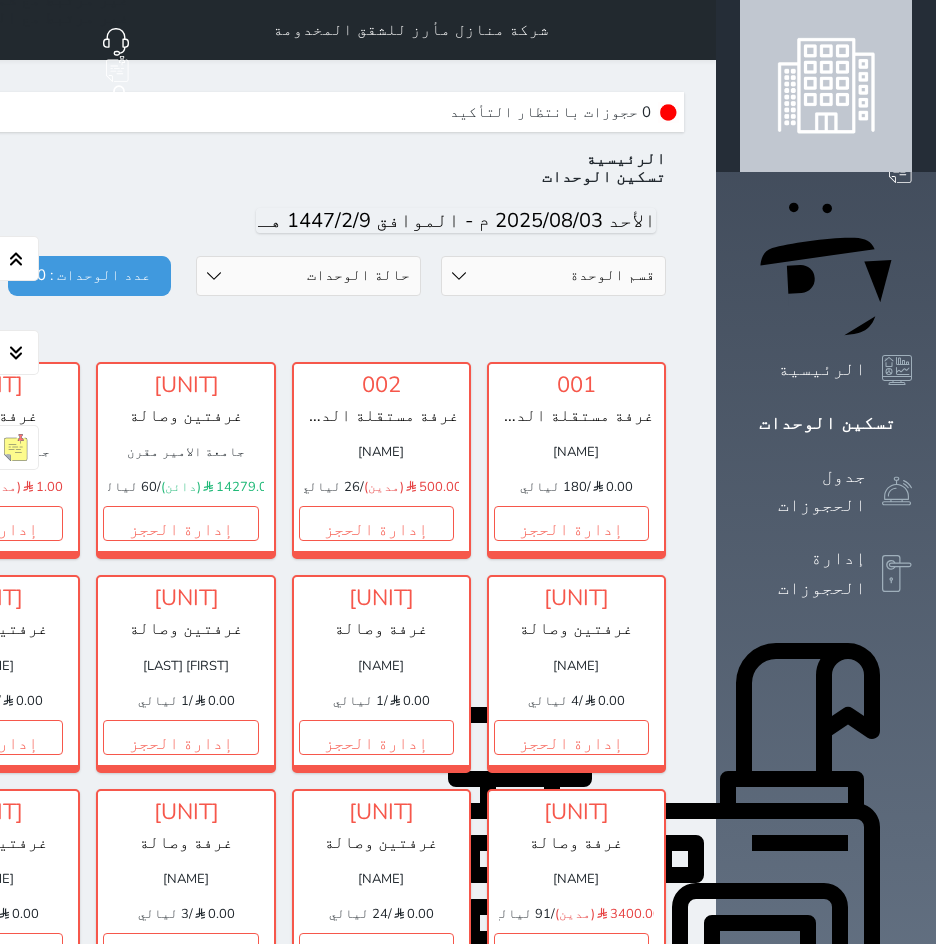 click at bounding box center (692, 30) 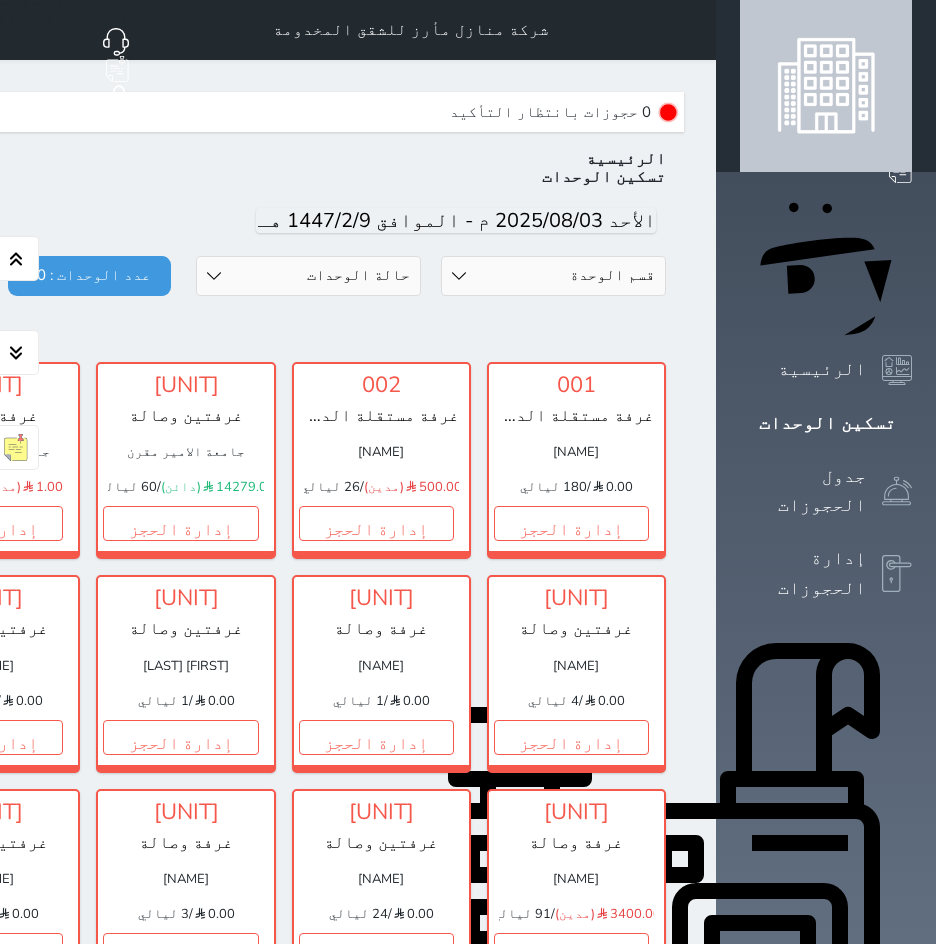 click on "حجز جديد" at bounding box center [831, 110] 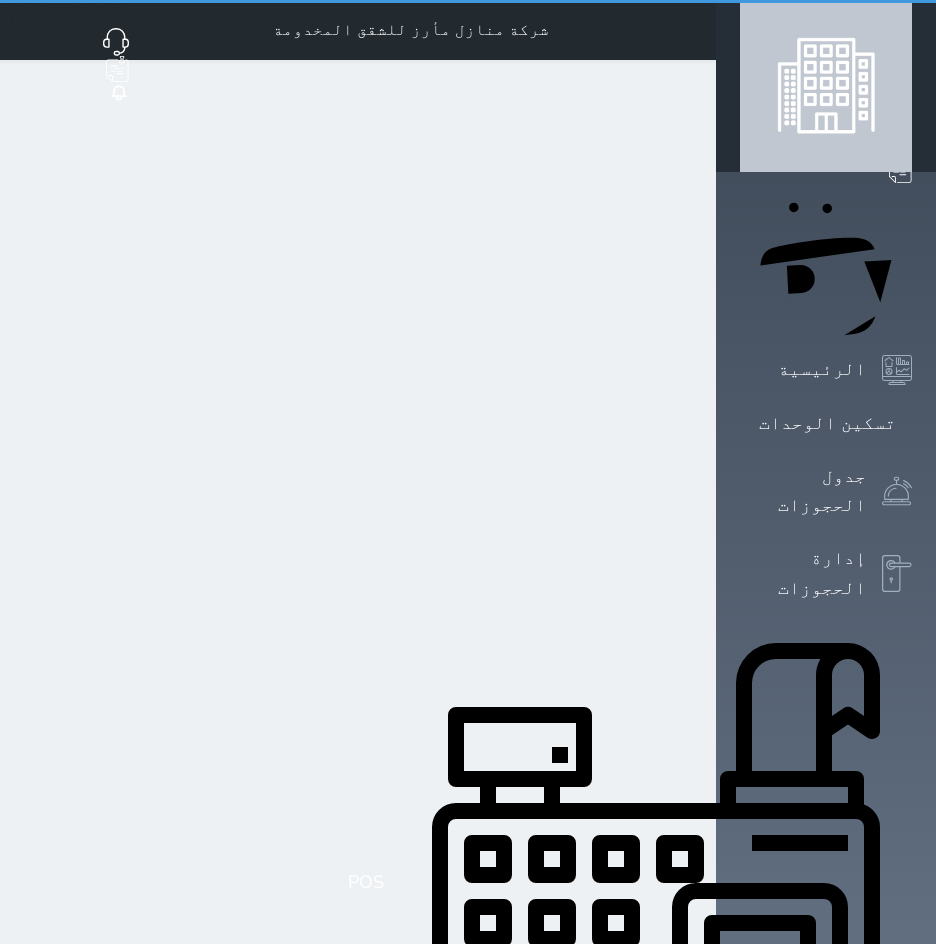 select on "1" 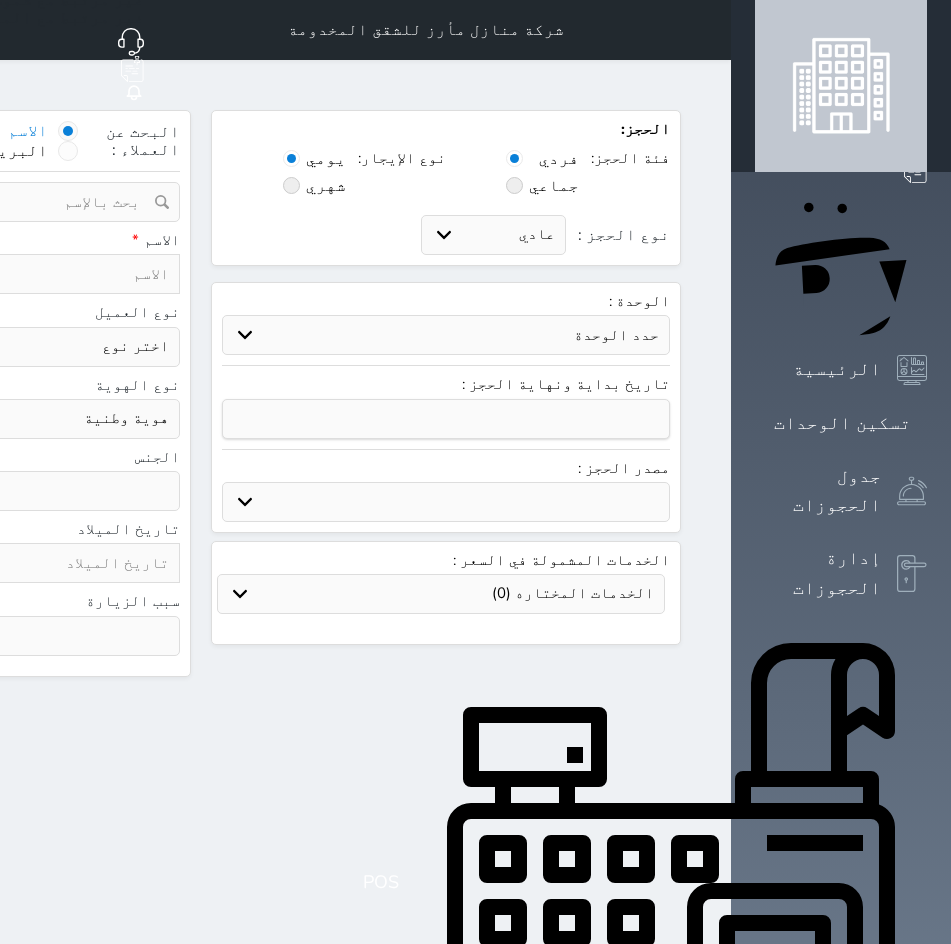 select 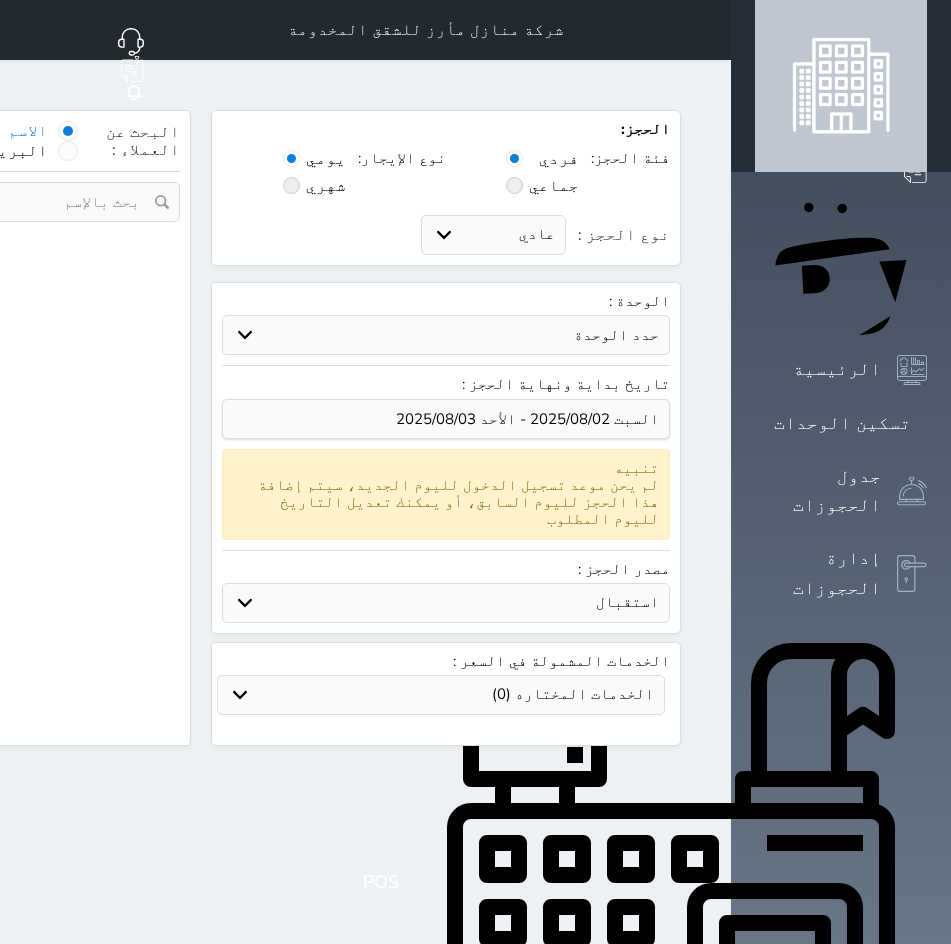 select 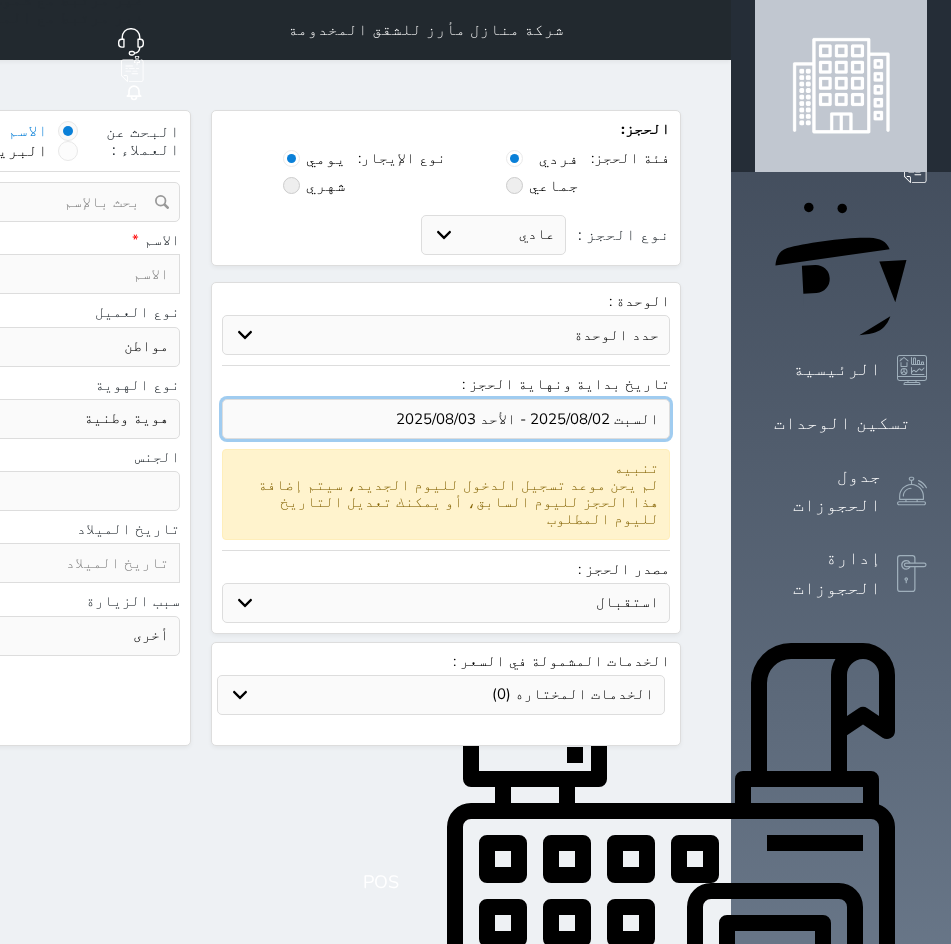 click at bounding box center (446, 419) 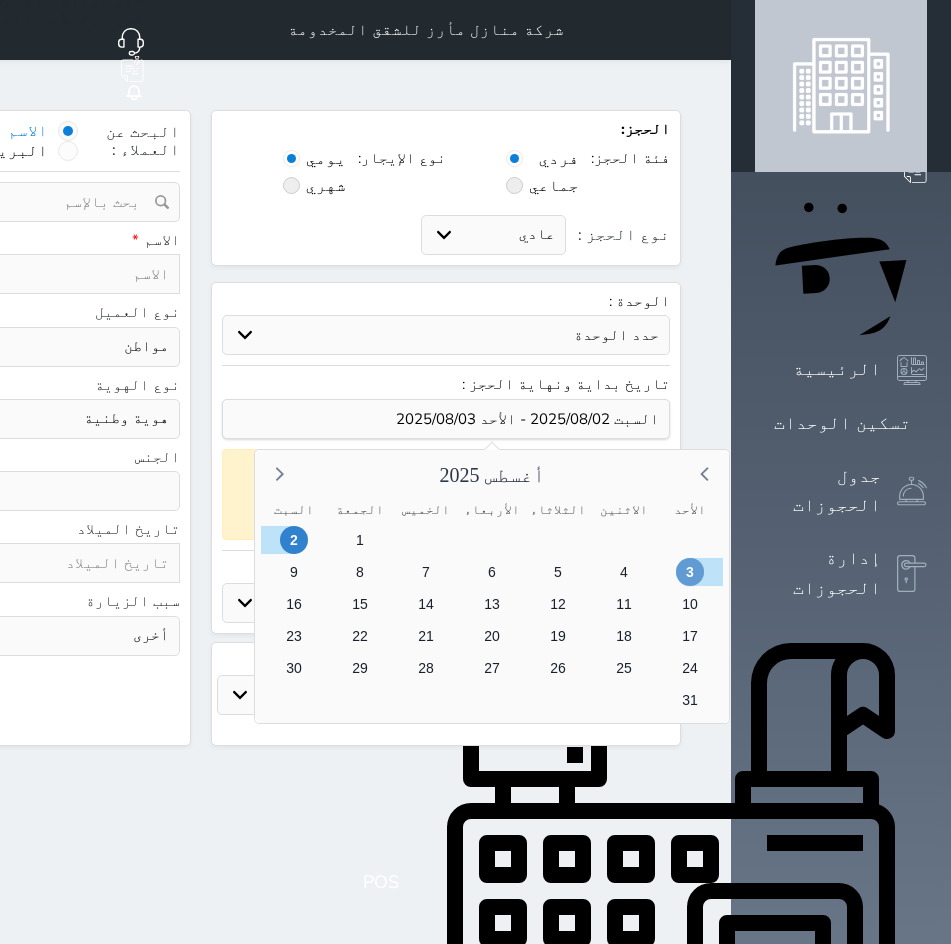 click on "3" at bounding box center (690, 572) 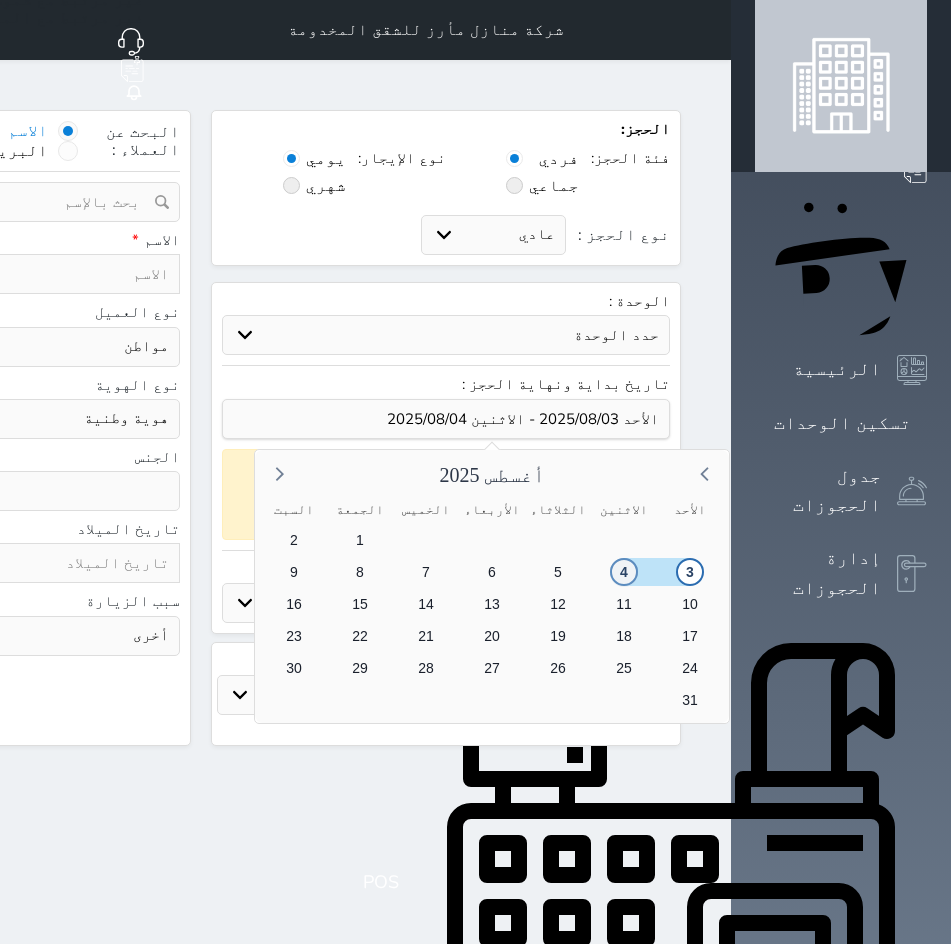 click on "4" at bounding box center (624, 572) 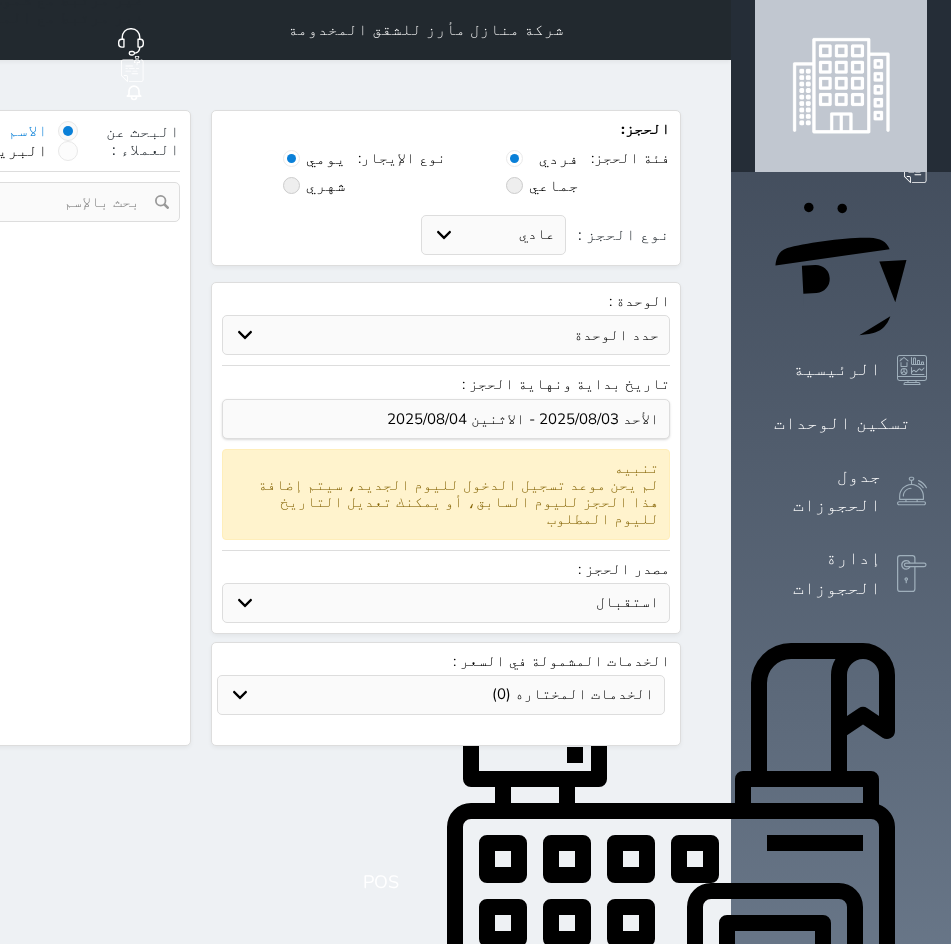 select 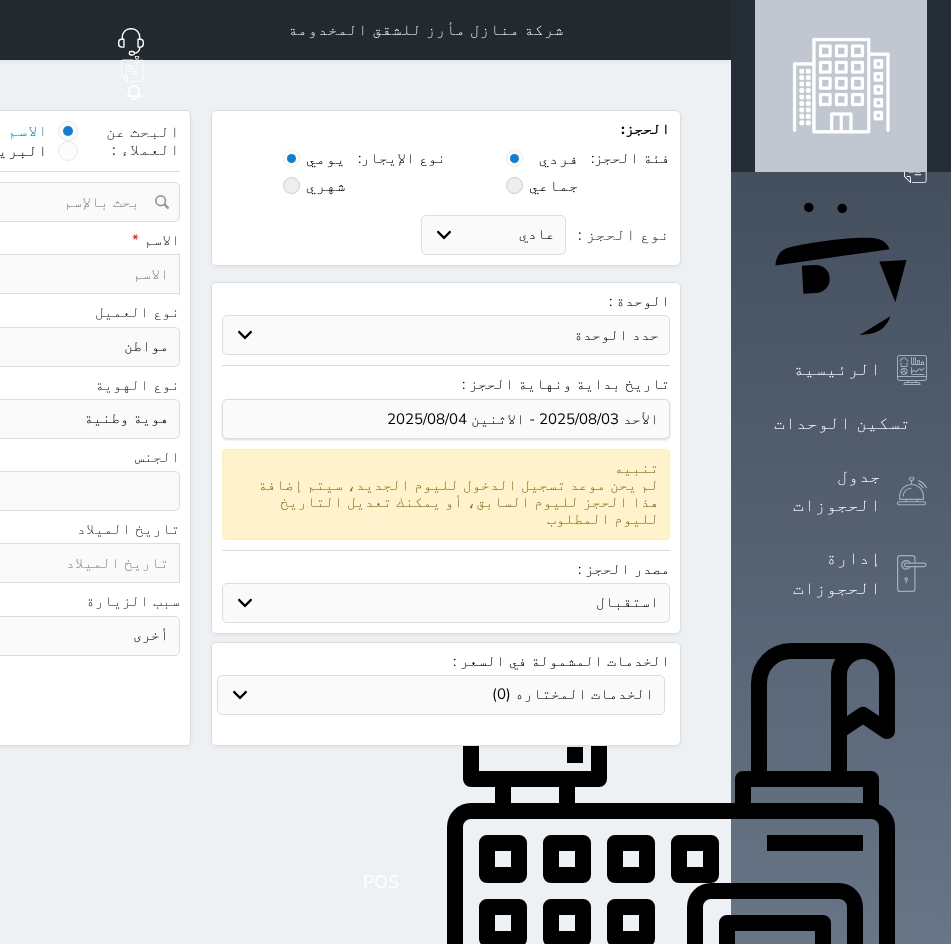 click on "حدد الوحدة
#502 - جناح فاخر
#402A - غرفة وصالة
#201B - غرفتين وصالة
#201A - غرفة وصالة" at bounding box center [446, 335] 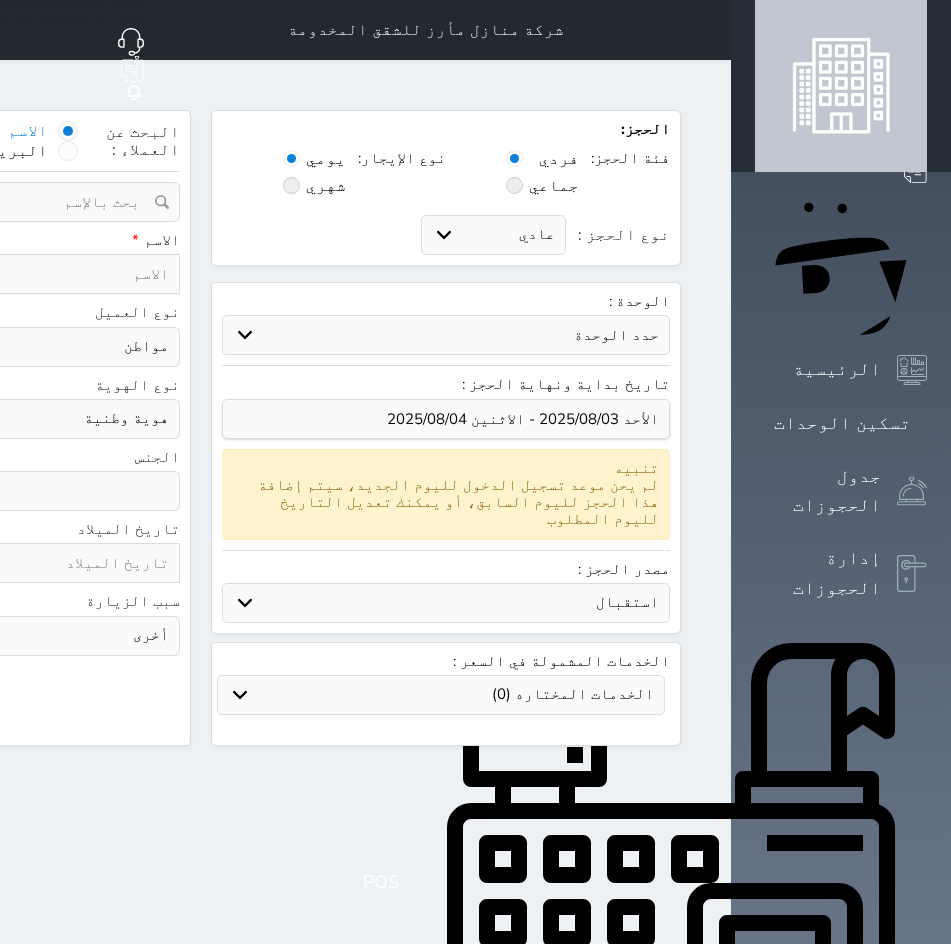 select on "57698" 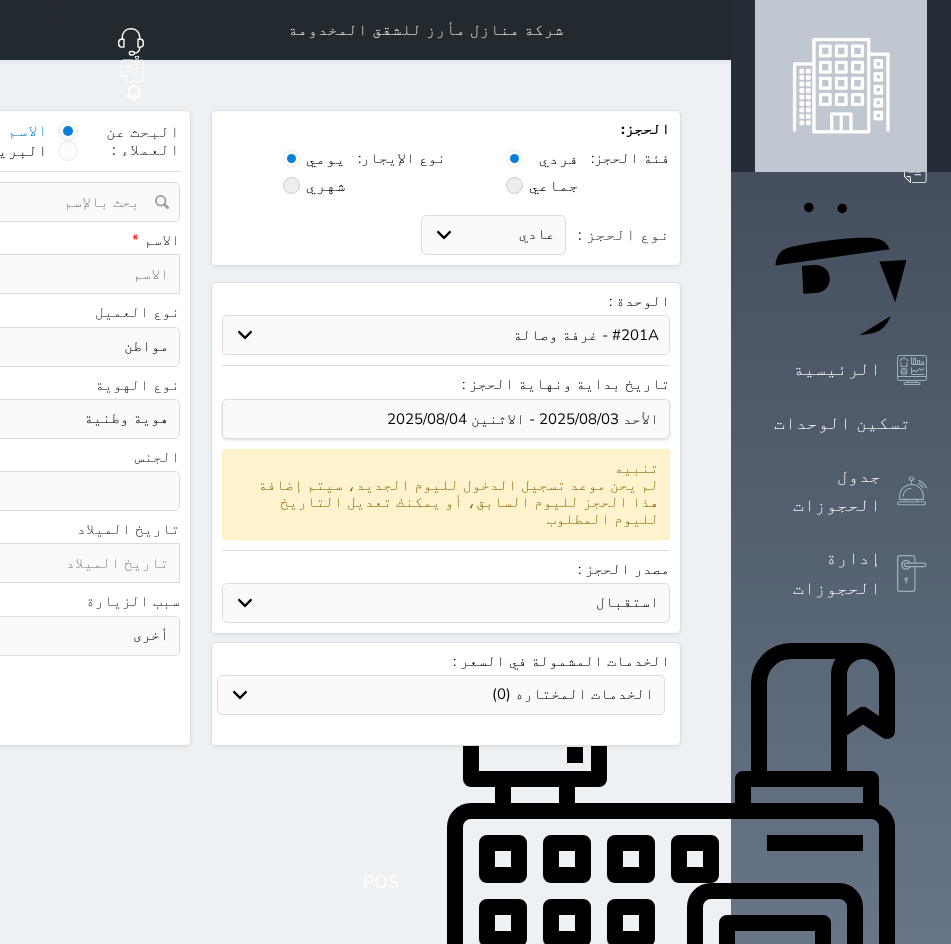 click on "حدد الوحدة
#502 - جناح فاخر
#402A - غرفة وصالة
#201B - غرفتين وصالة
#201A - غرفة وصالة" at bounding box center [446, 335] 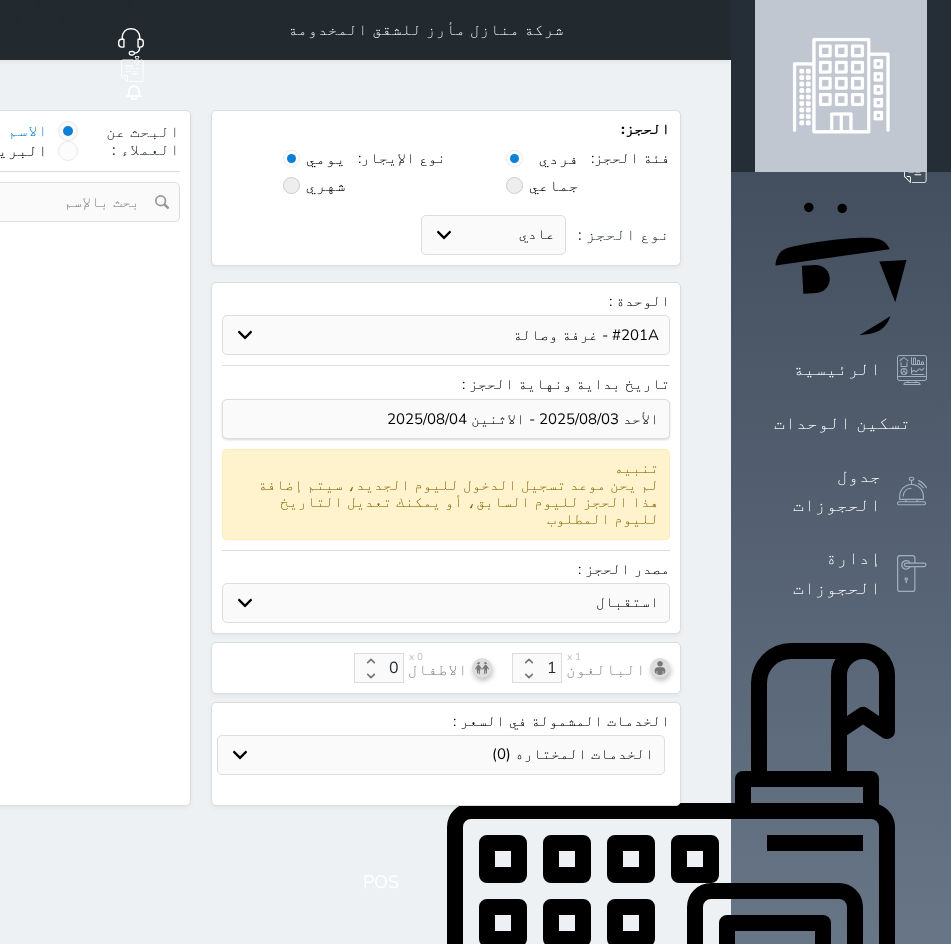 select on "1" 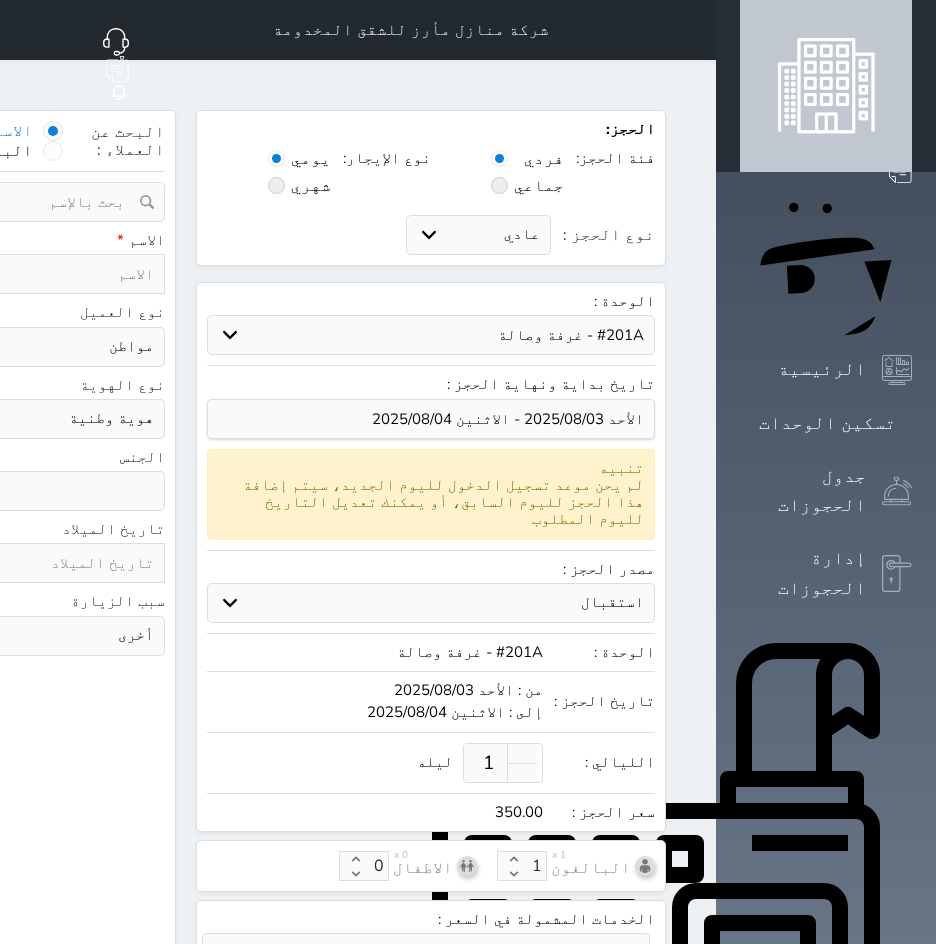 select 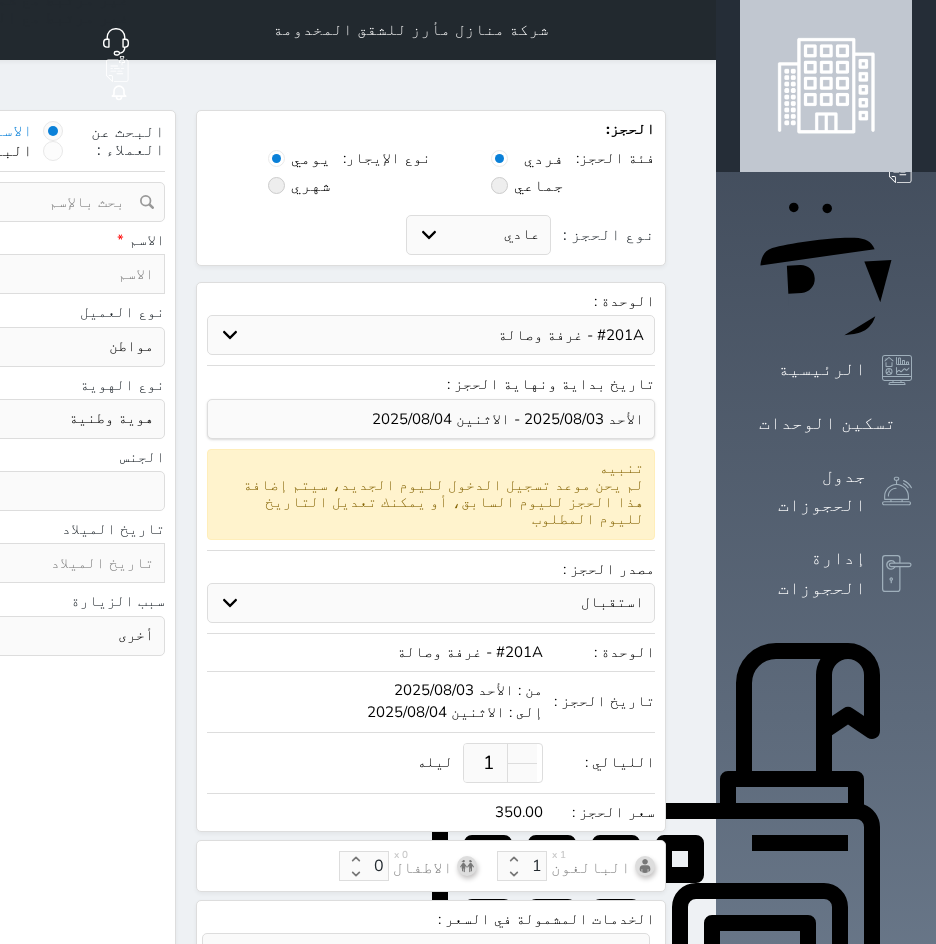 click at bounding box center (58, 274) 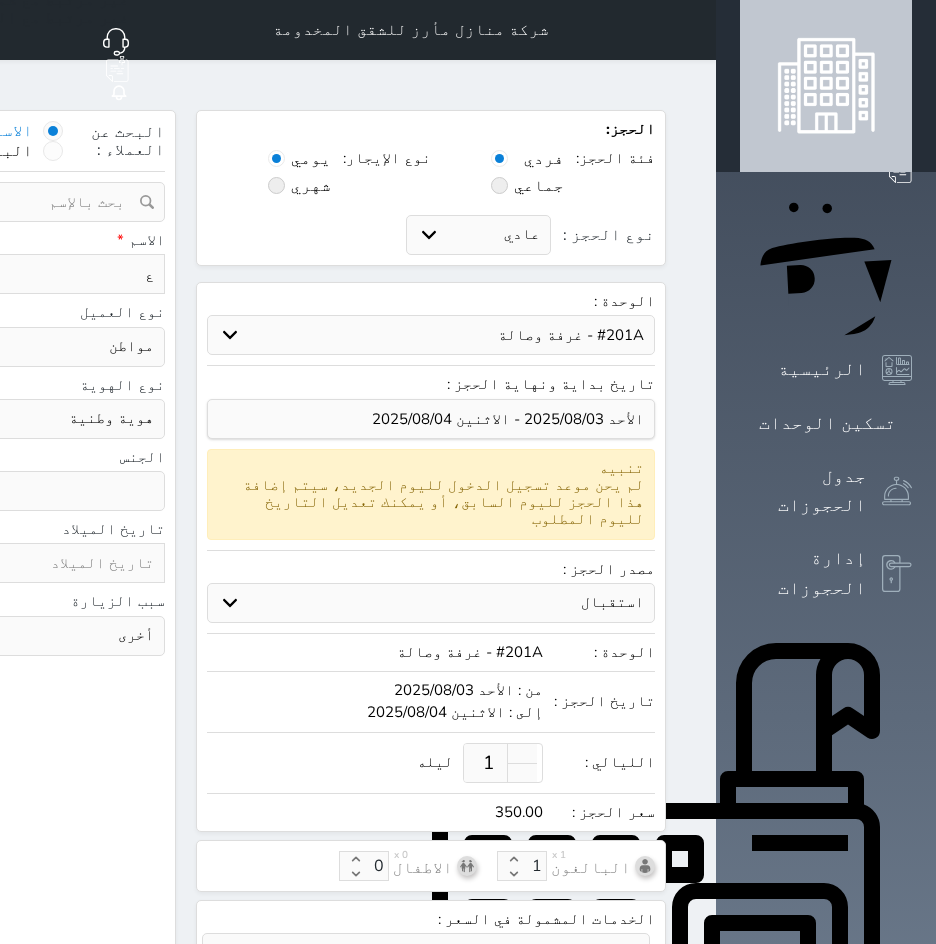 type on "عب" 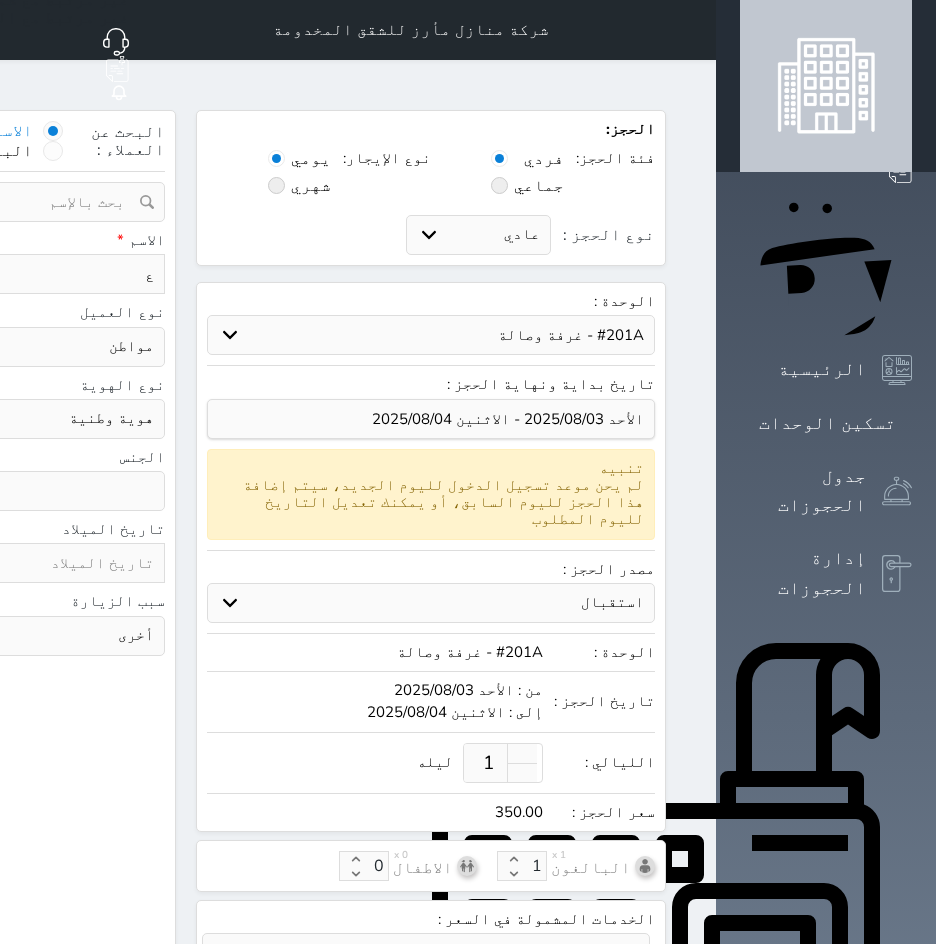 select 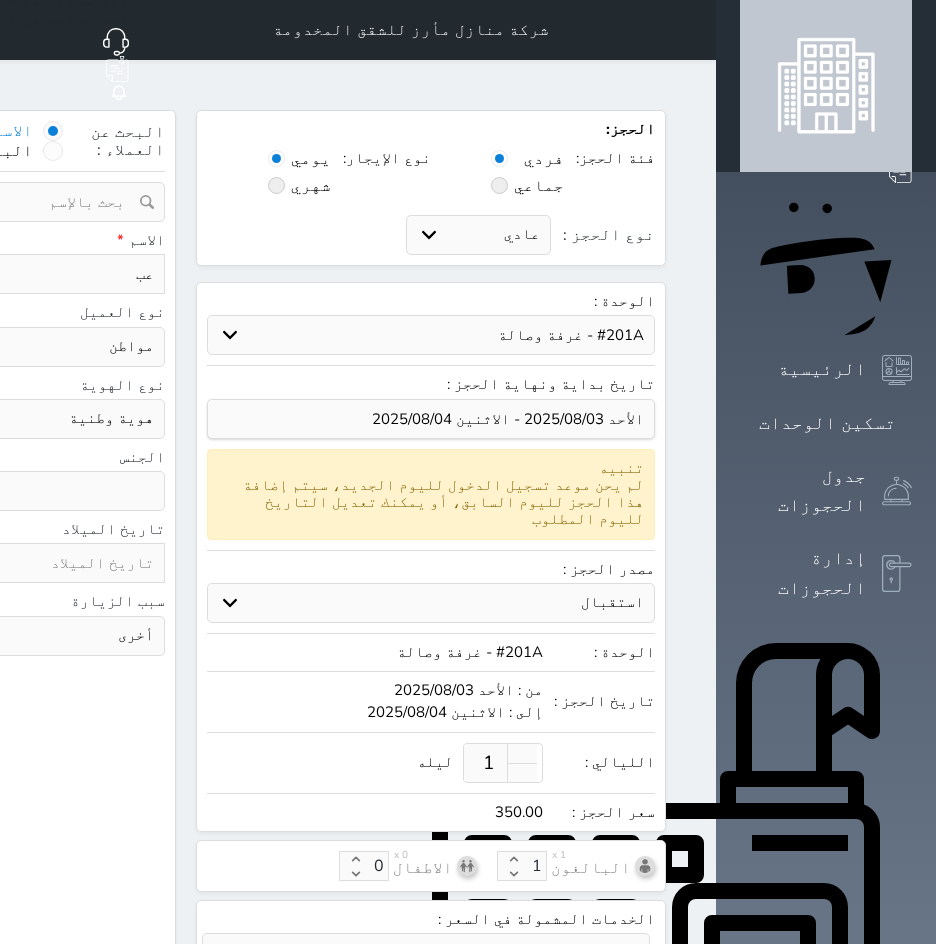 type on "عبد" 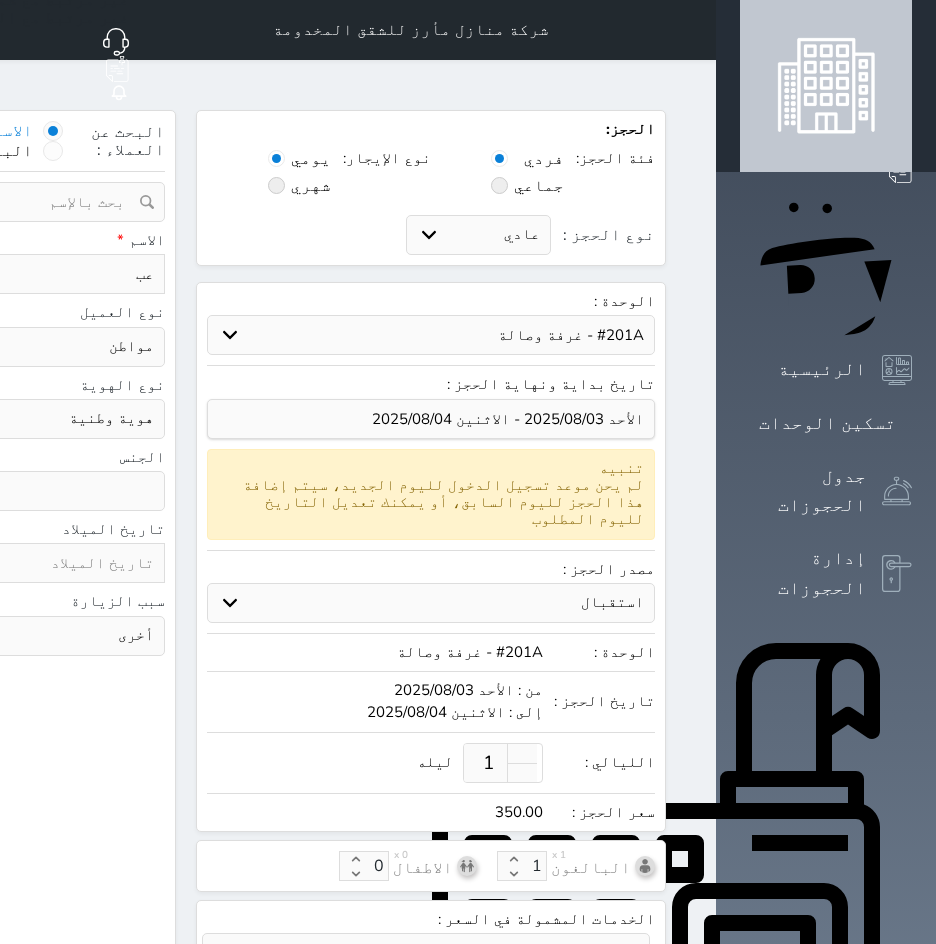 select 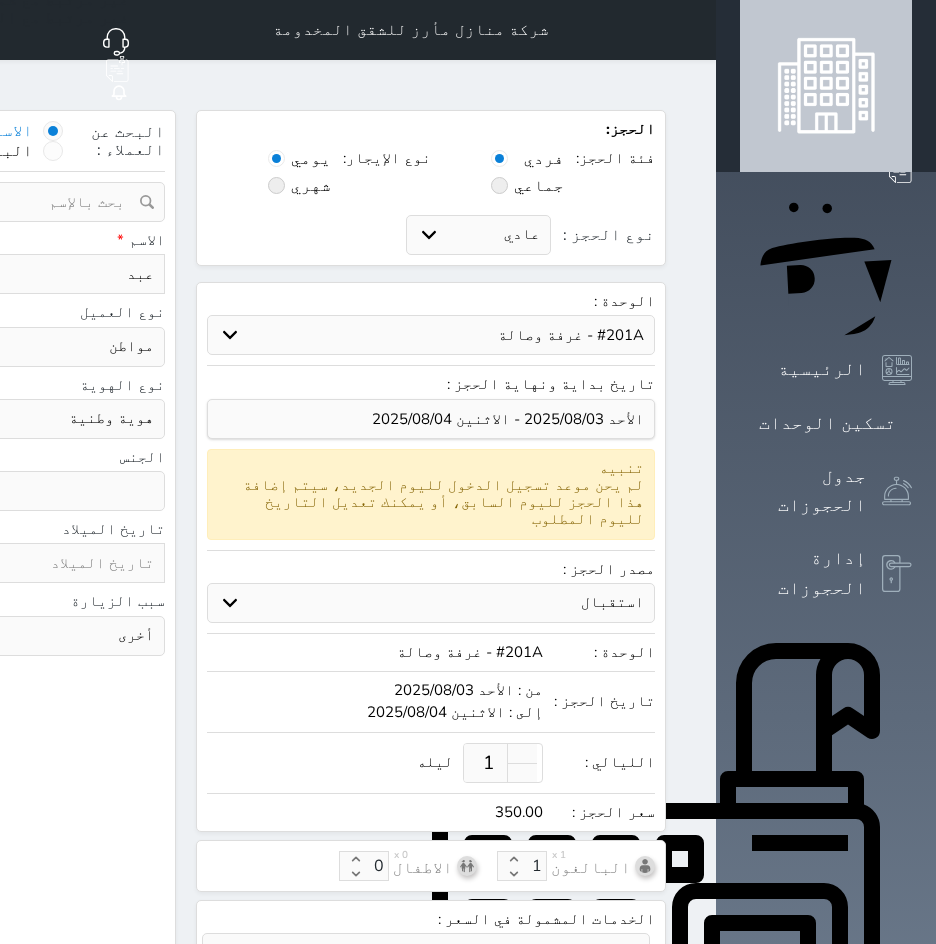 type on "عبدا" 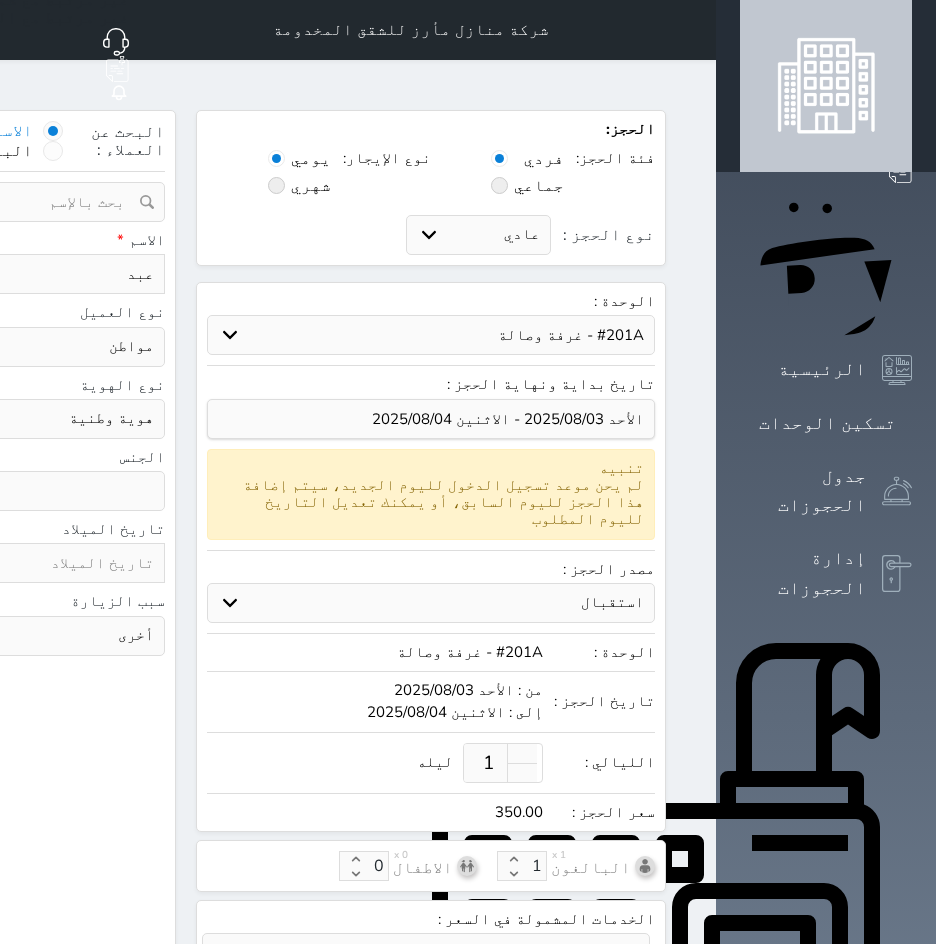 select 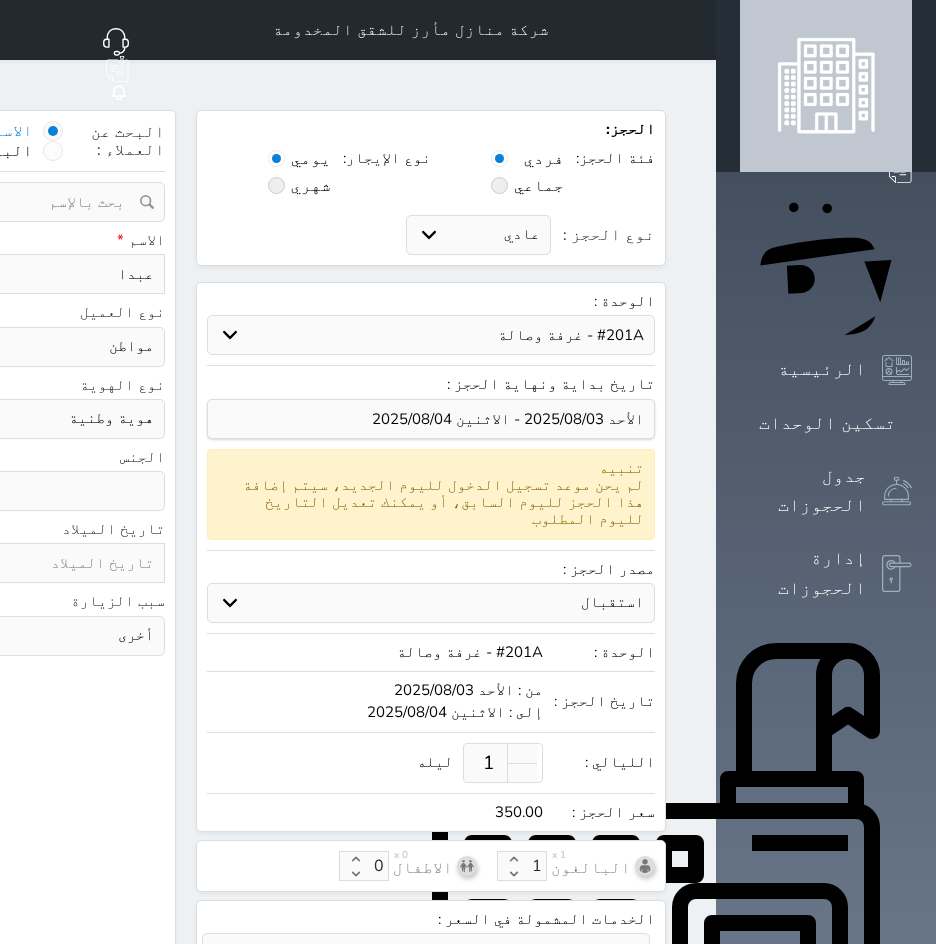 type on "عبدال" 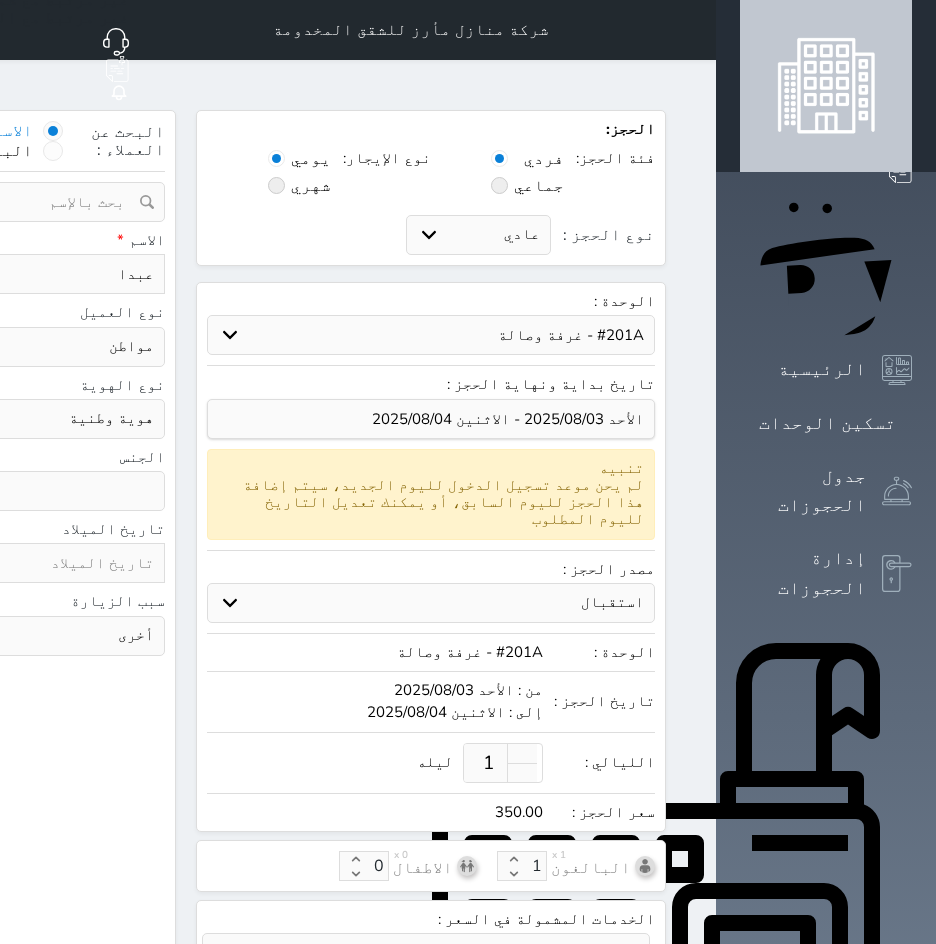 select 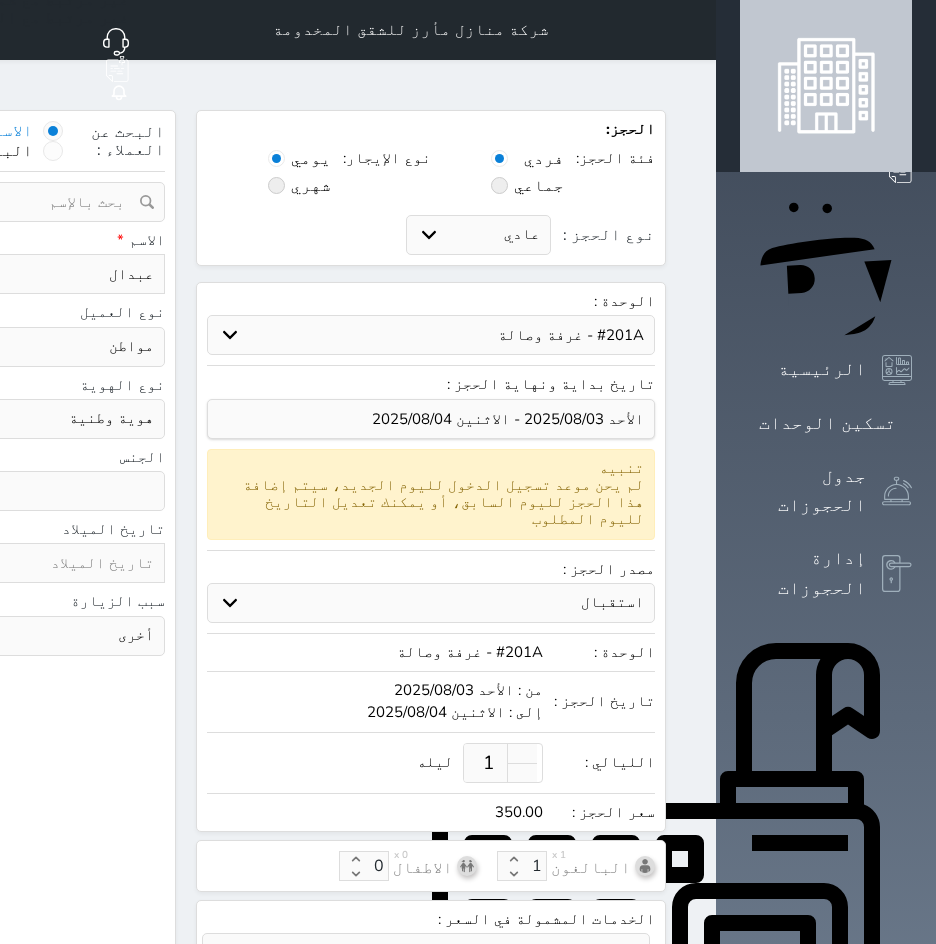 type on "عبدالل" 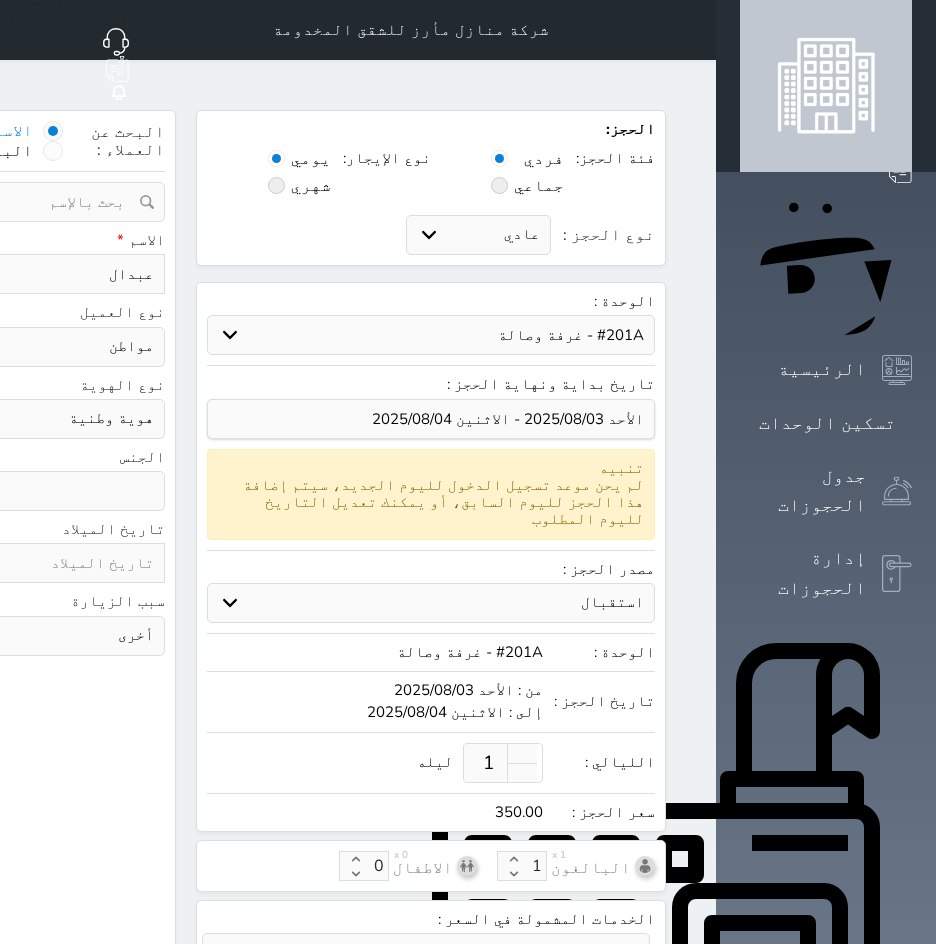 select 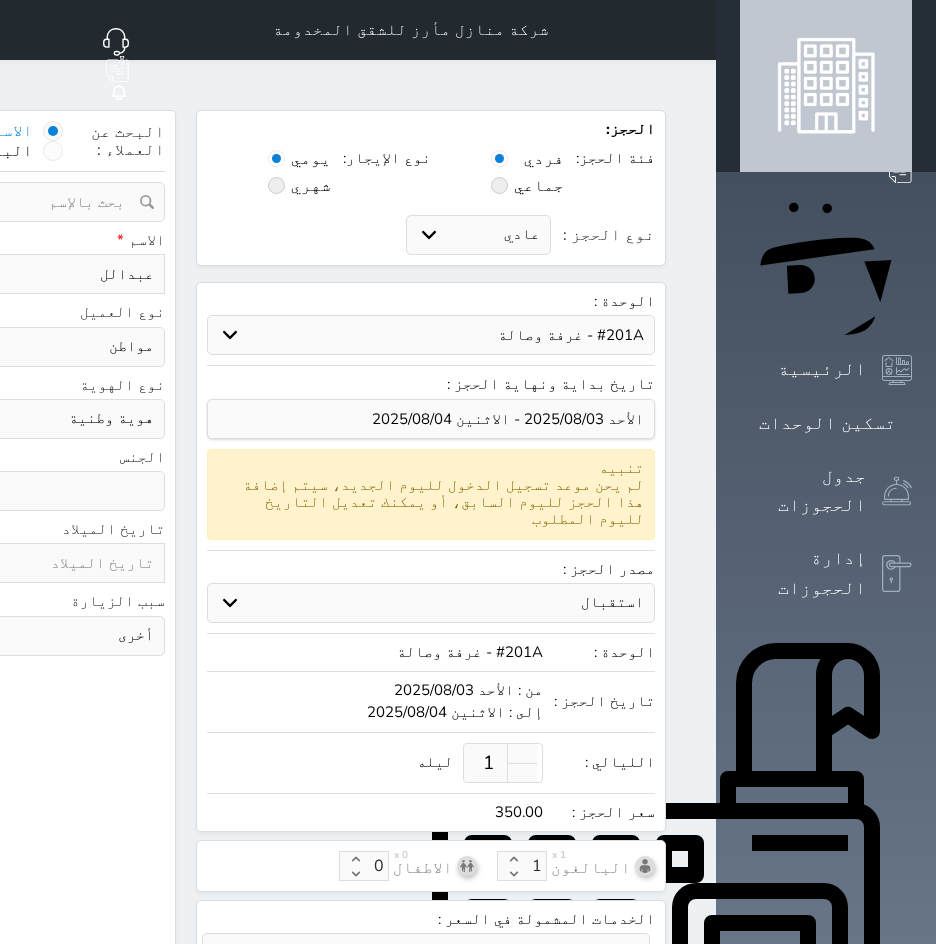 type on "[NAME]" 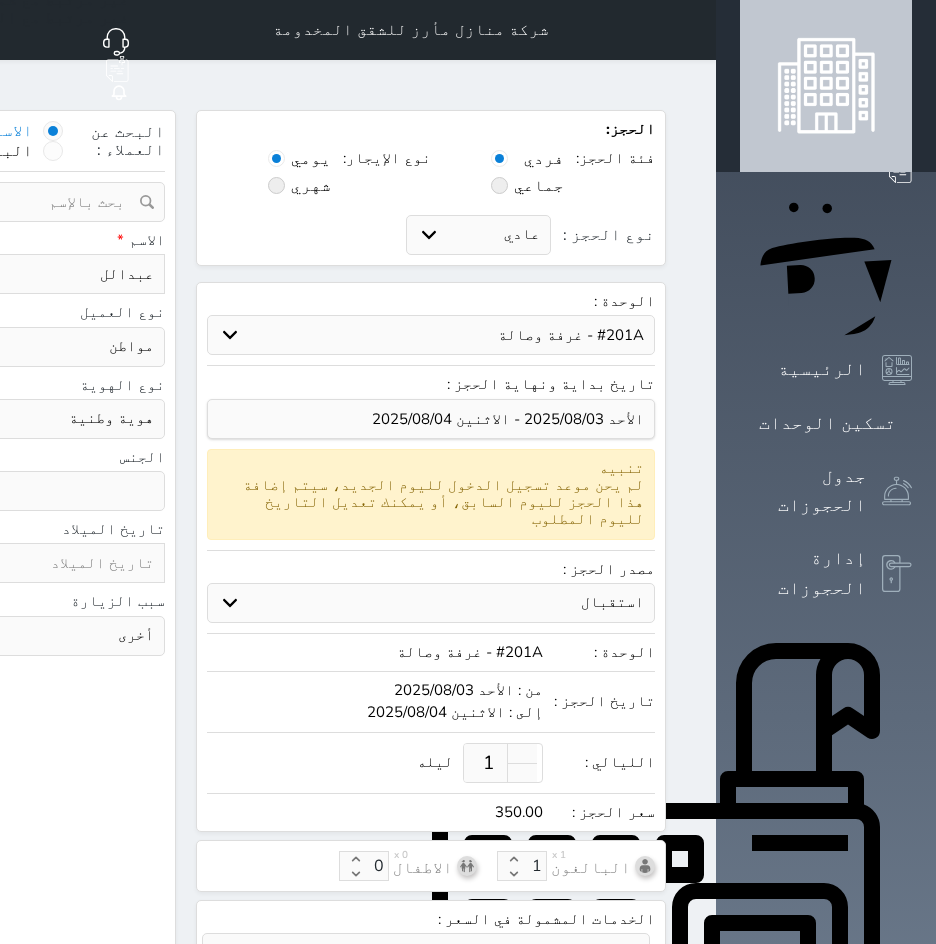 select 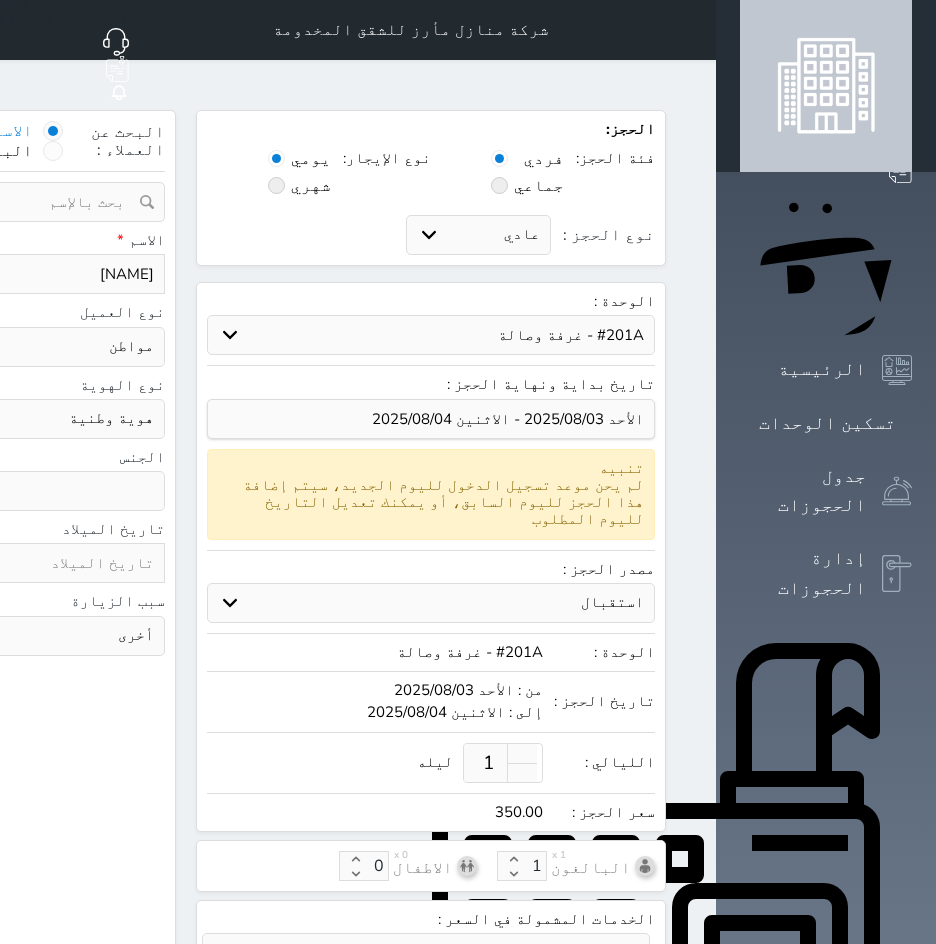 type on "[NAME]" 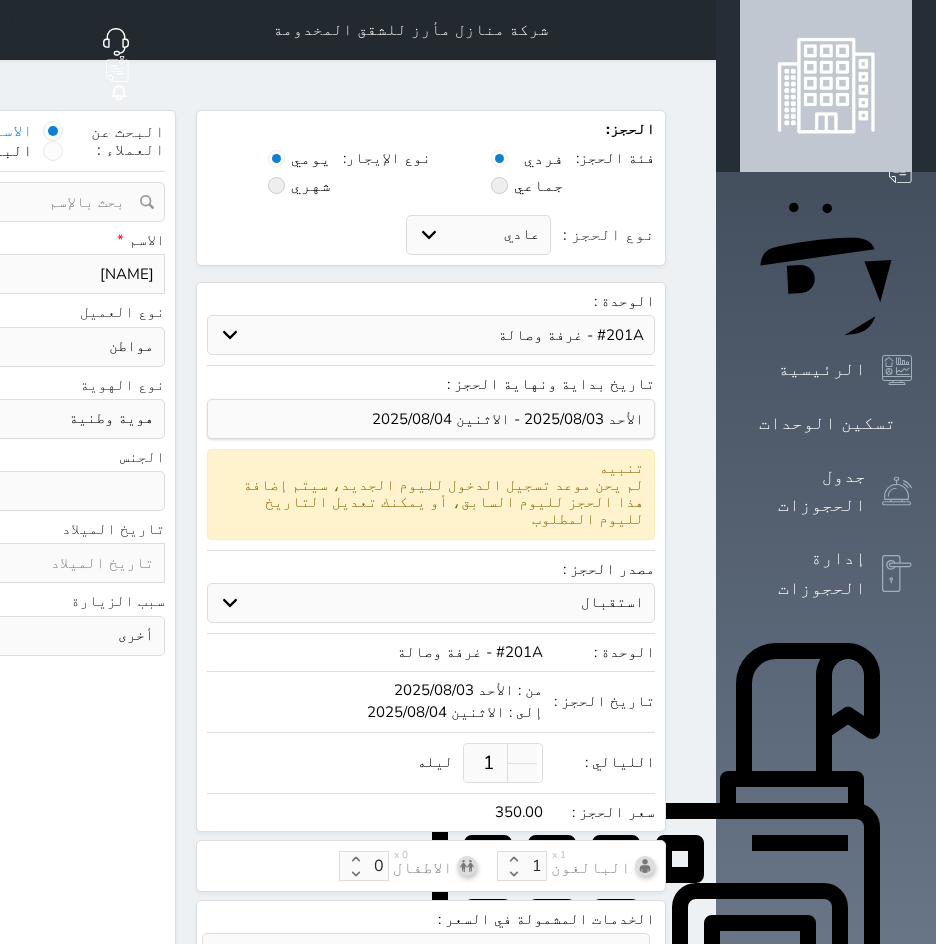 select 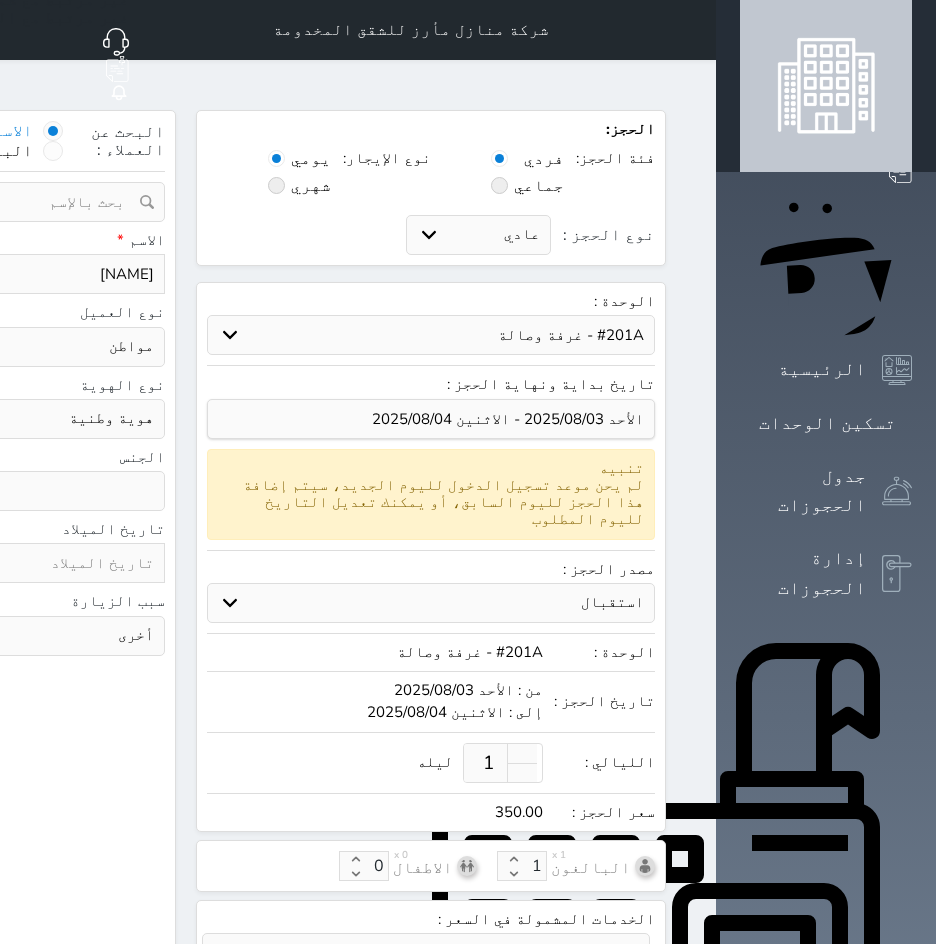 type on "[NAME]" 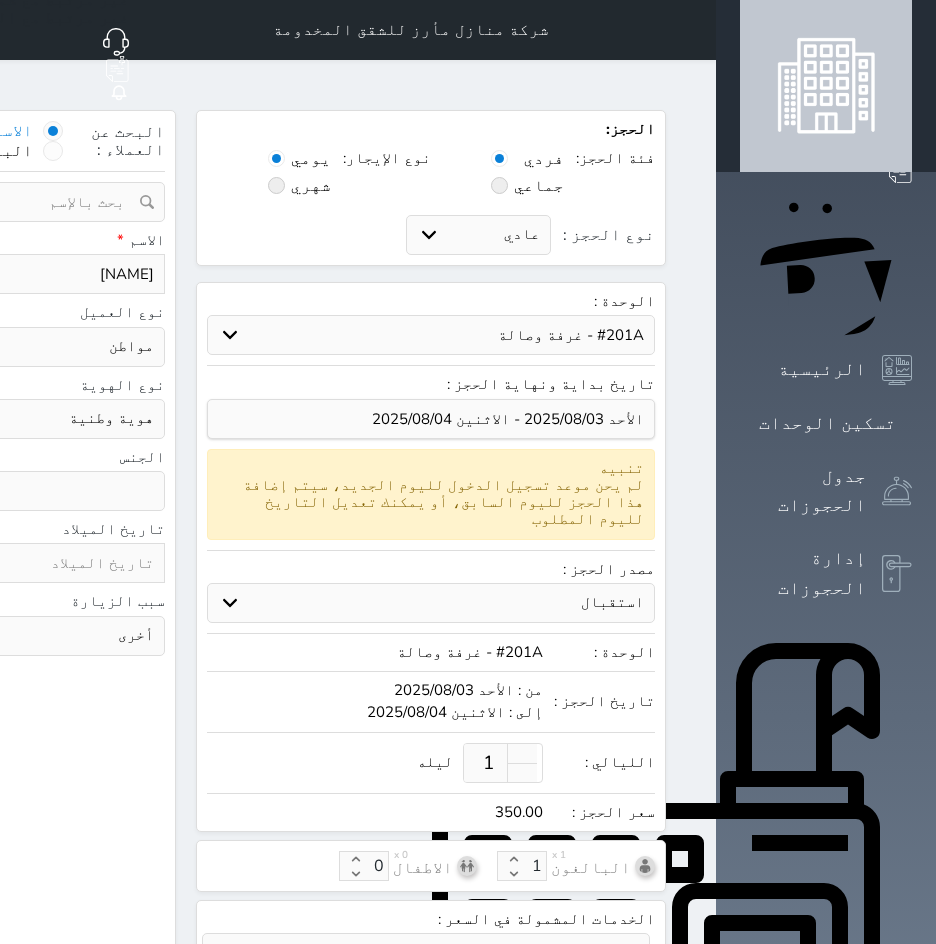 select 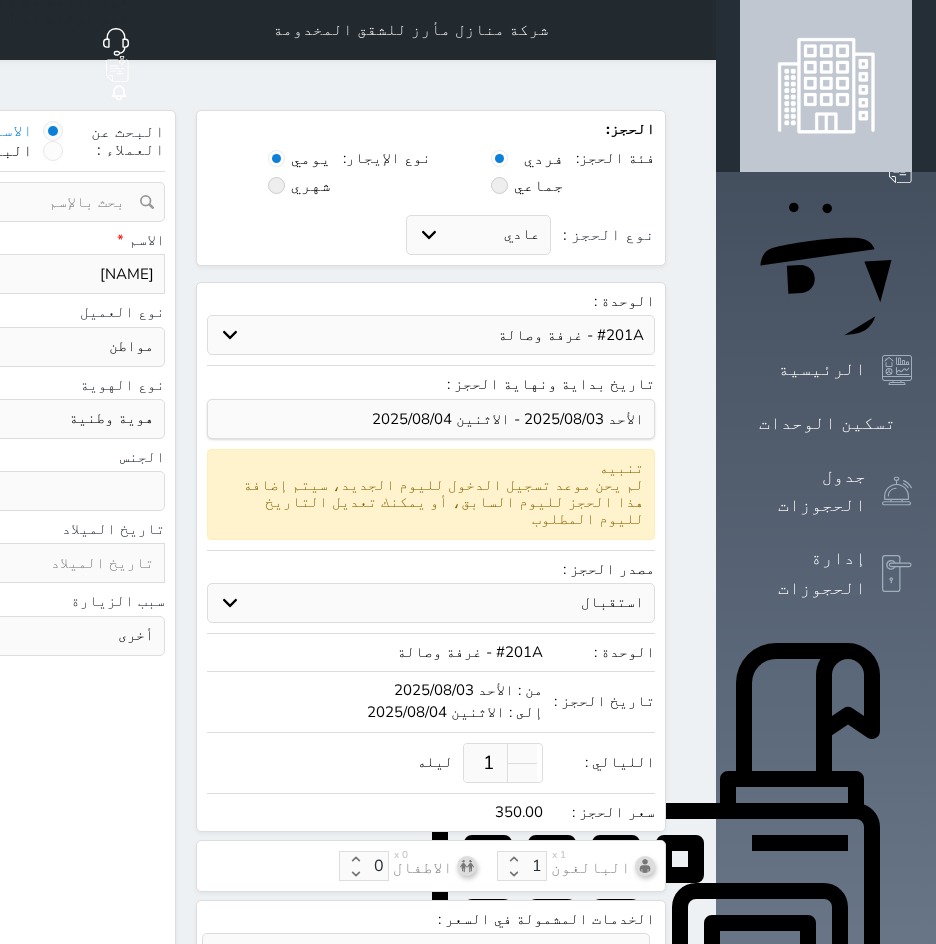 type on "[NAME]" 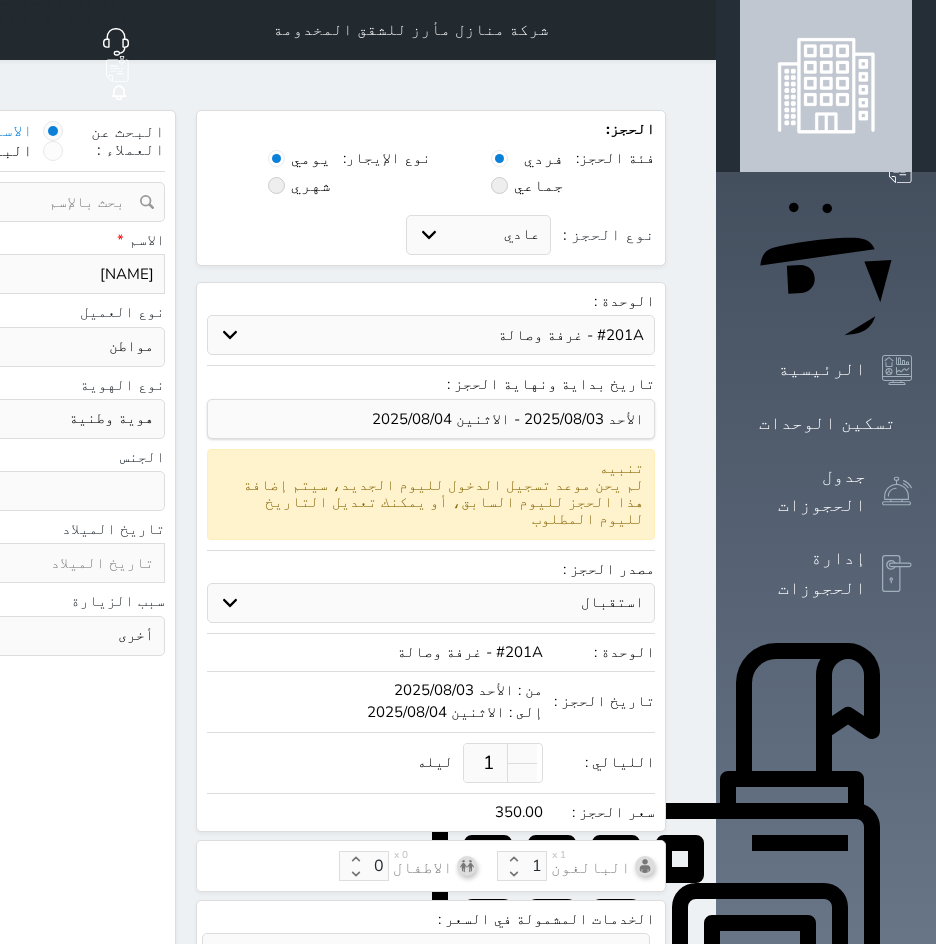 select 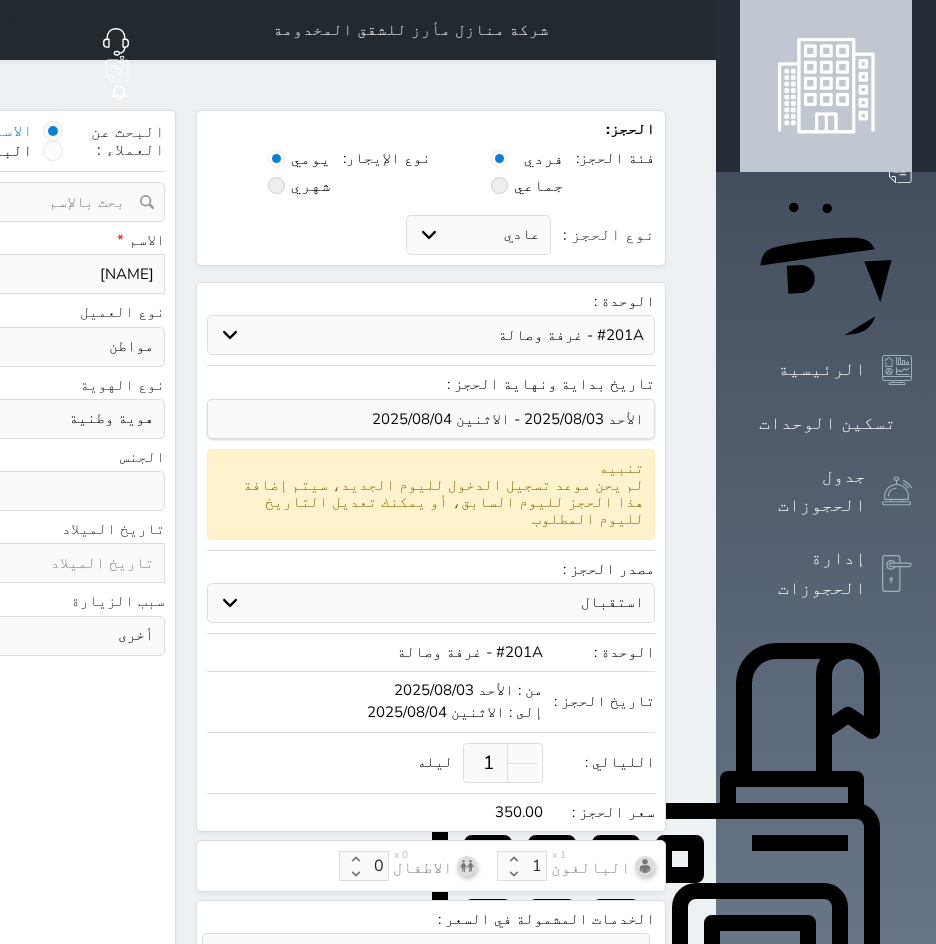 type on "[NAME]" 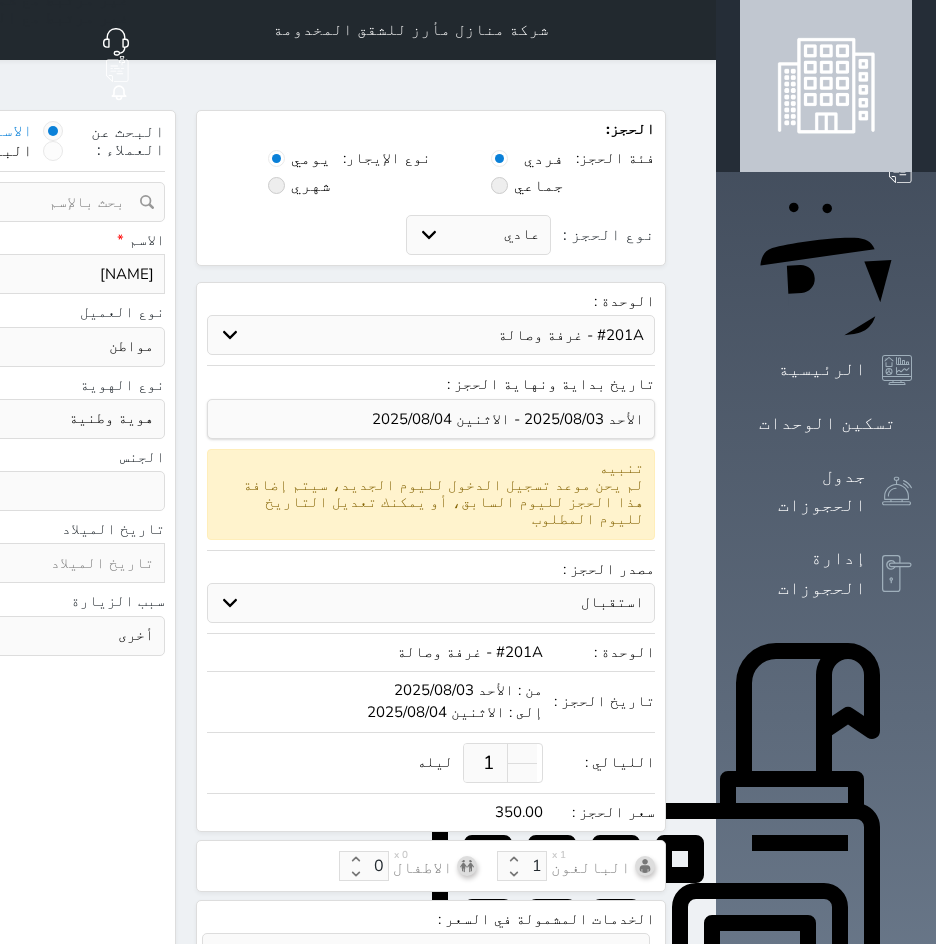 select 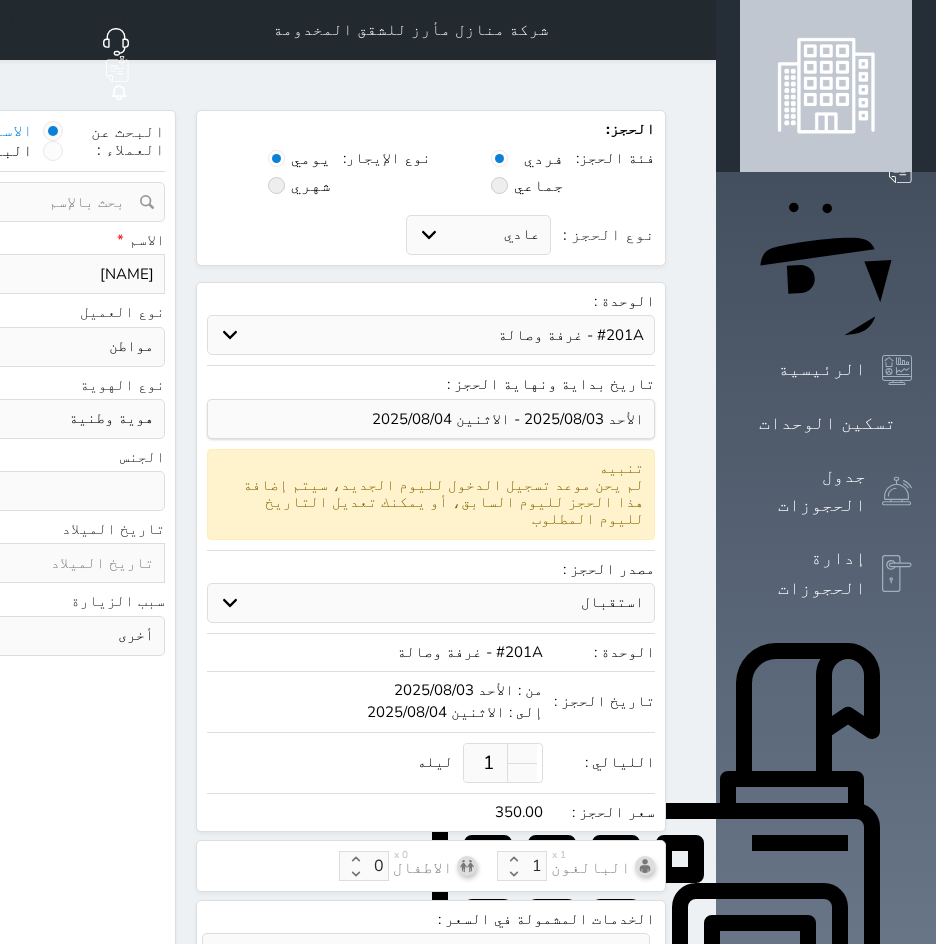 type on "[NAME]" 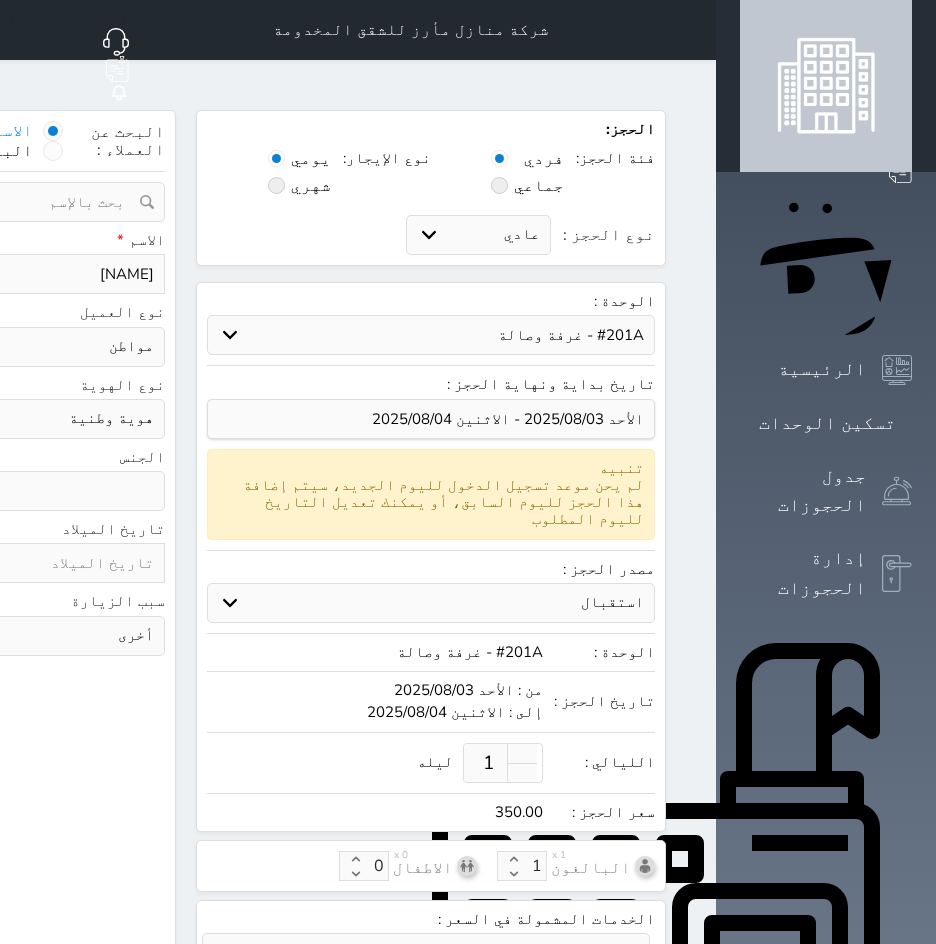 select 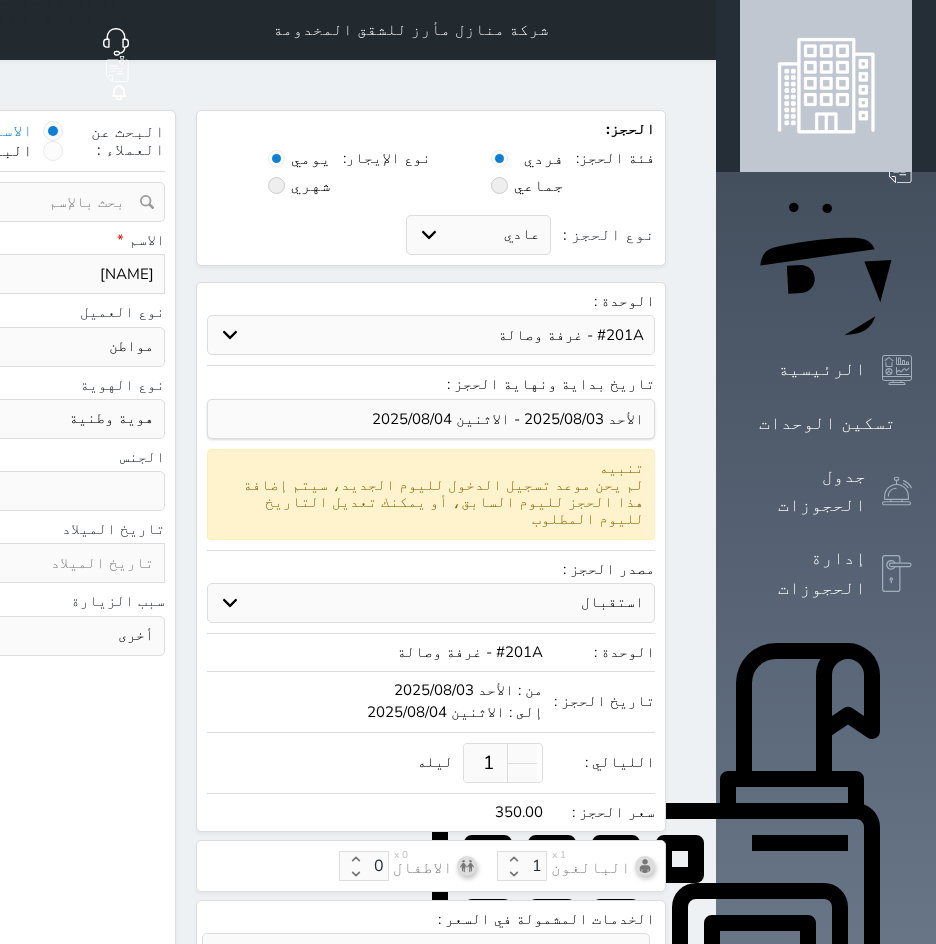 type on "[NAME]" 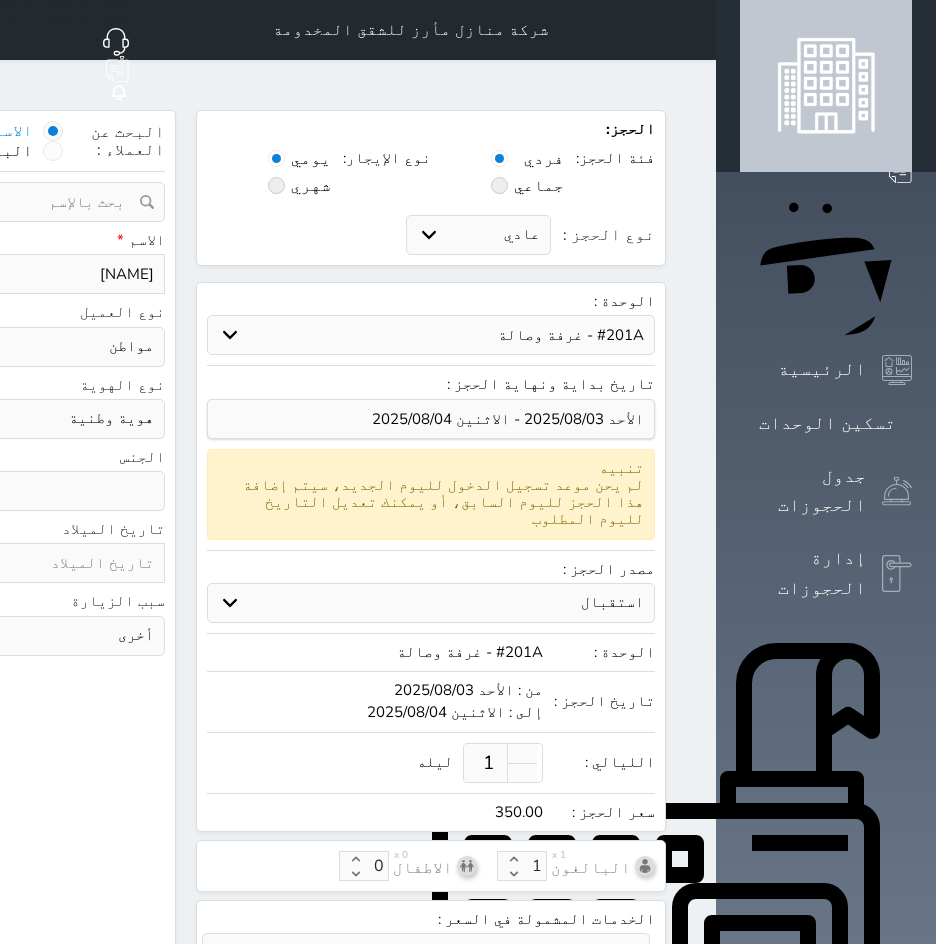 select 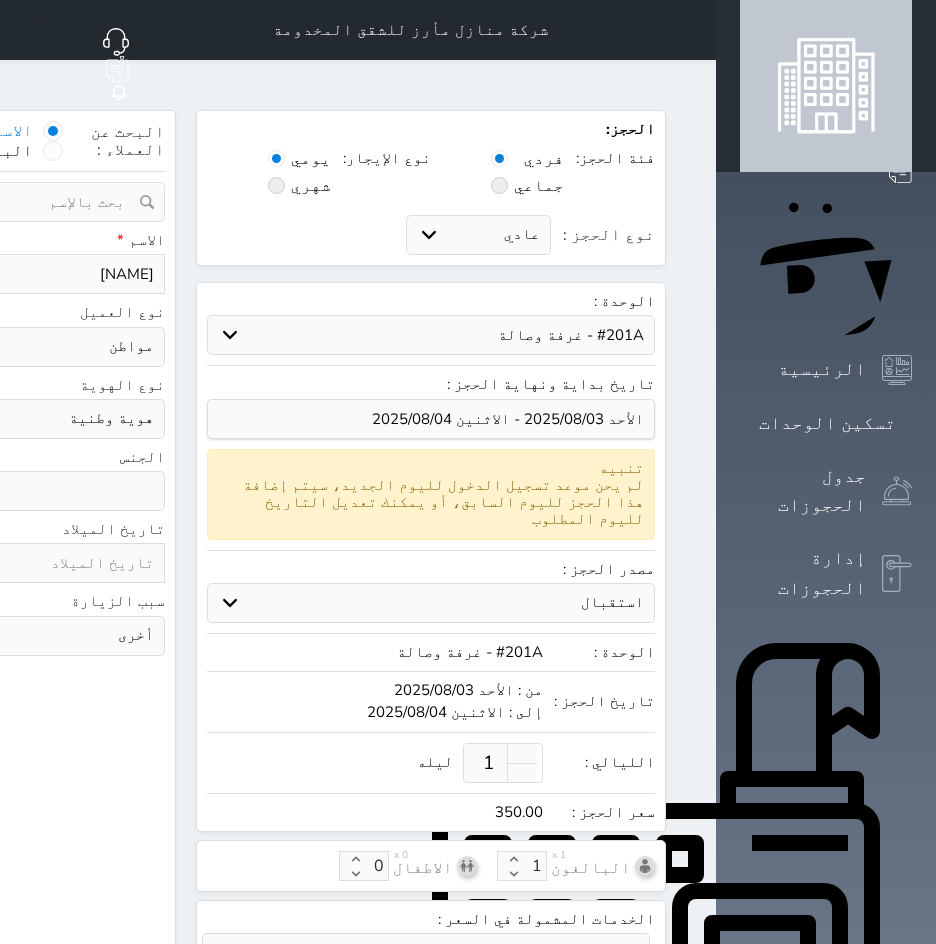 type on "[NAME]" 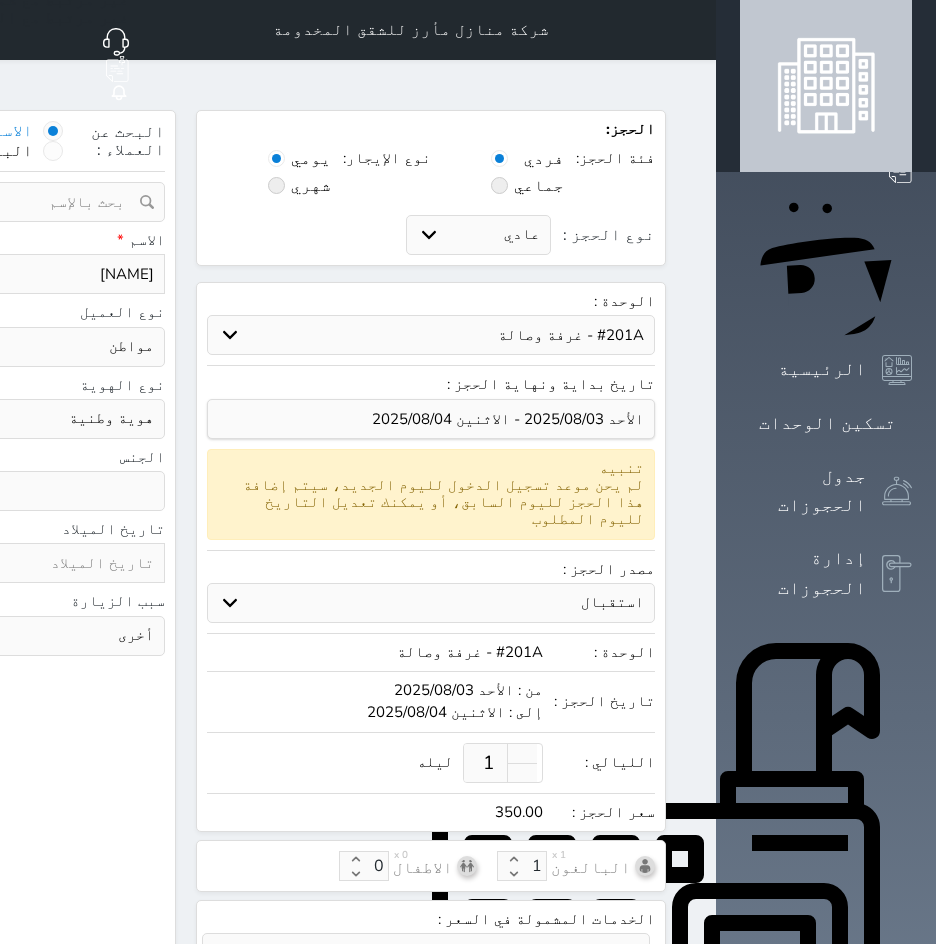 type on "+966 [PHONE]" 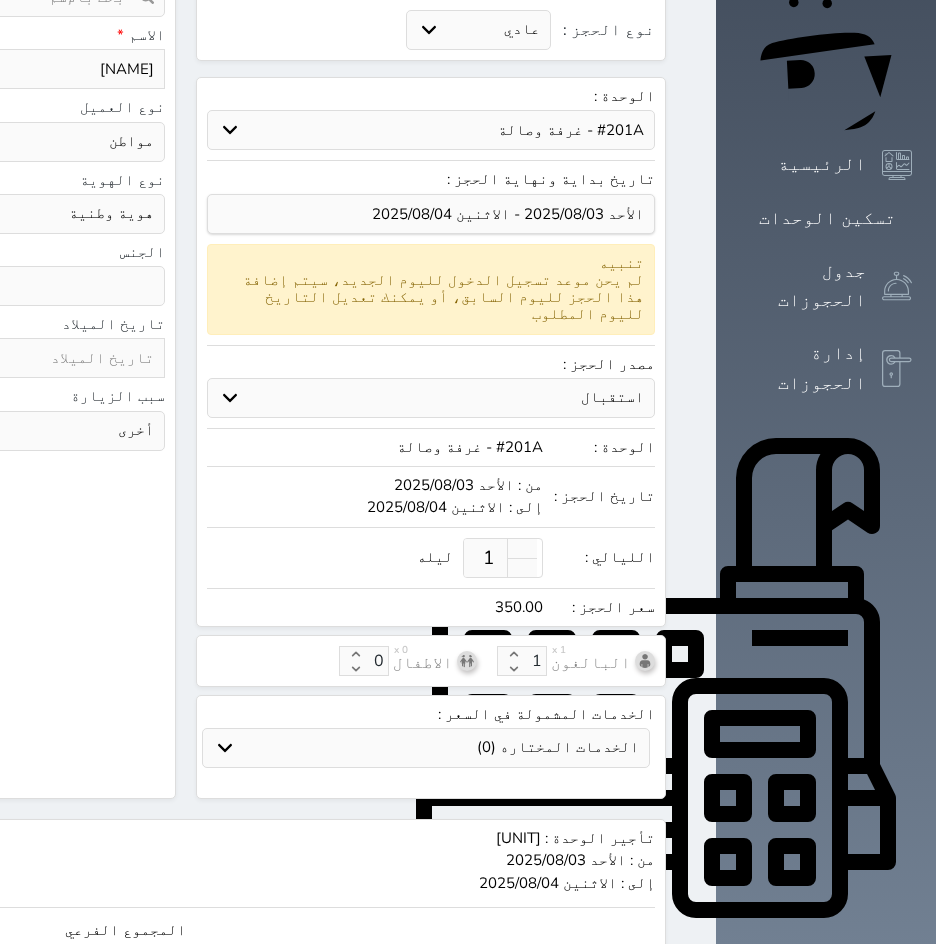 scroll, scrollTop: 285, scrollLeft: 0, axis: vertical 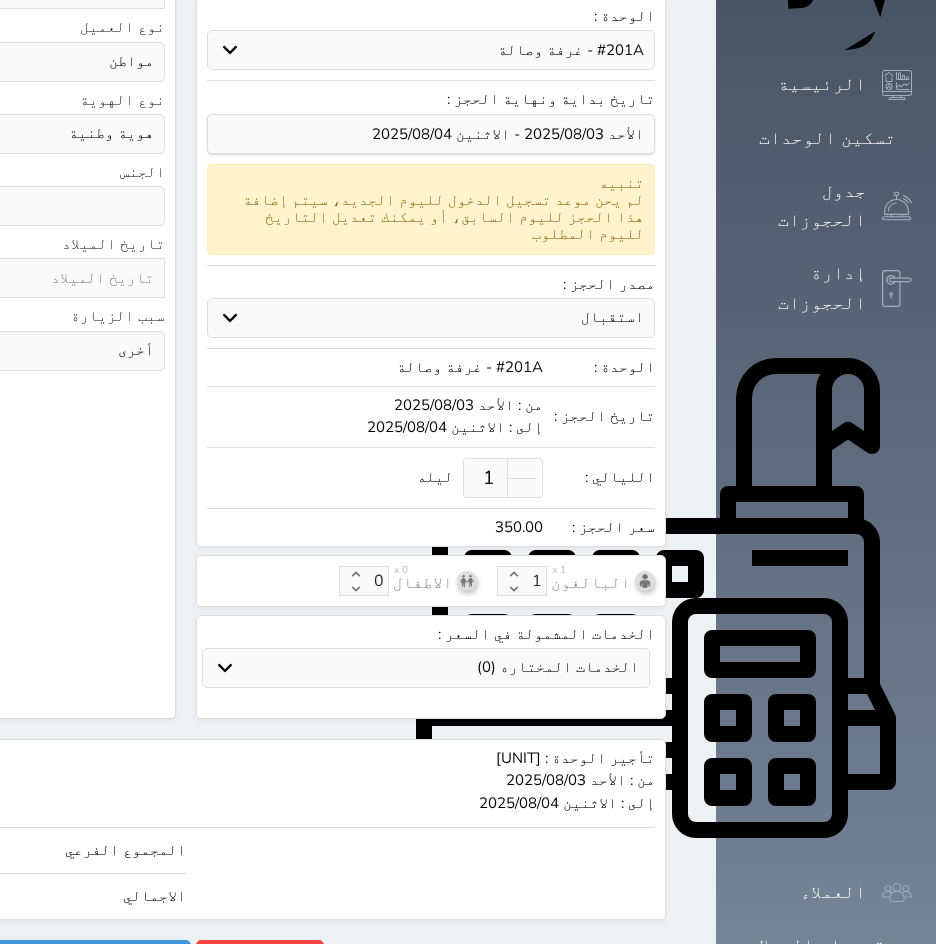 type on "+966 [PHONE]" 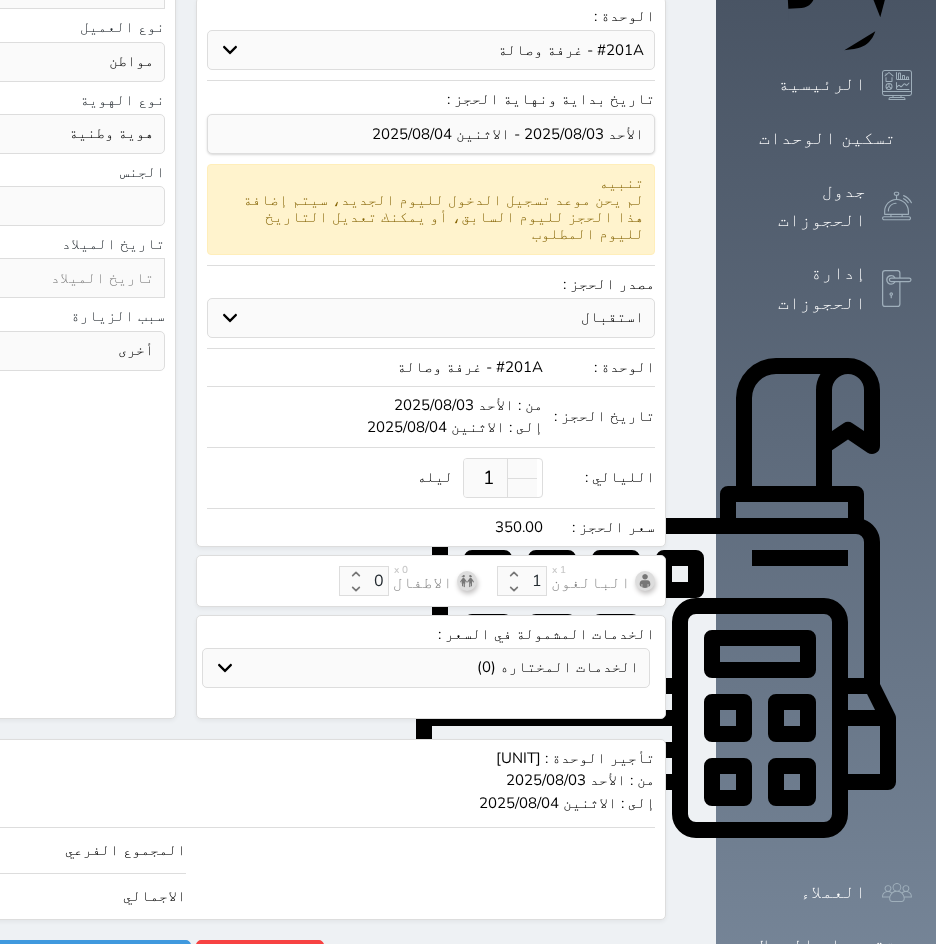 type on "1.00" 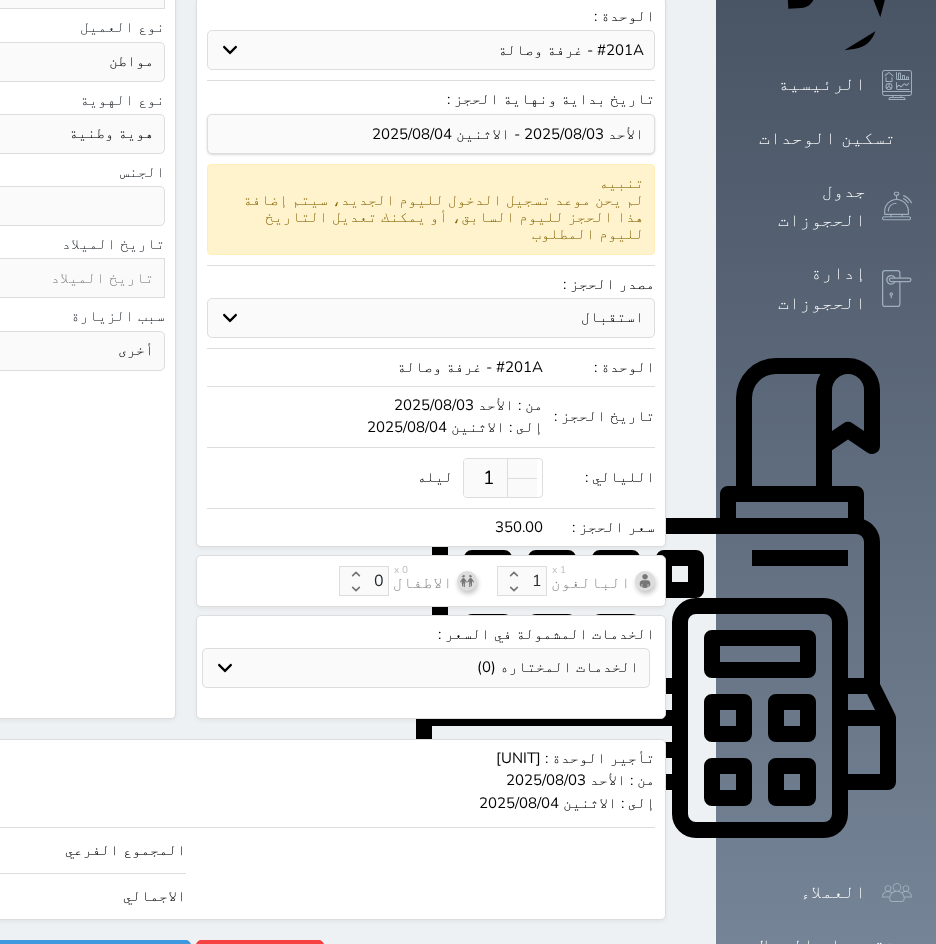 type on "1" 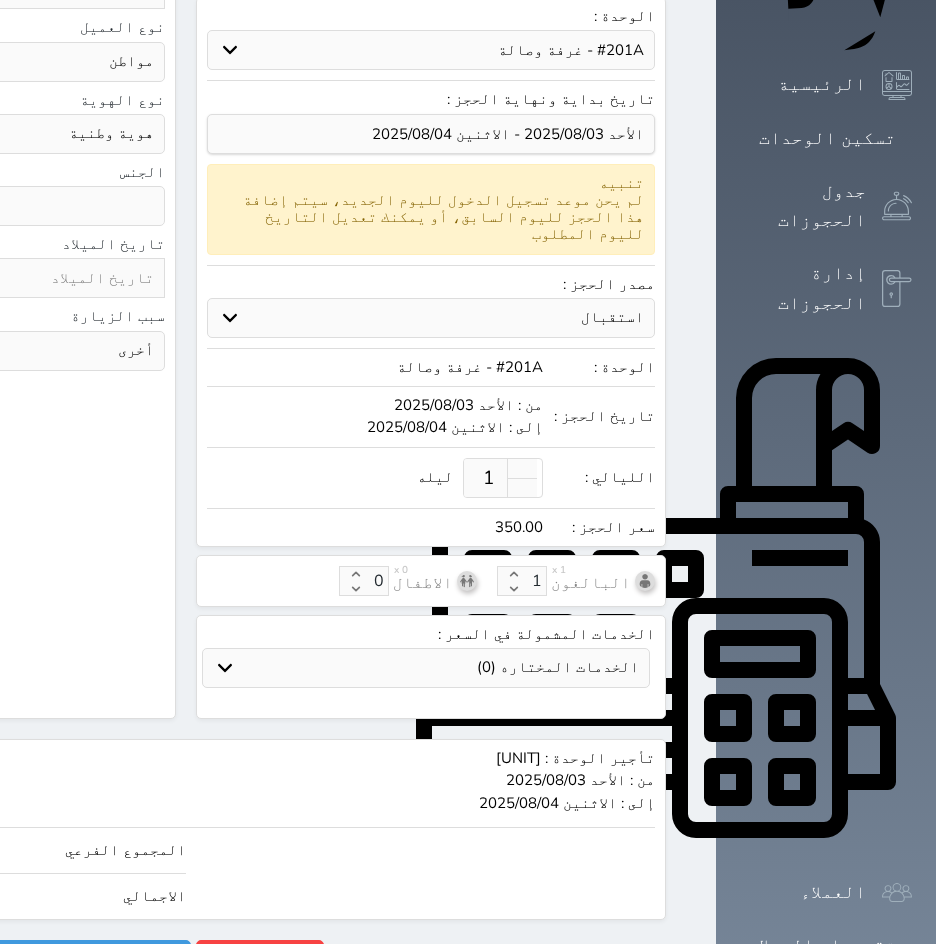 select 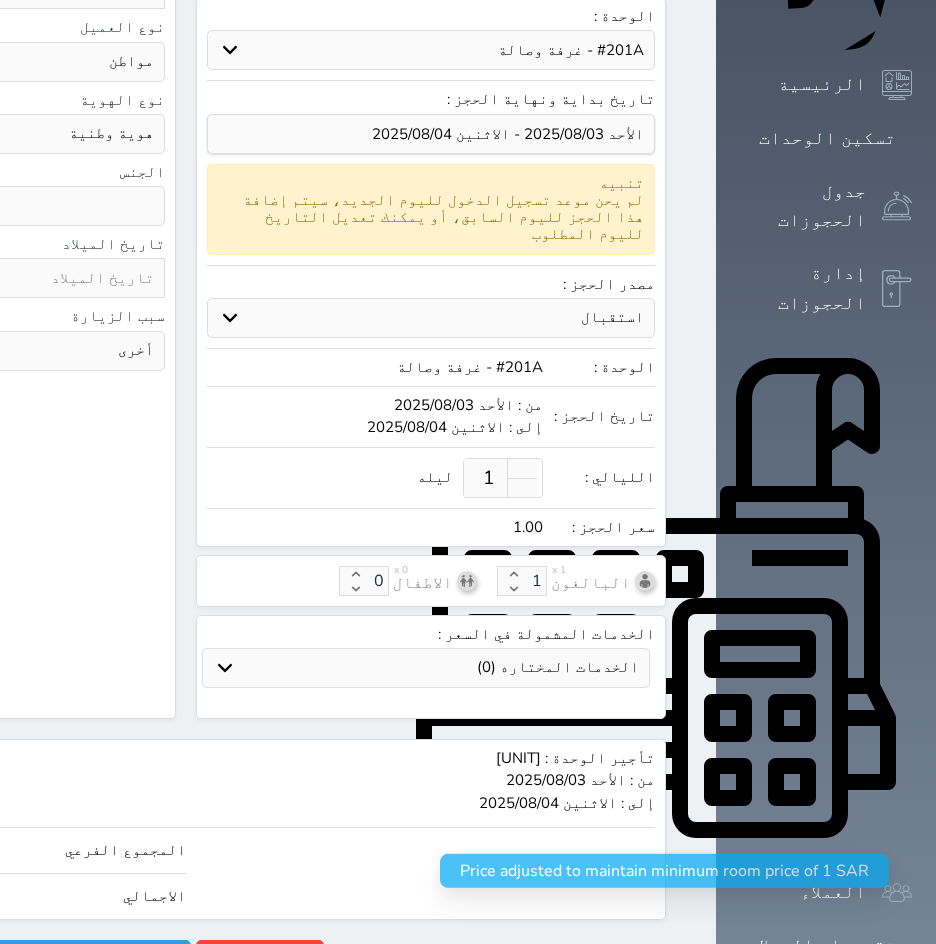 type 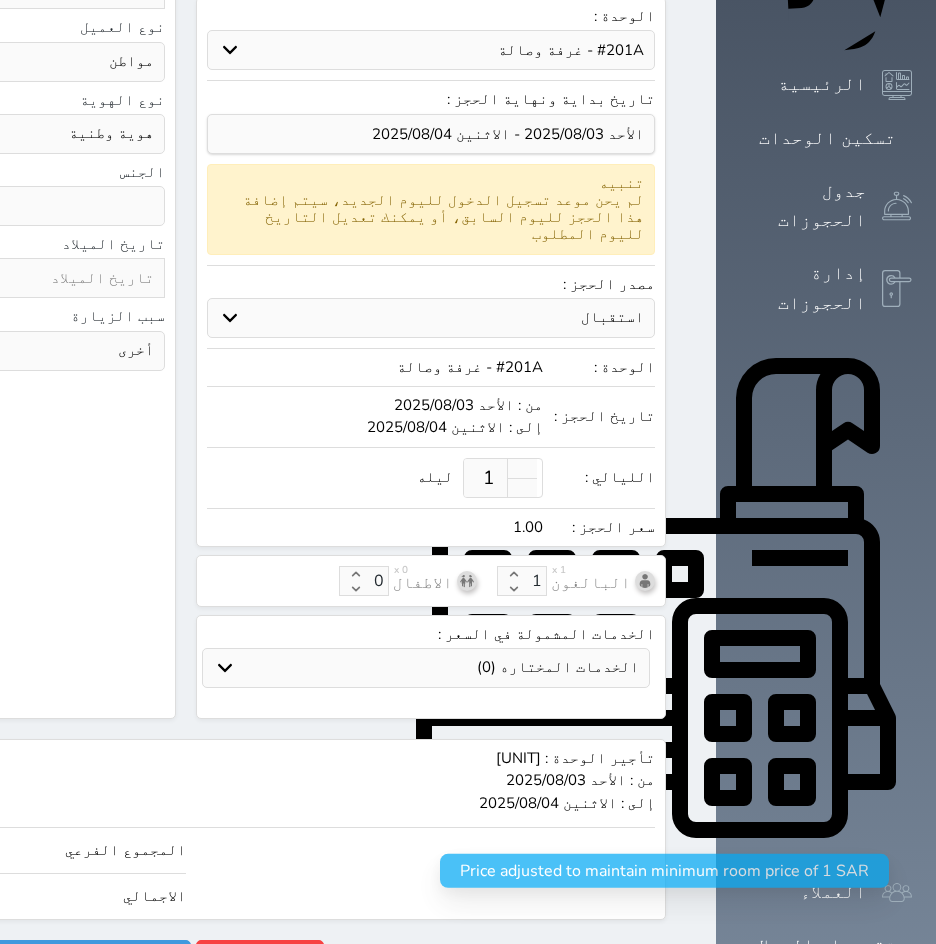 select 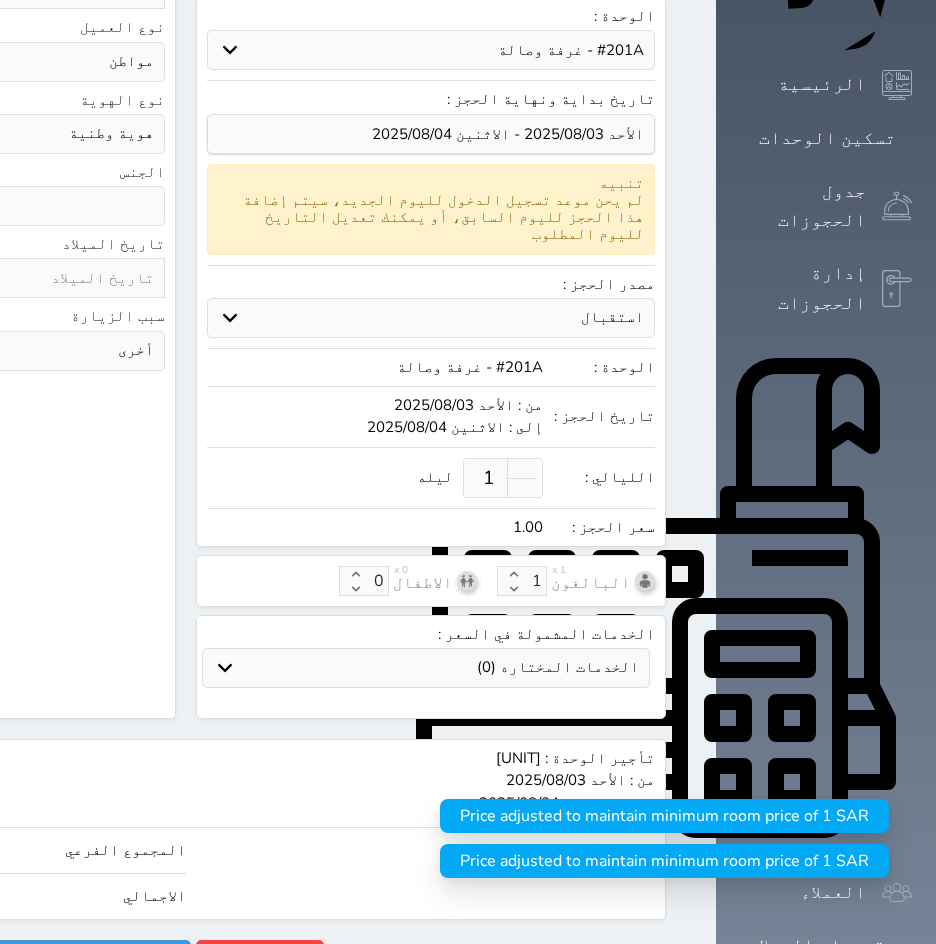 type on "2.00" 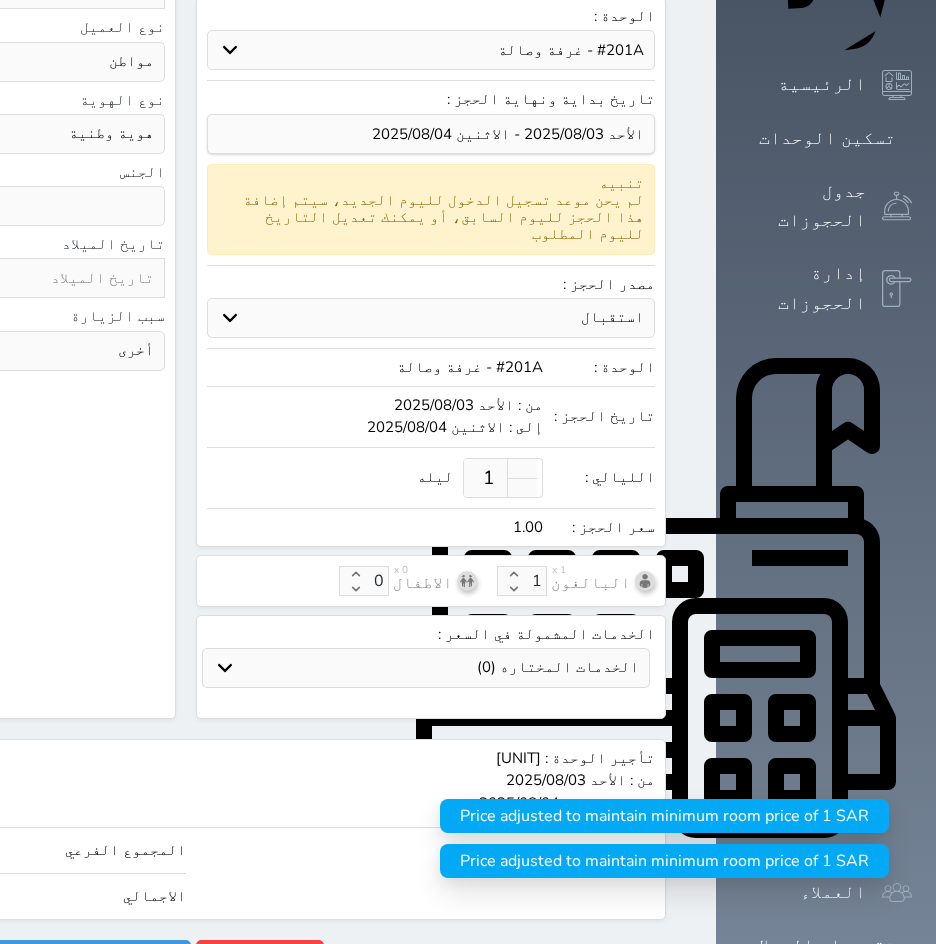 type on "2" 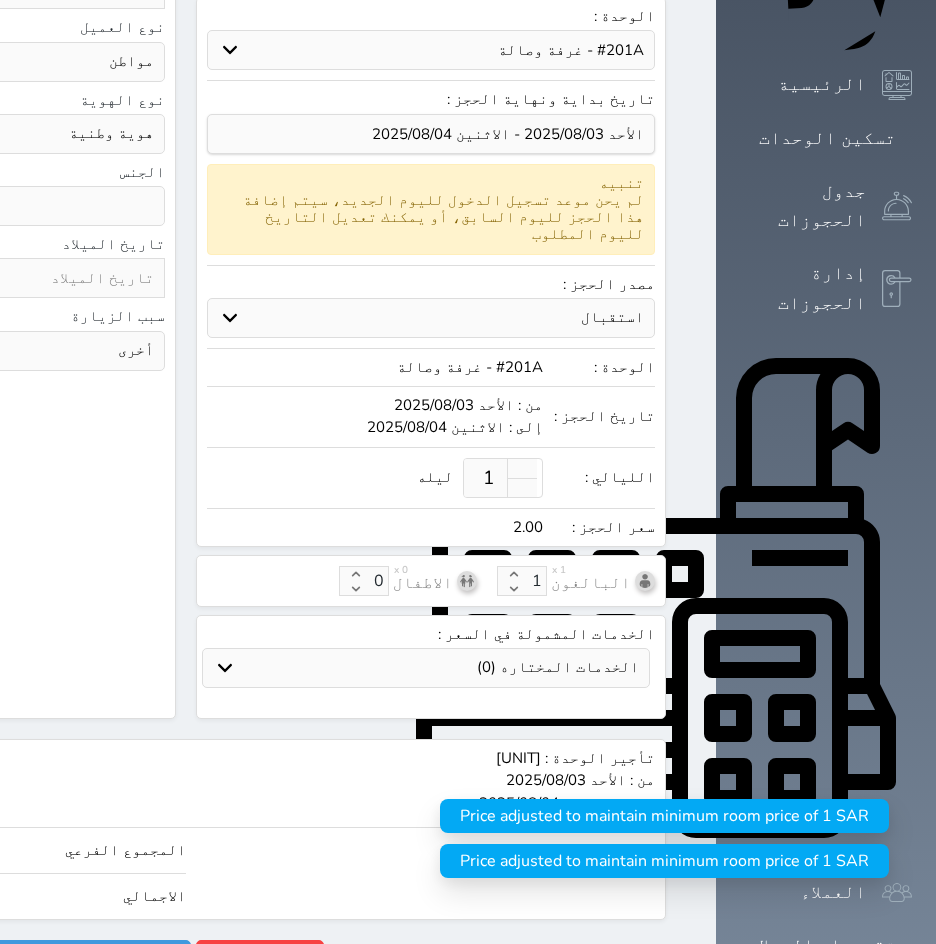 type on "27.00" 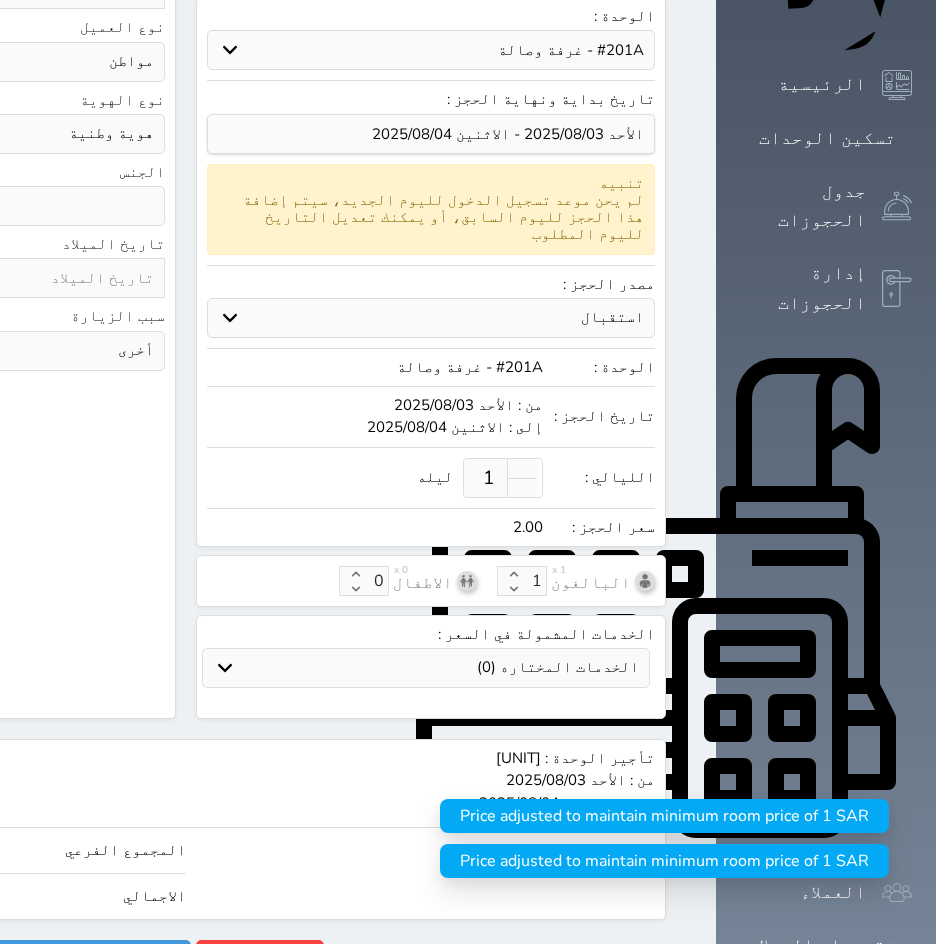type on "27" 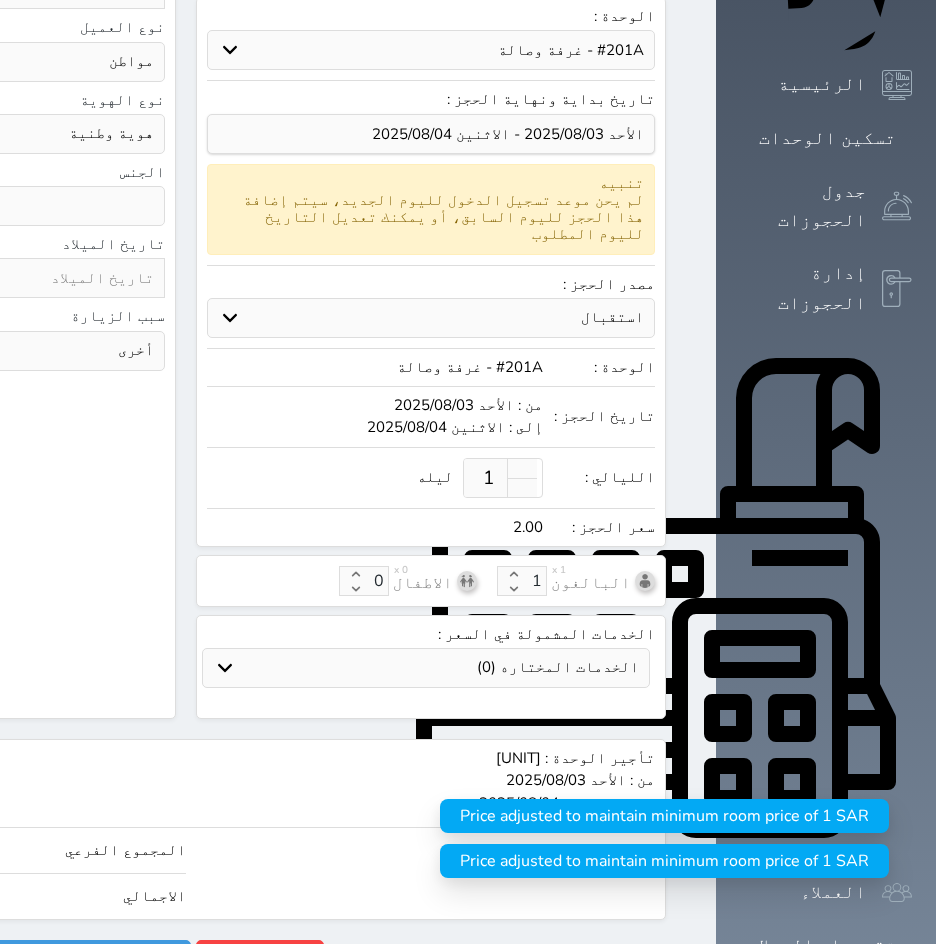 select 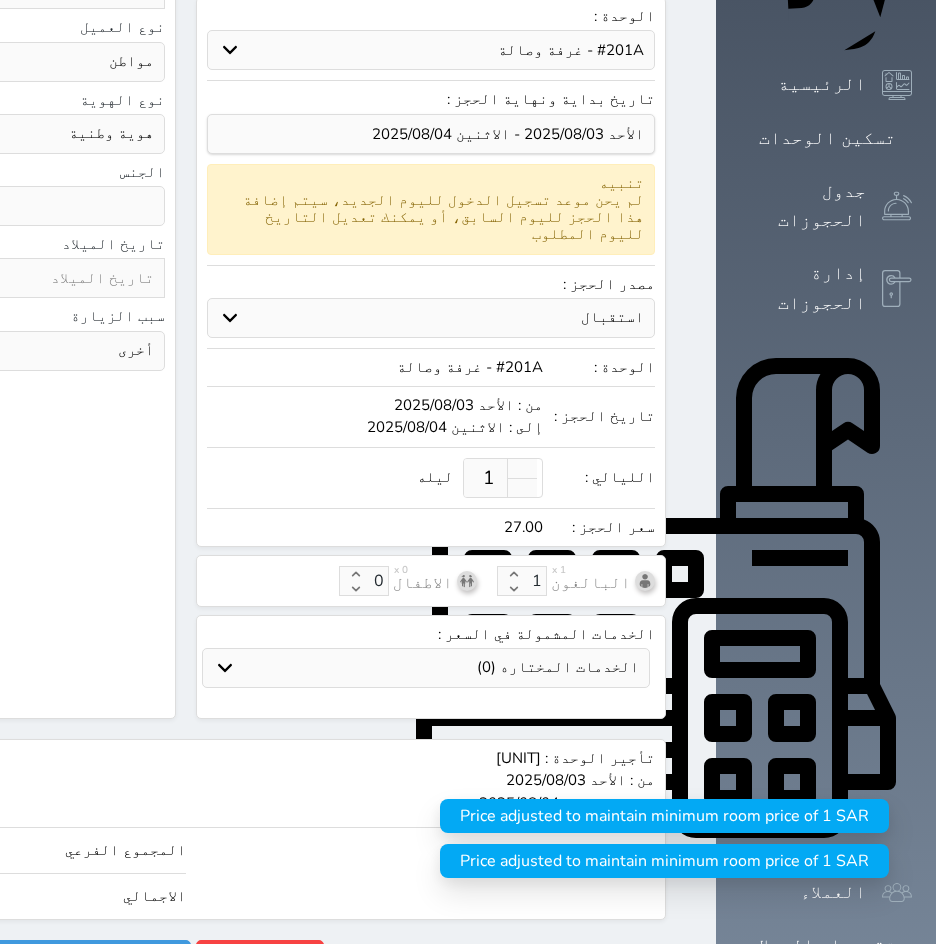 type on "279.00" 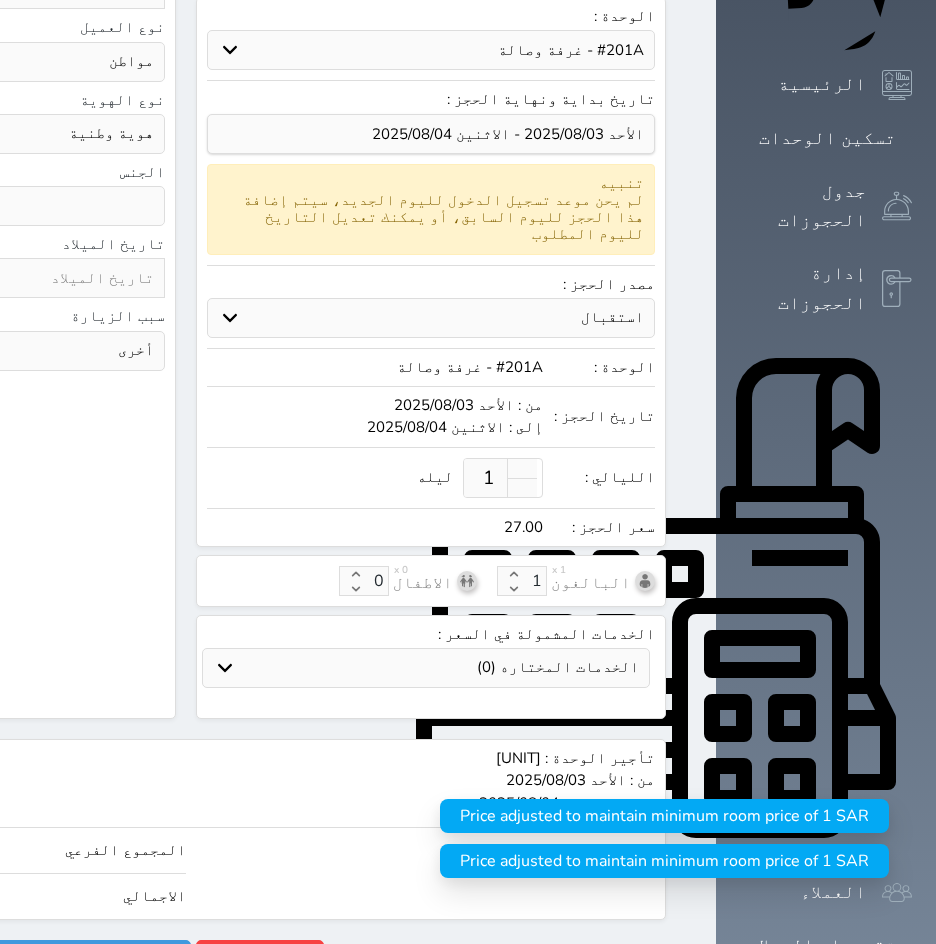 type on "279" 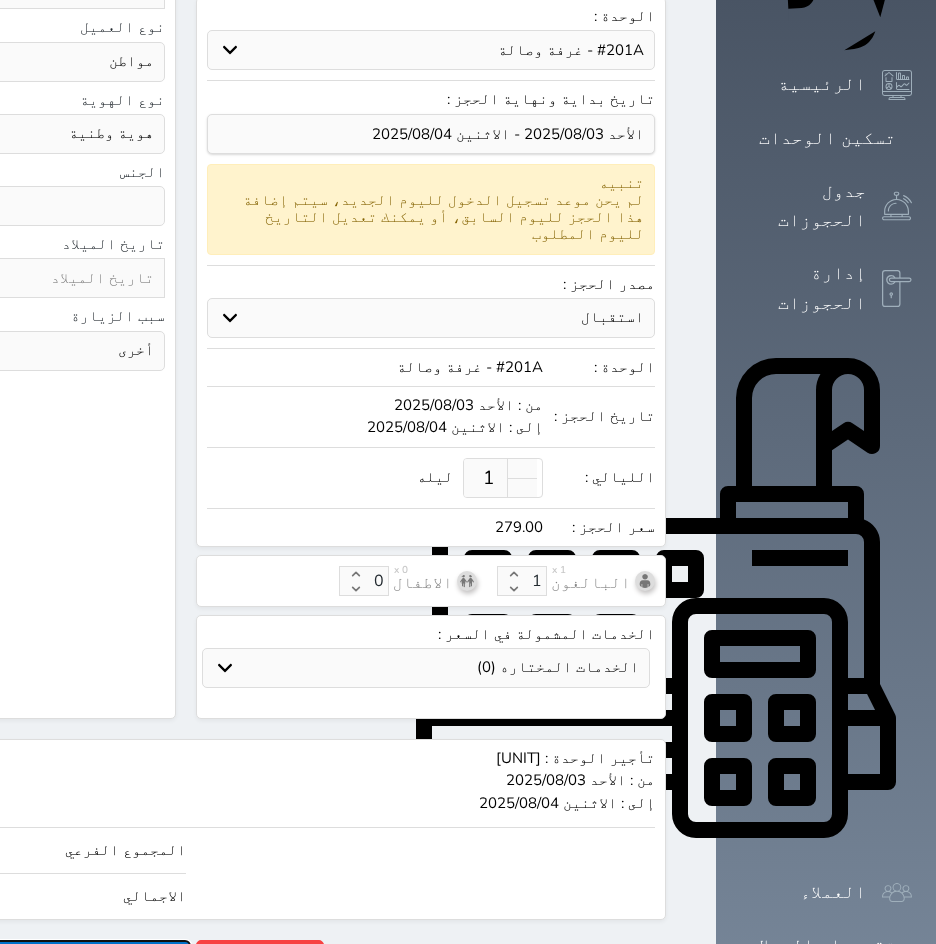 type on "279.00" 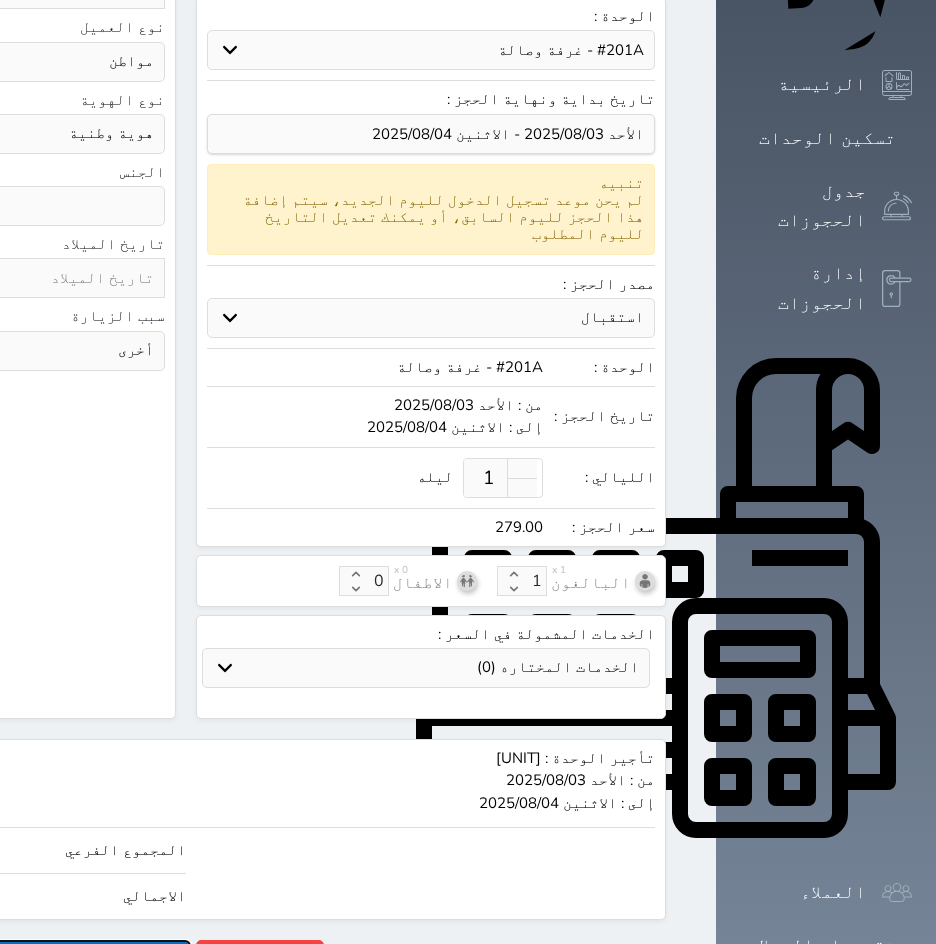 click on "حجز" at bounding box center (-49, 957) 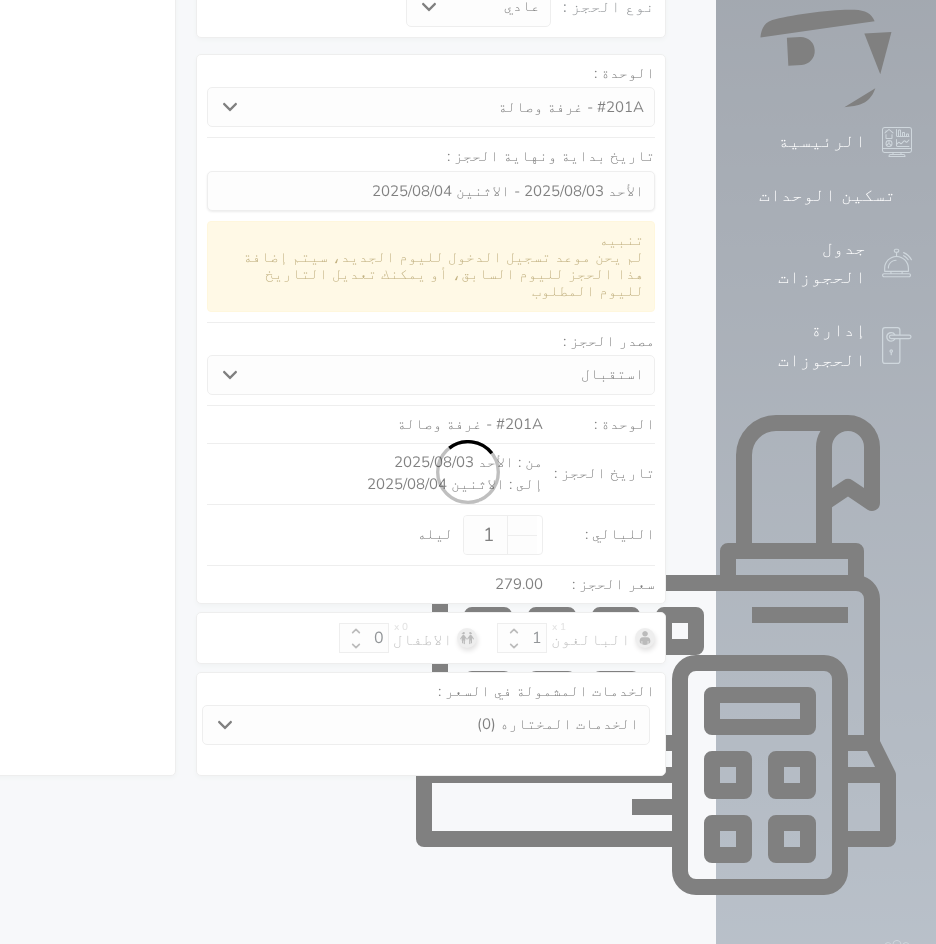 select on "1" 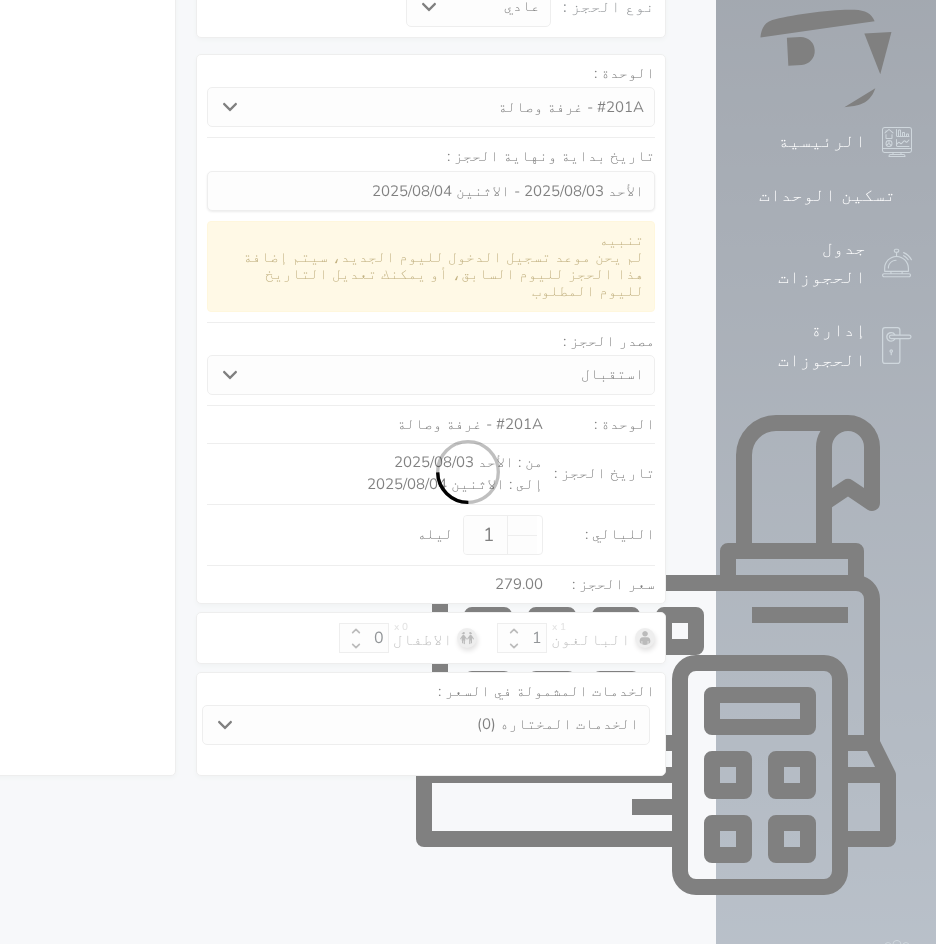 select on "113" 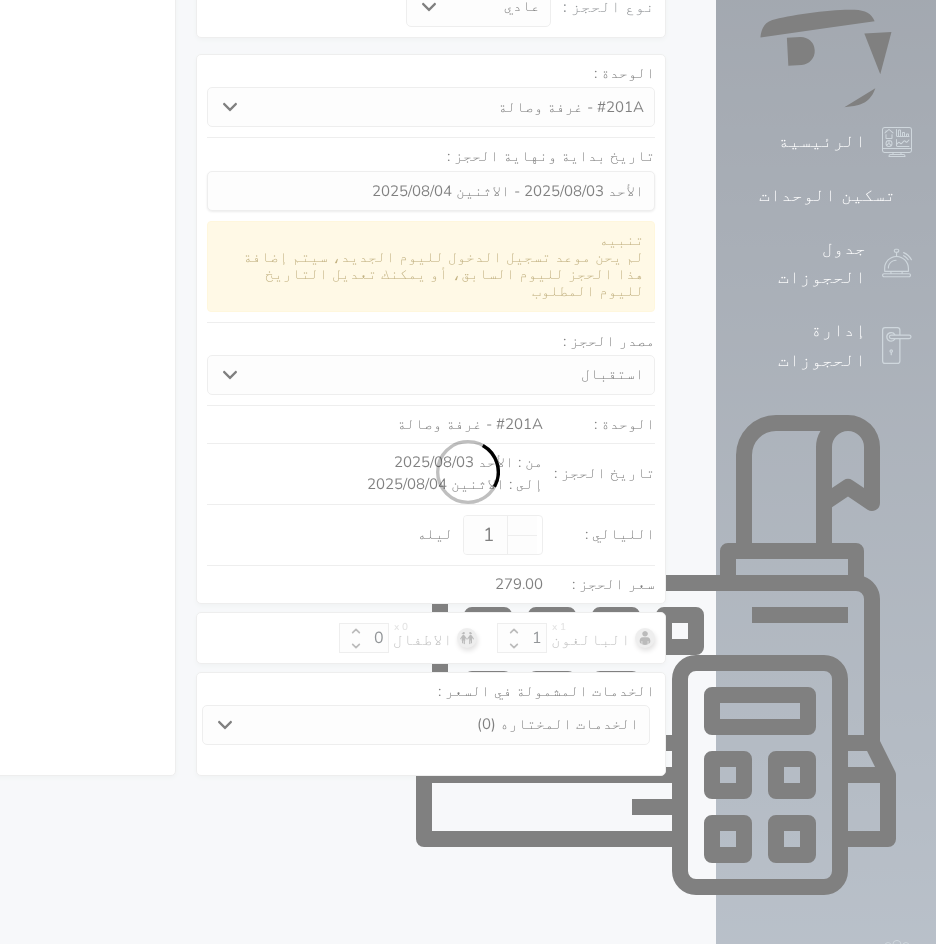select on "1" 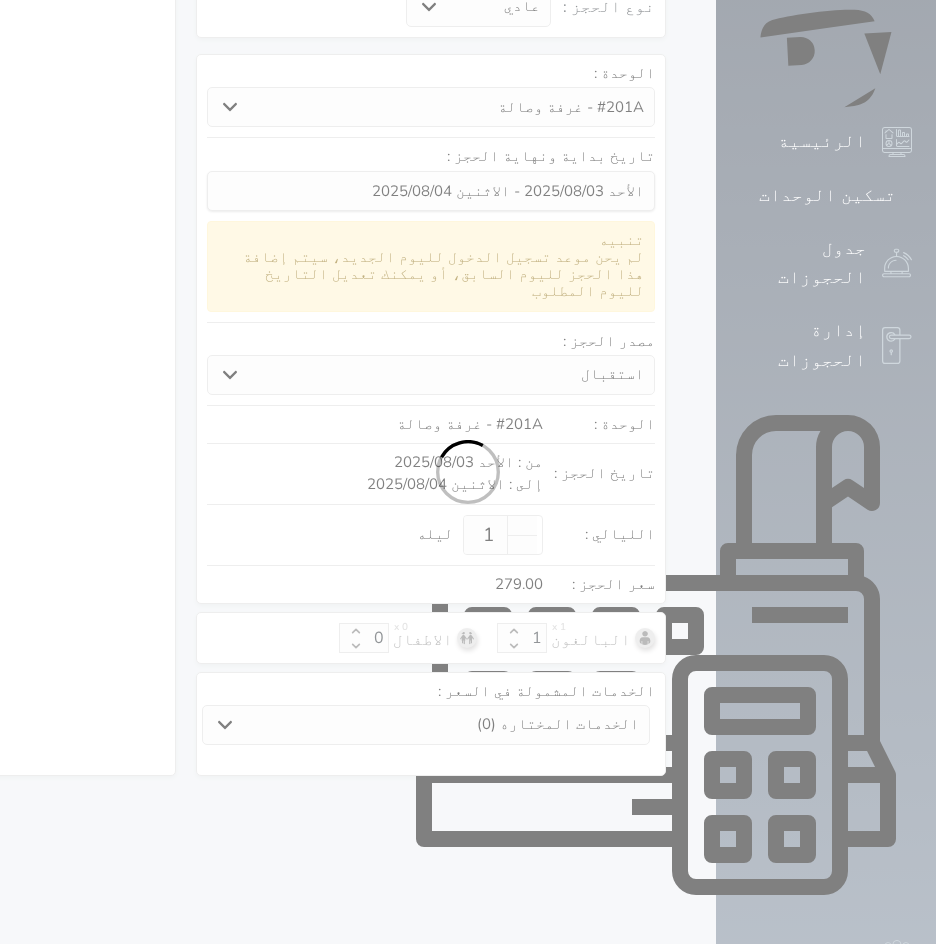 select 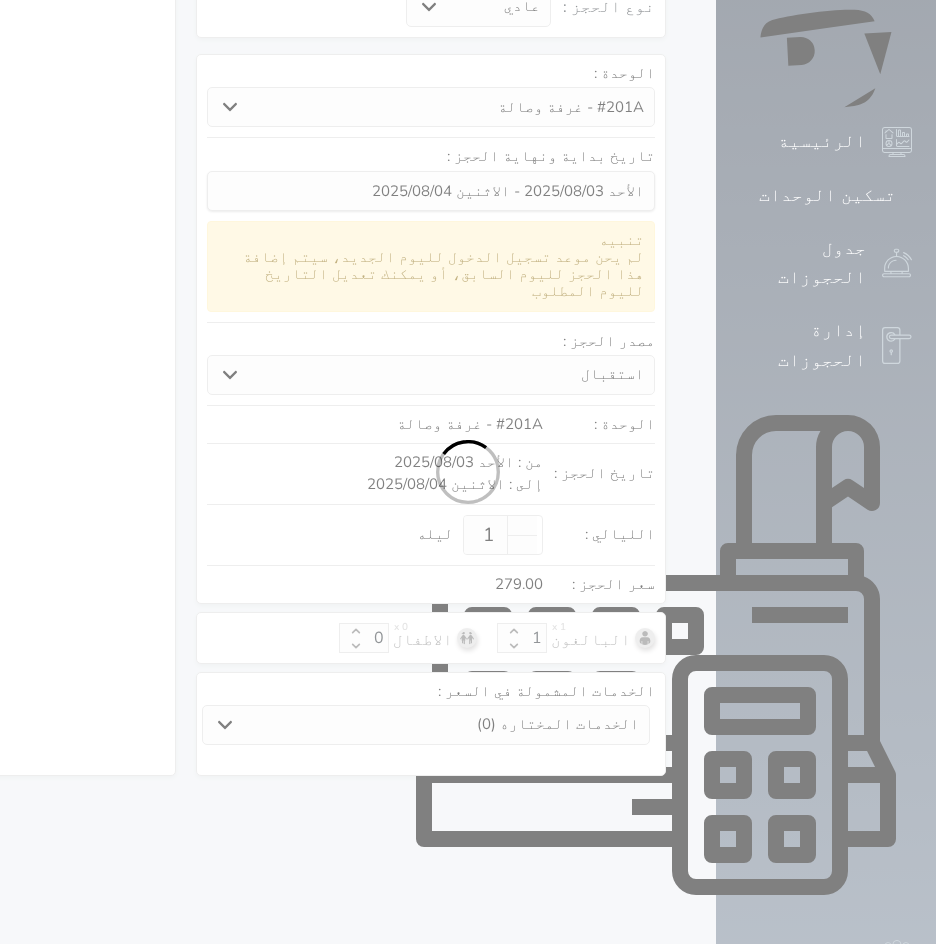 select on "7" 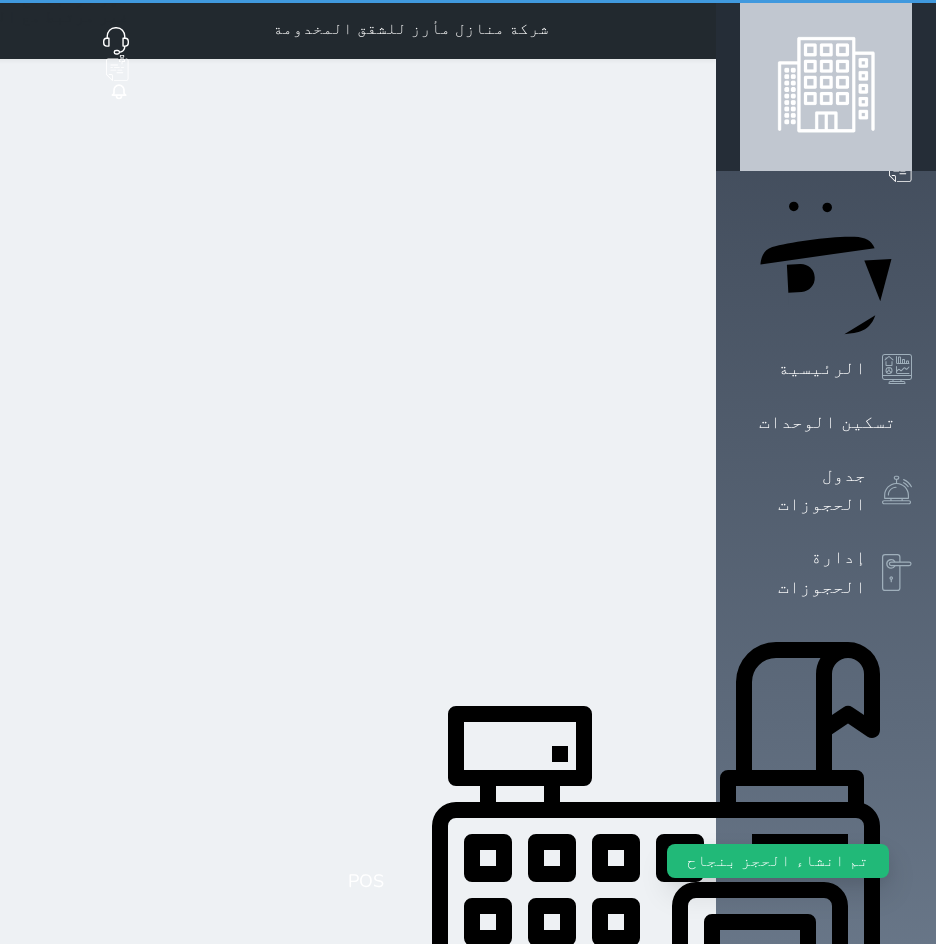 scroll, scrollTop: 0, scrollLeft: 0, axis: both 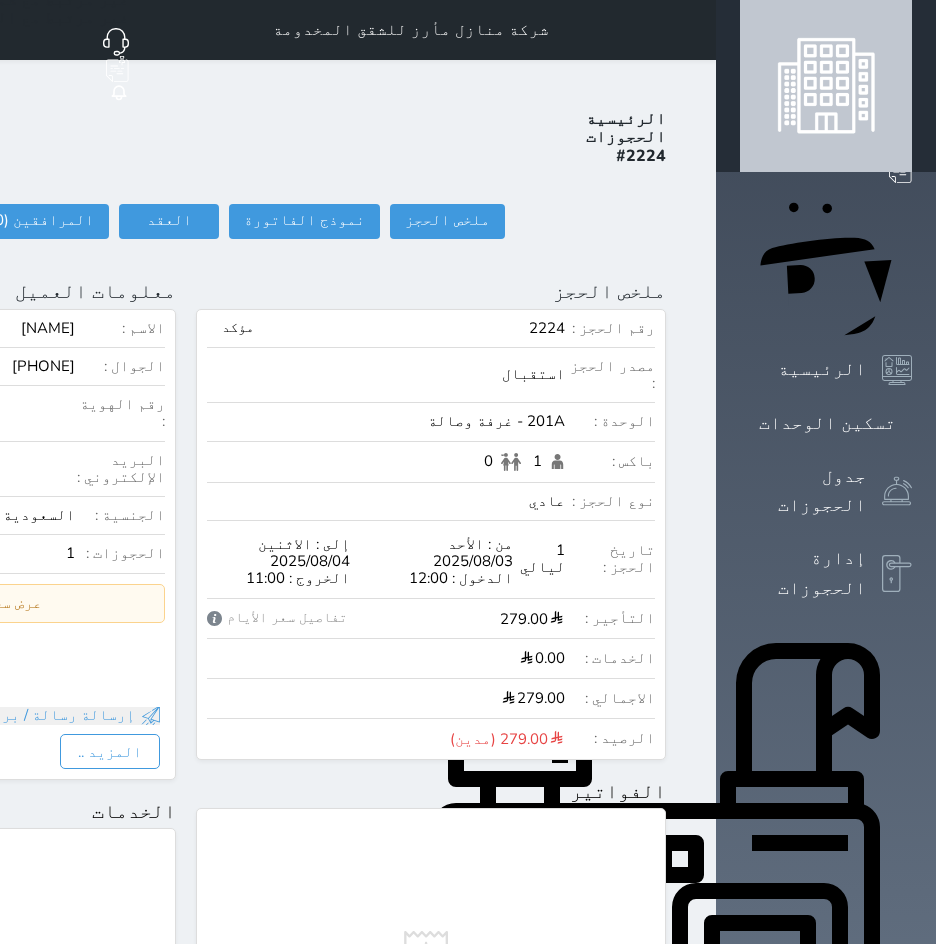 click at bounding box center [692, 30] 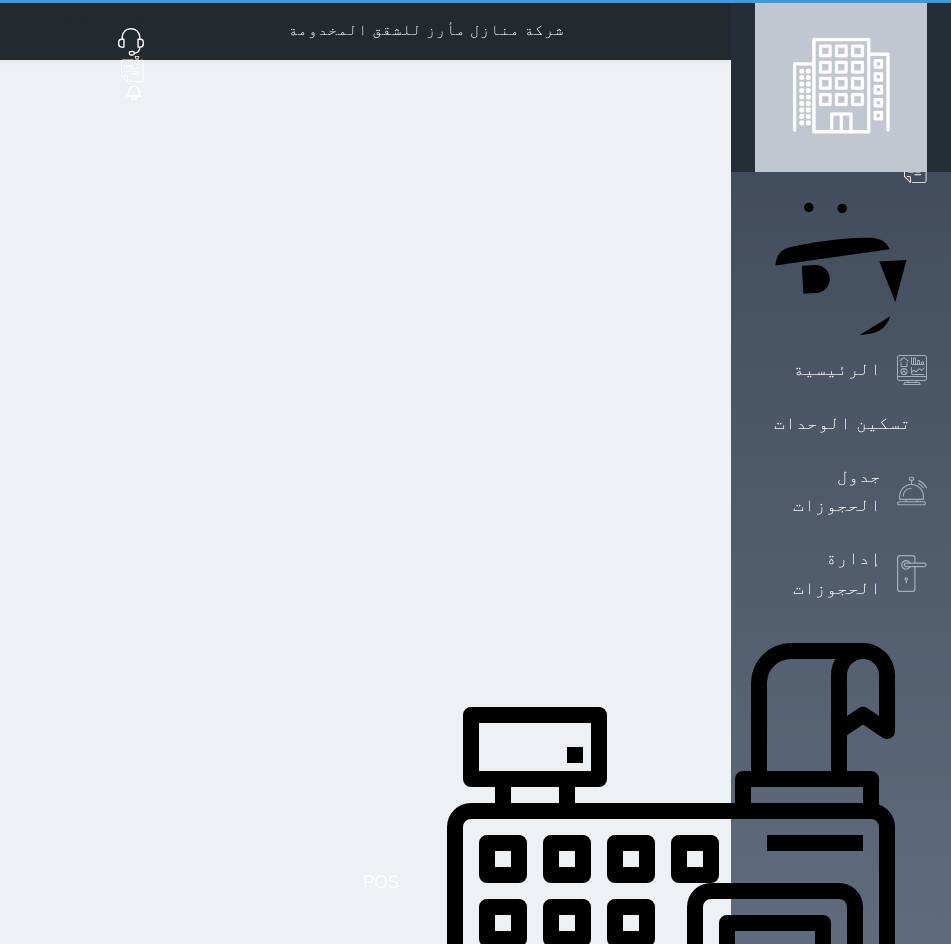 select on "1" 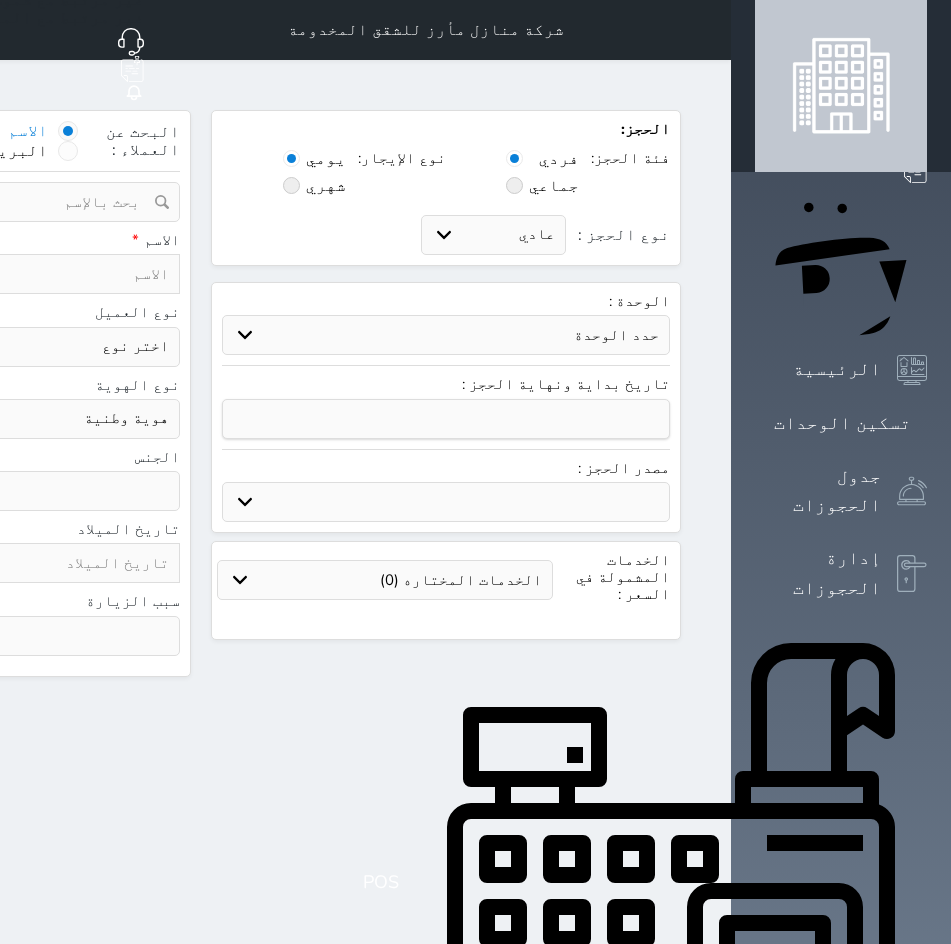 select 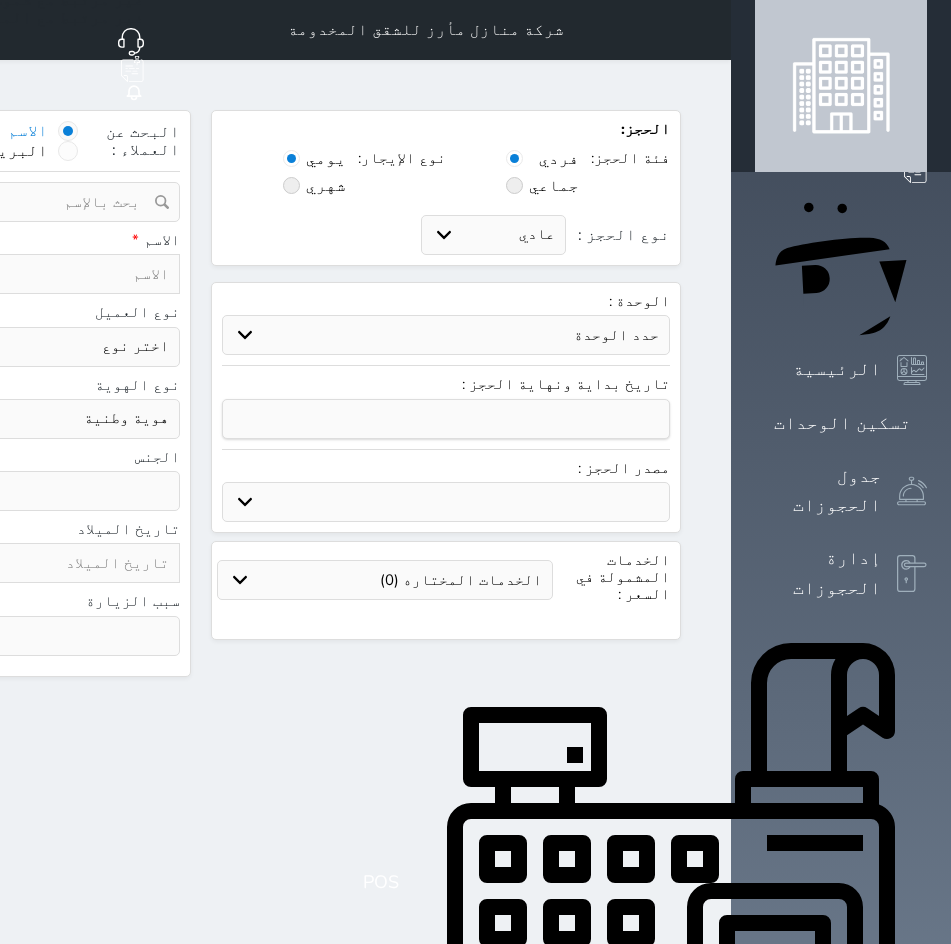 select 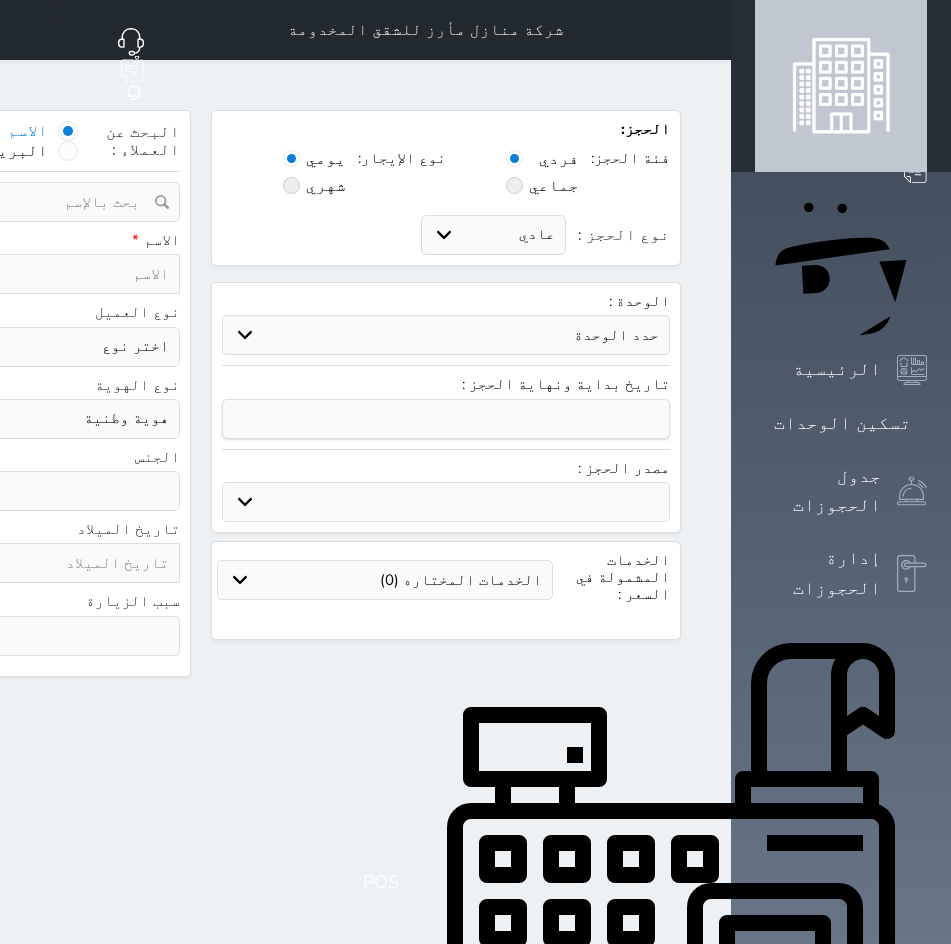 select on "113" 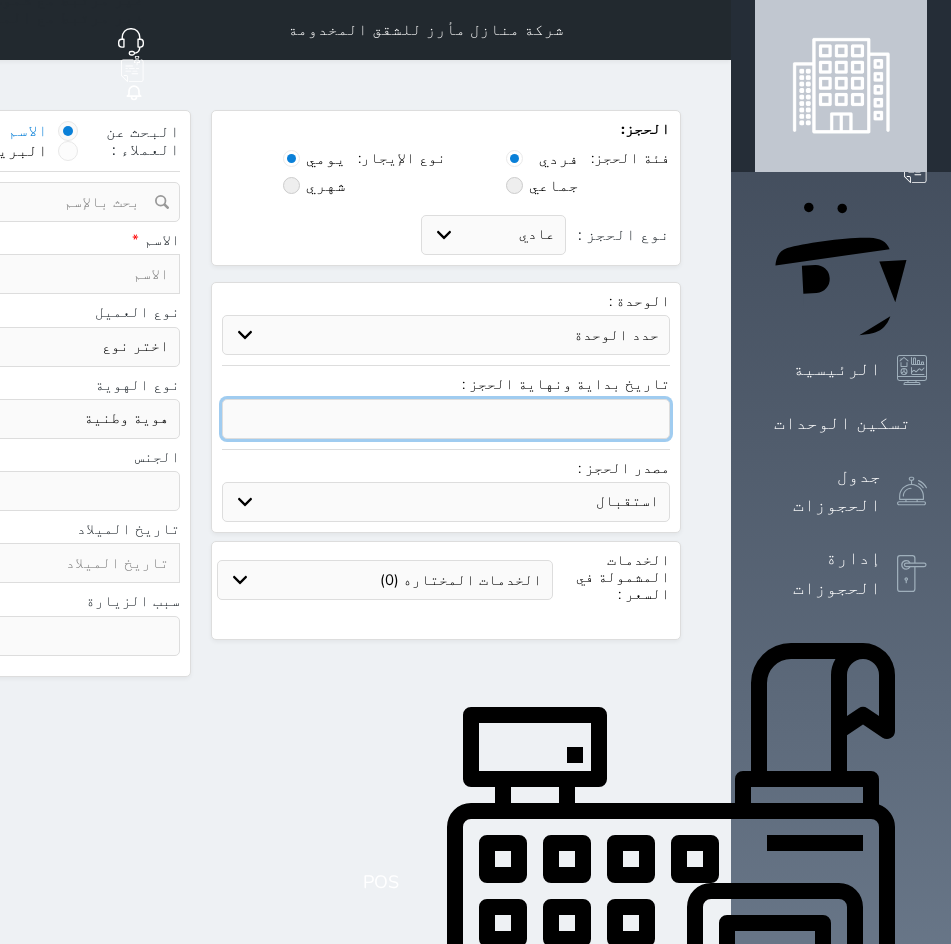 click at bounding box center [446, 419] 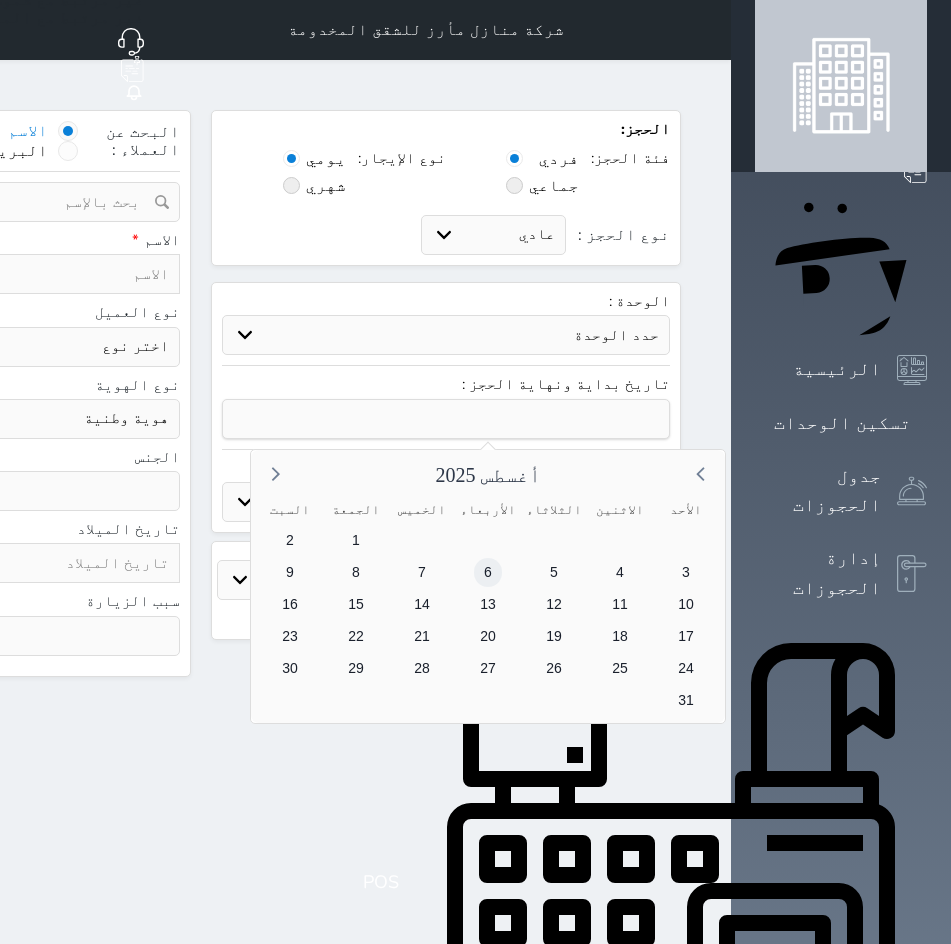 click on "6" at bounding box center [488, 572] 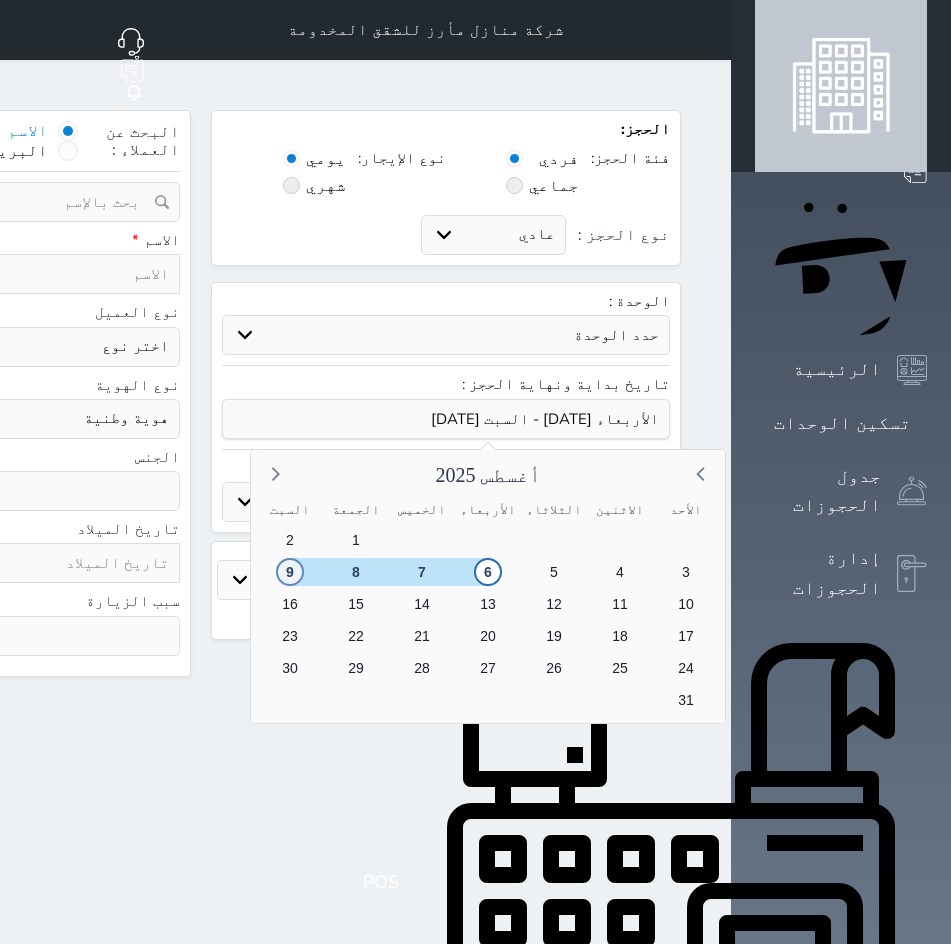 click on "9" at bounding box center [290, 572] 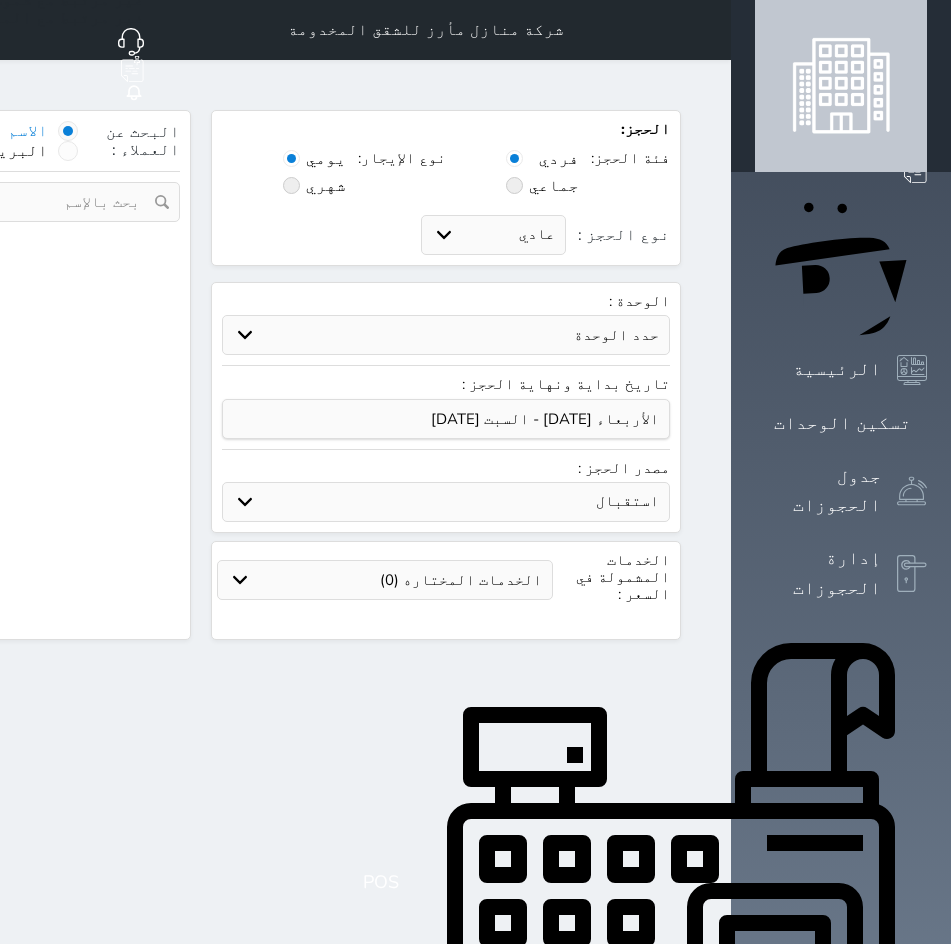 select 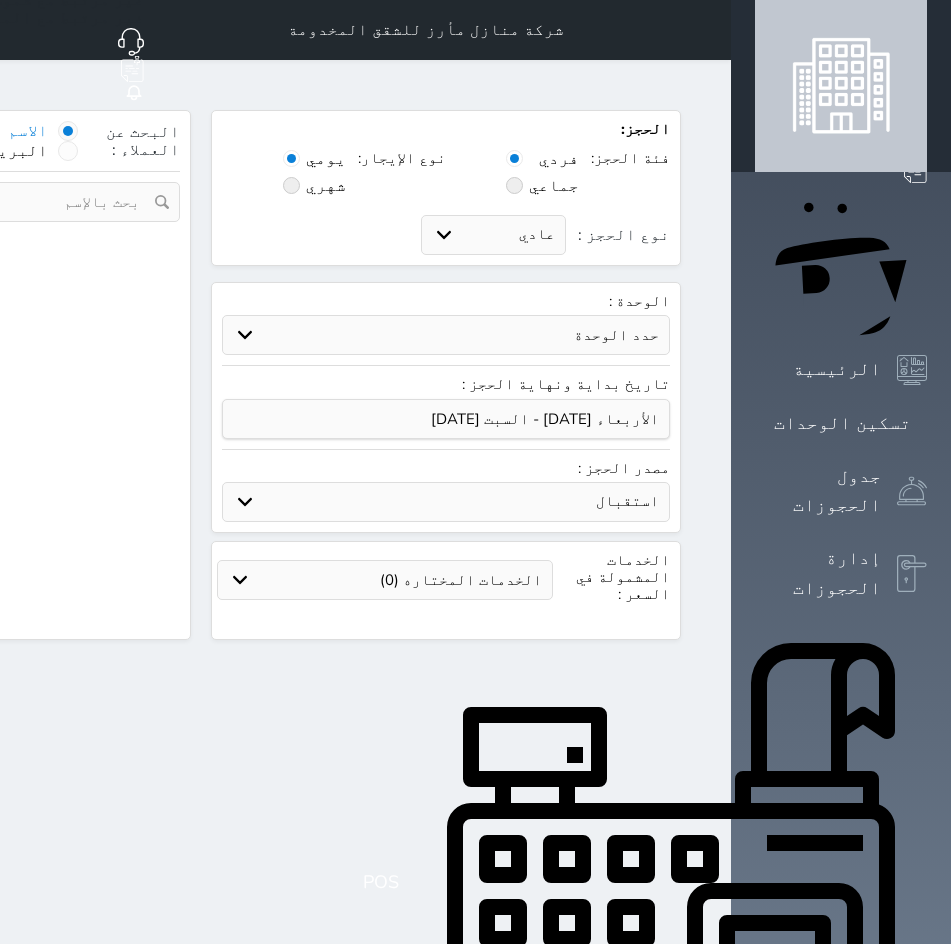 select on "1" 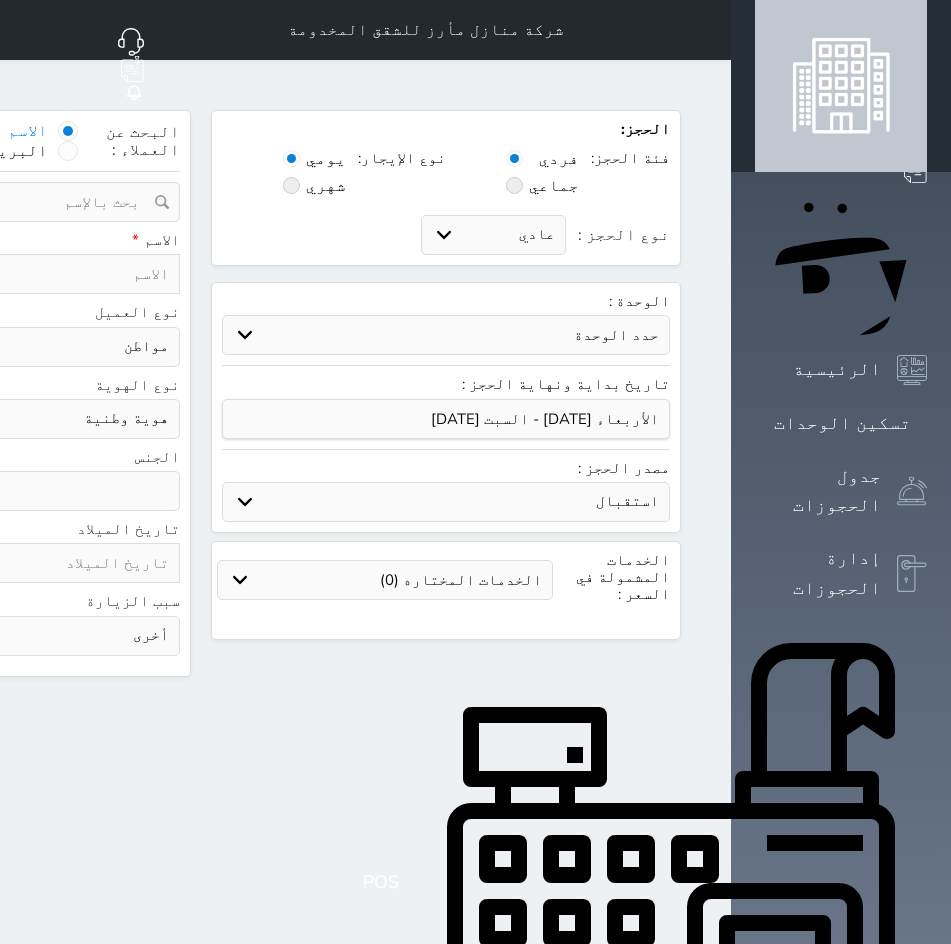 click on "حدد الوحدة
#502 - جناح فاخر
#501 - غرفتين وصالة
#402A - غرفة وصالة
#401A - غرفة وصالة
#302A - غرفة وصالة
#201B - غرفتين وصالة
#201A - غرفة وصالة
#102B - غرفتين وصالة
#102A - غرفة وصالة" at bounding box center [446, 335] 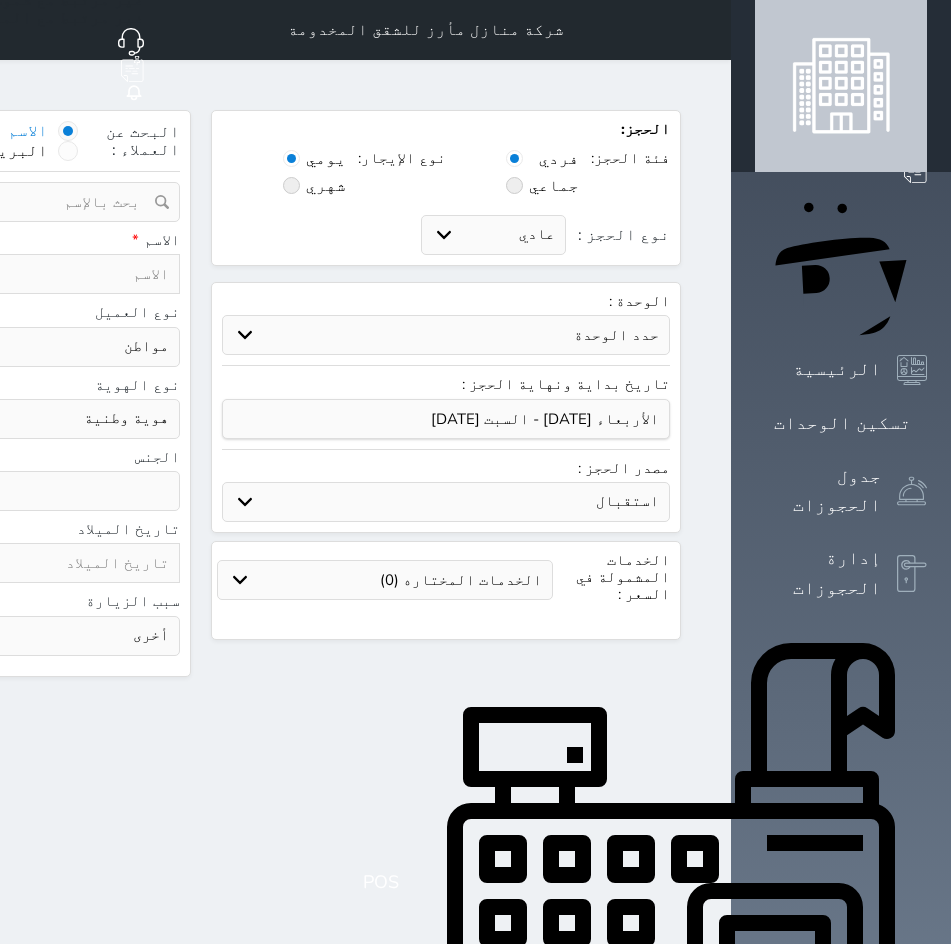 select 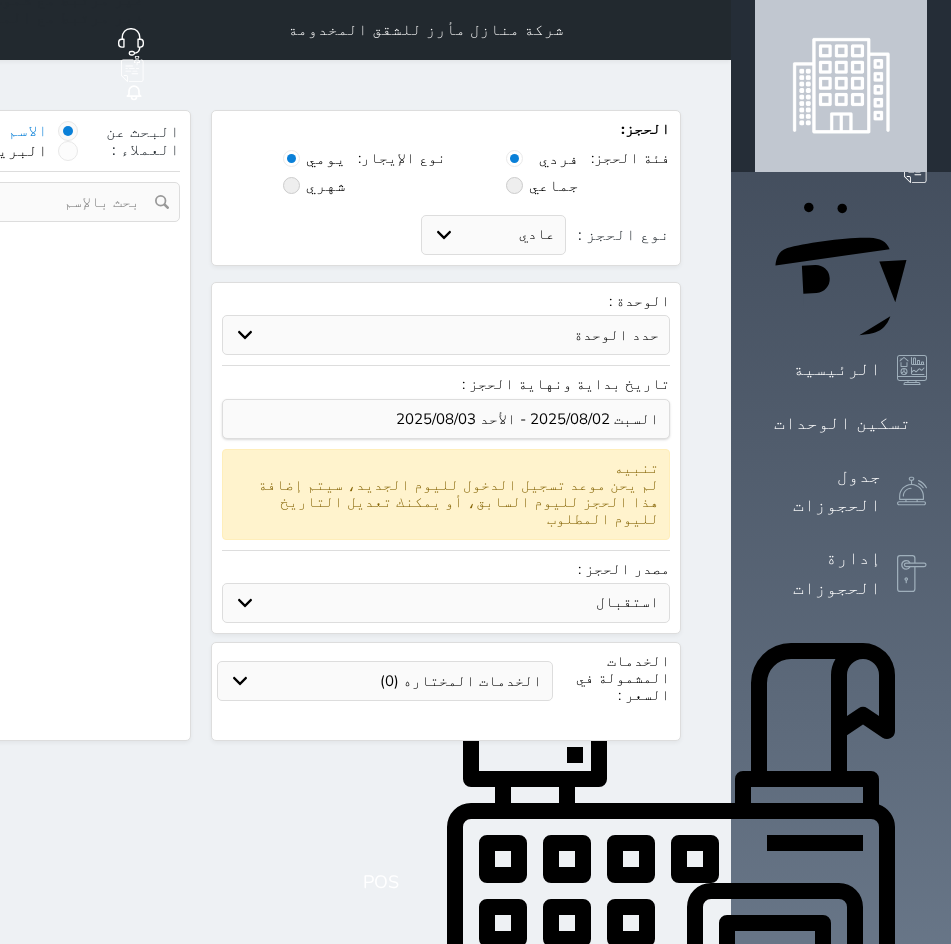 select on "1" 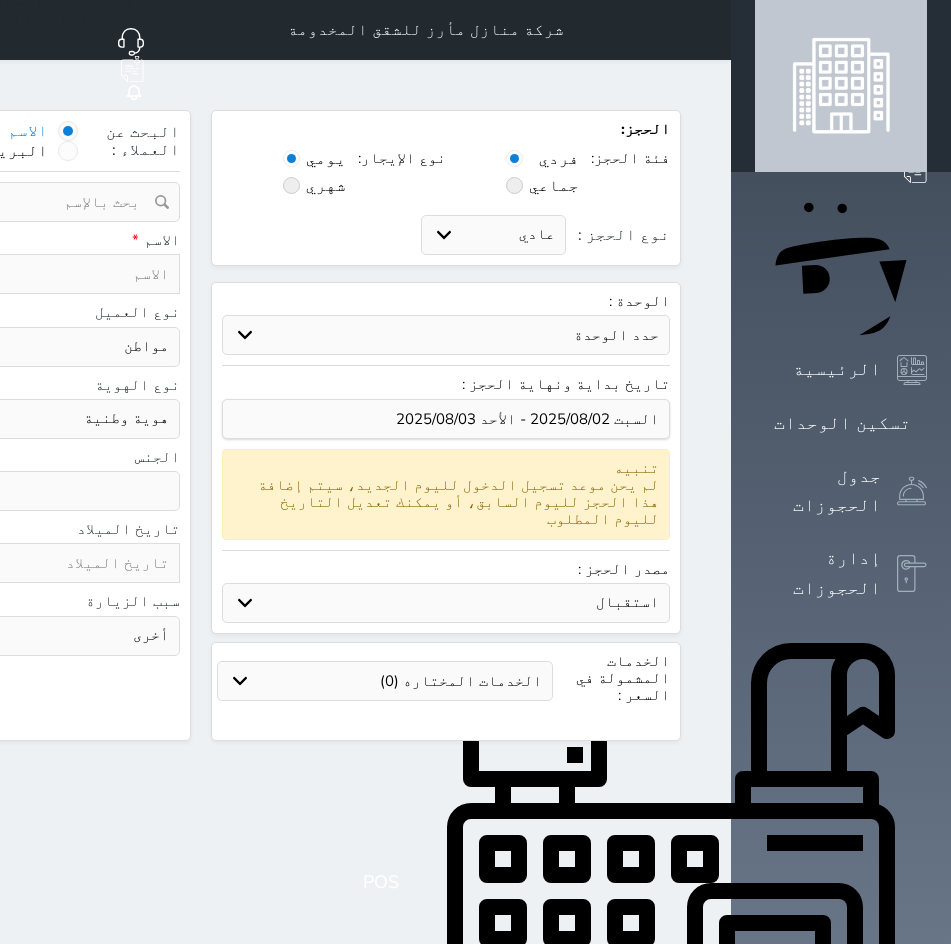 click on "حدد الوحدة
#102A - غرفة وصالة" at bounding box center [446, 335] 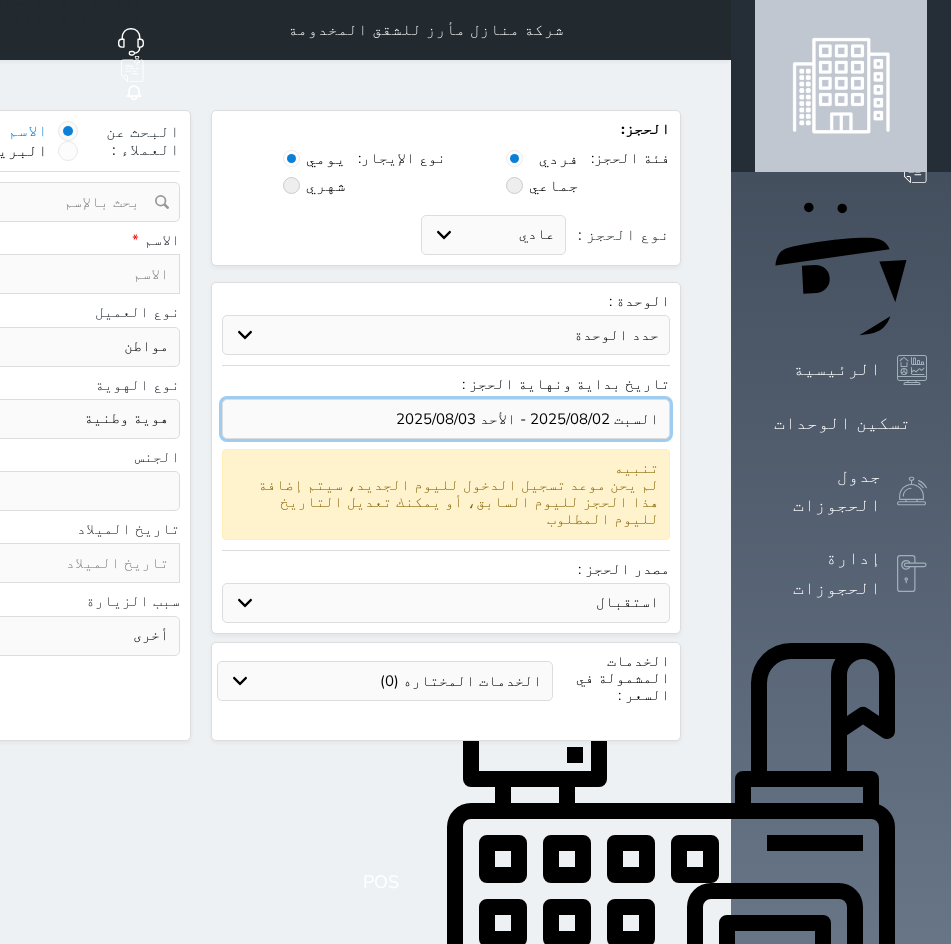 click at bounding box center (446, 419) 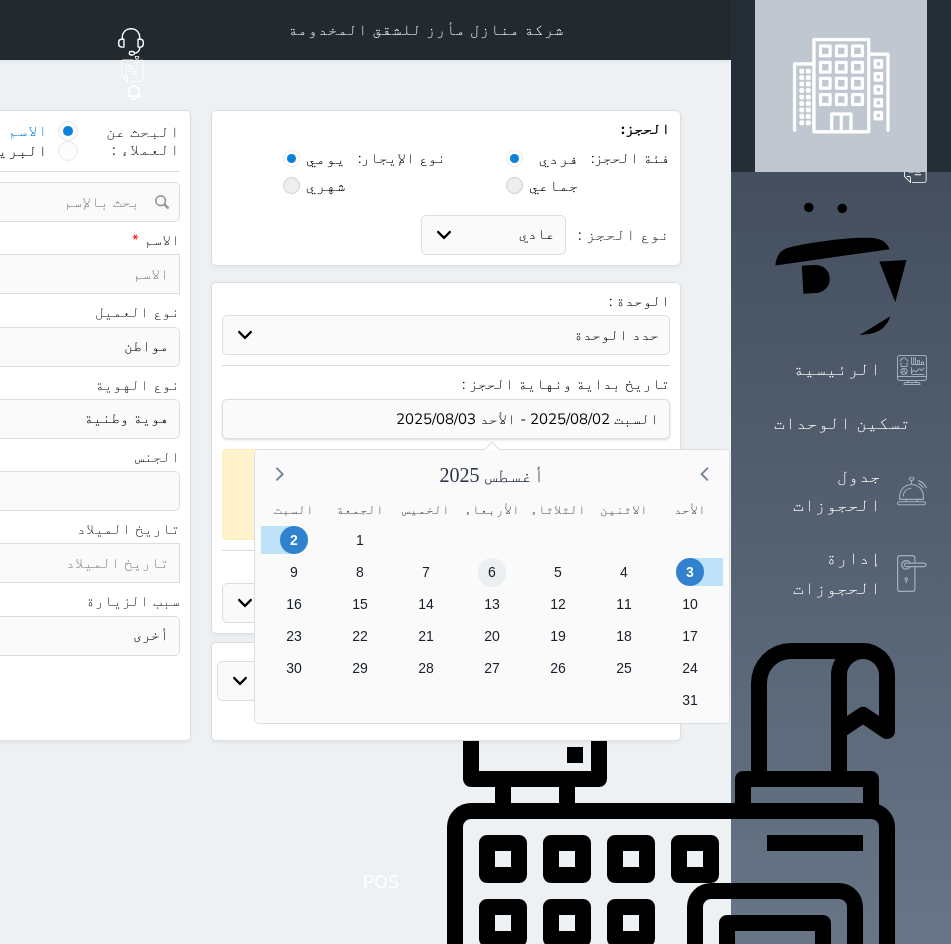 click on "6" at bounding box center (492, 572) 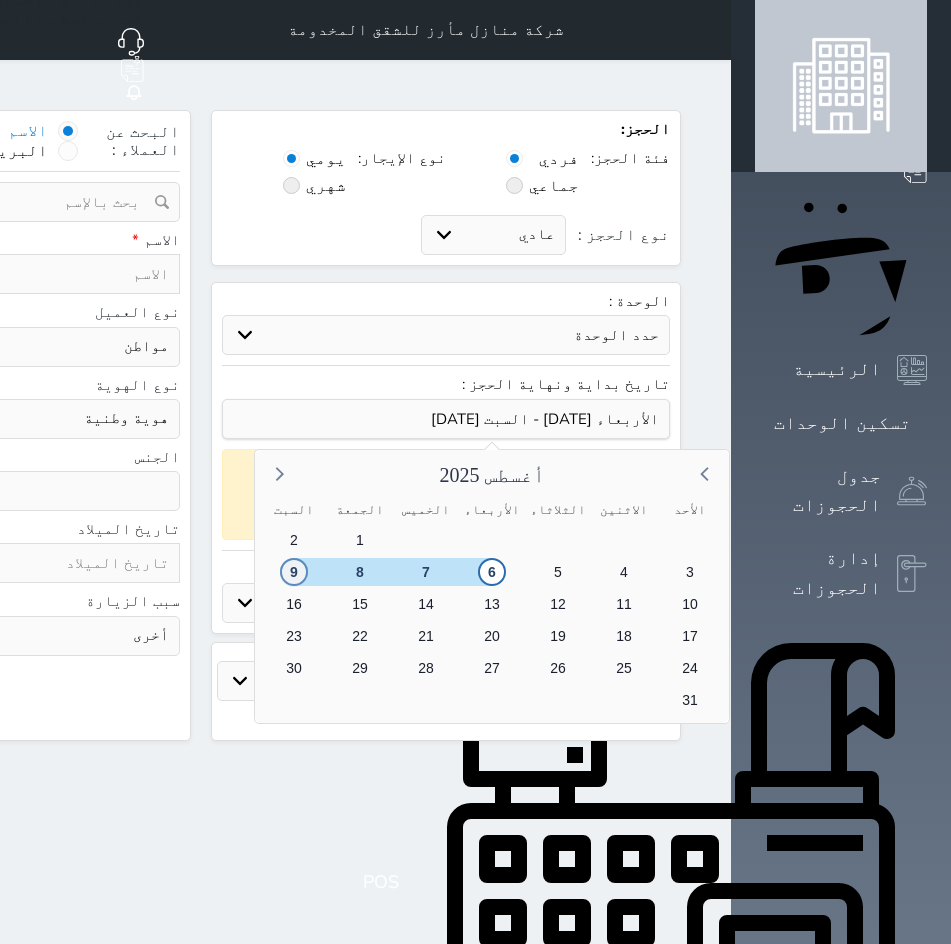 click on "9" at bounding box center (294, 572) 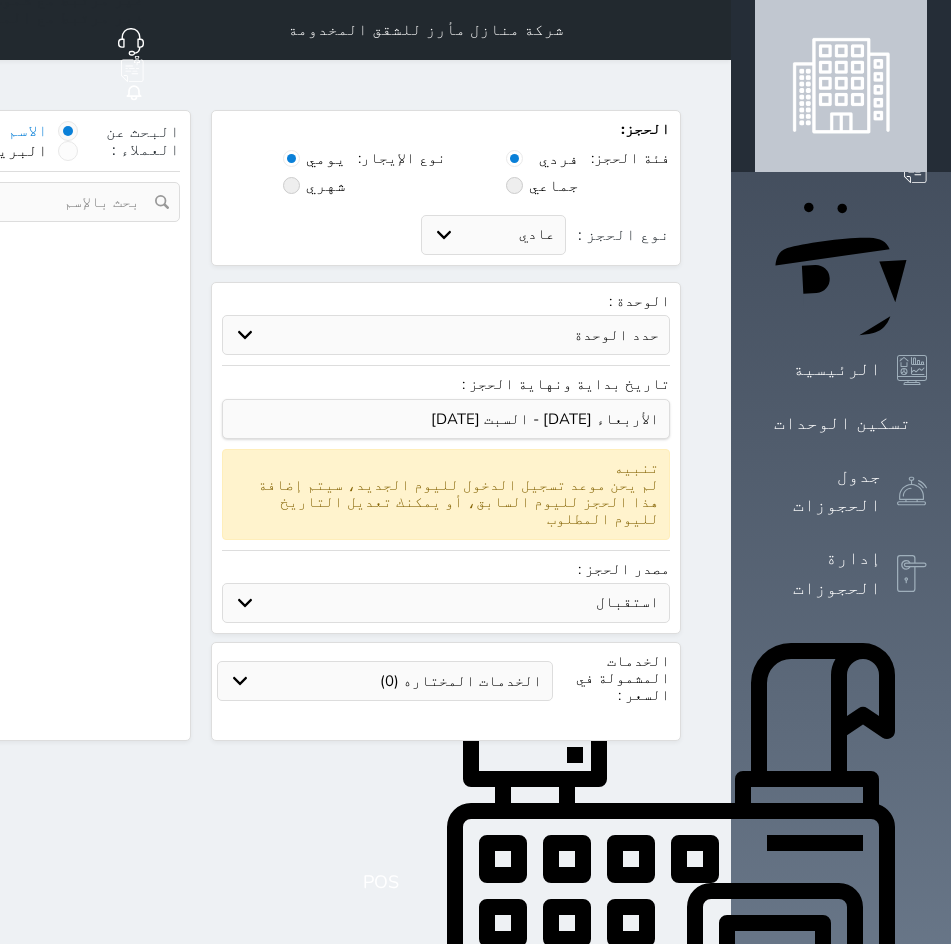 click on "حدد الوحدة
#102A - غرفة وصالة" at bounding box center [446, 335] 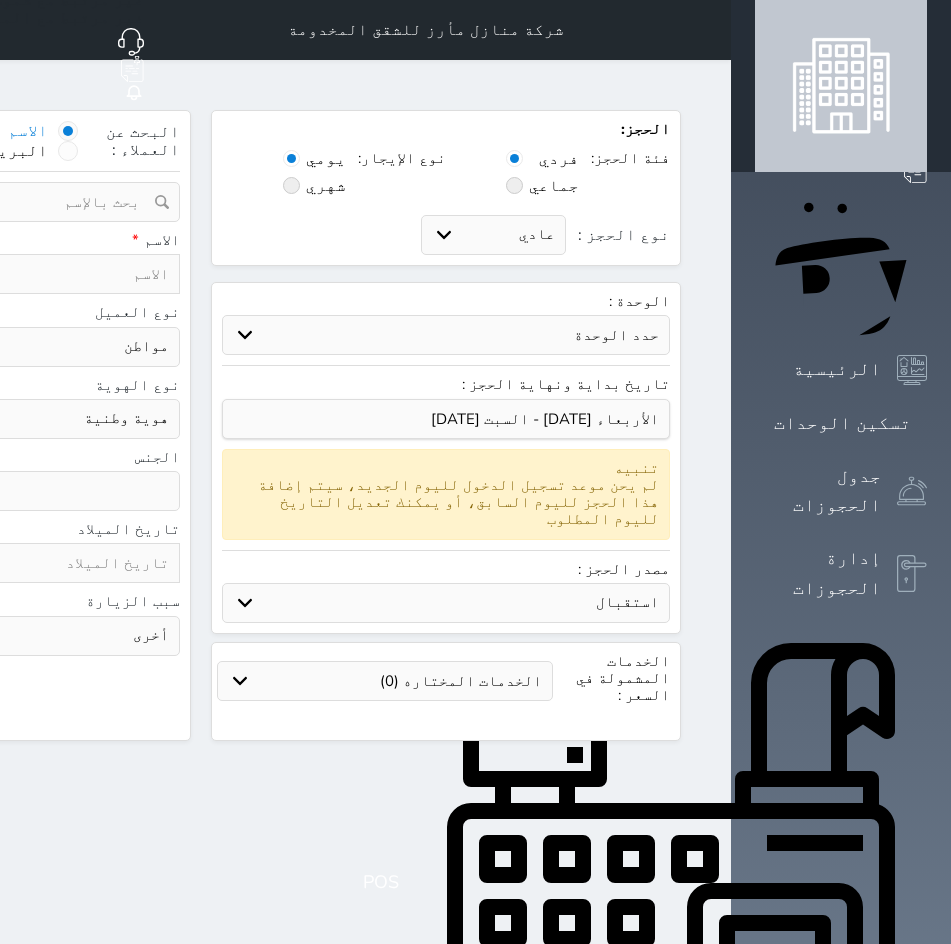 select on "57692" 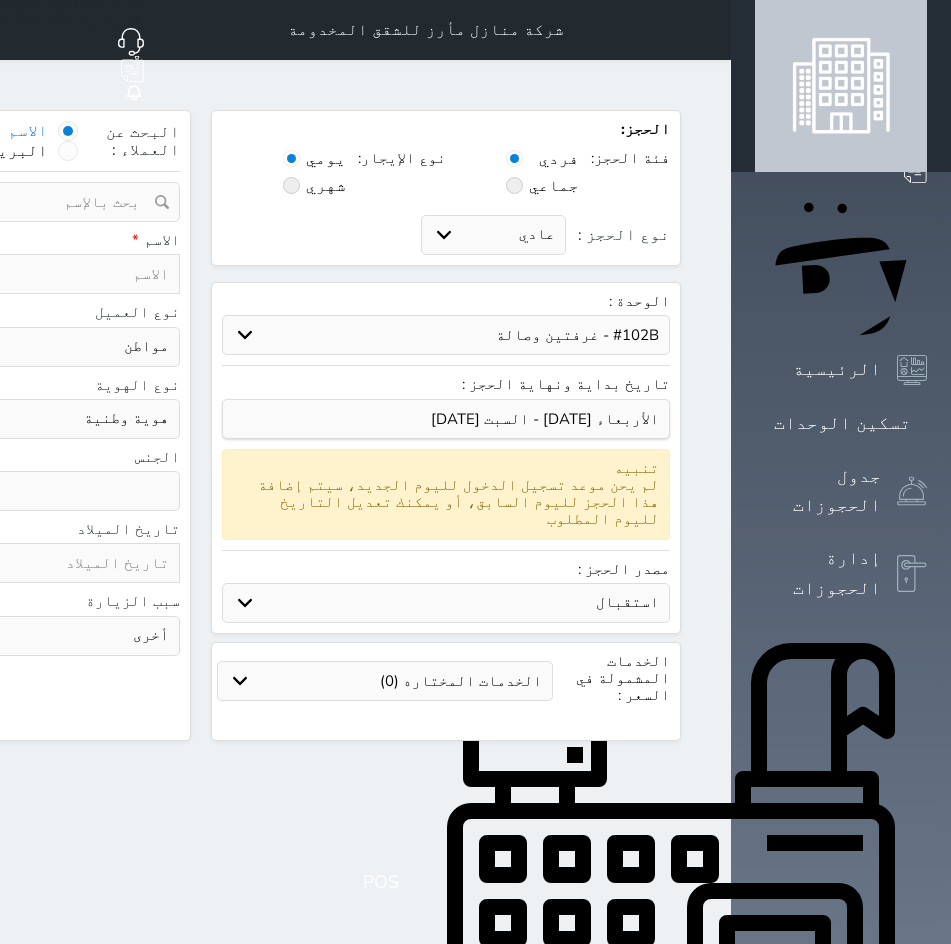 click on "حدد الوحدة
#502 - جناح فاخر
#501 - غرفتين وصالة
#402A - غرفة وصالة
#401A - غرفة وصالة
#302A - غرفة وصالة
#201B - غرفتين وصالة
#201A - غرفة وصالة
#102B - غرفتين وصالة
#102A - غرفة وصالة" at bounding box center [446, 335] 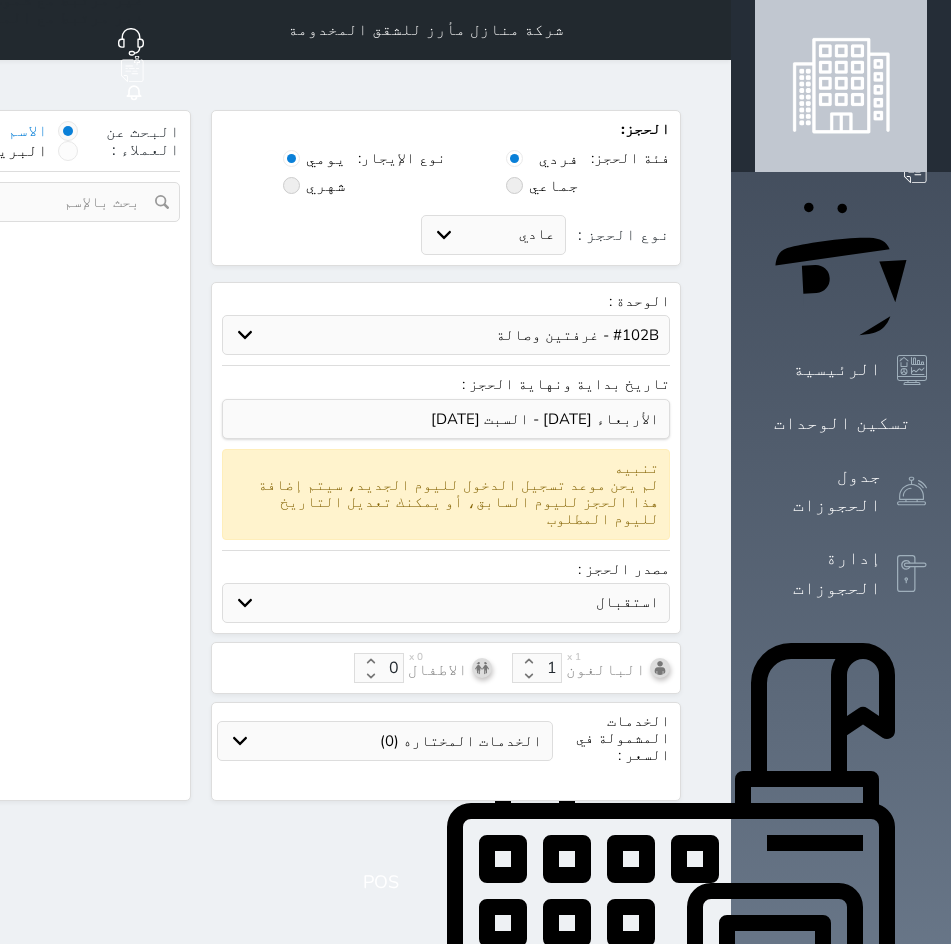 select on "1" 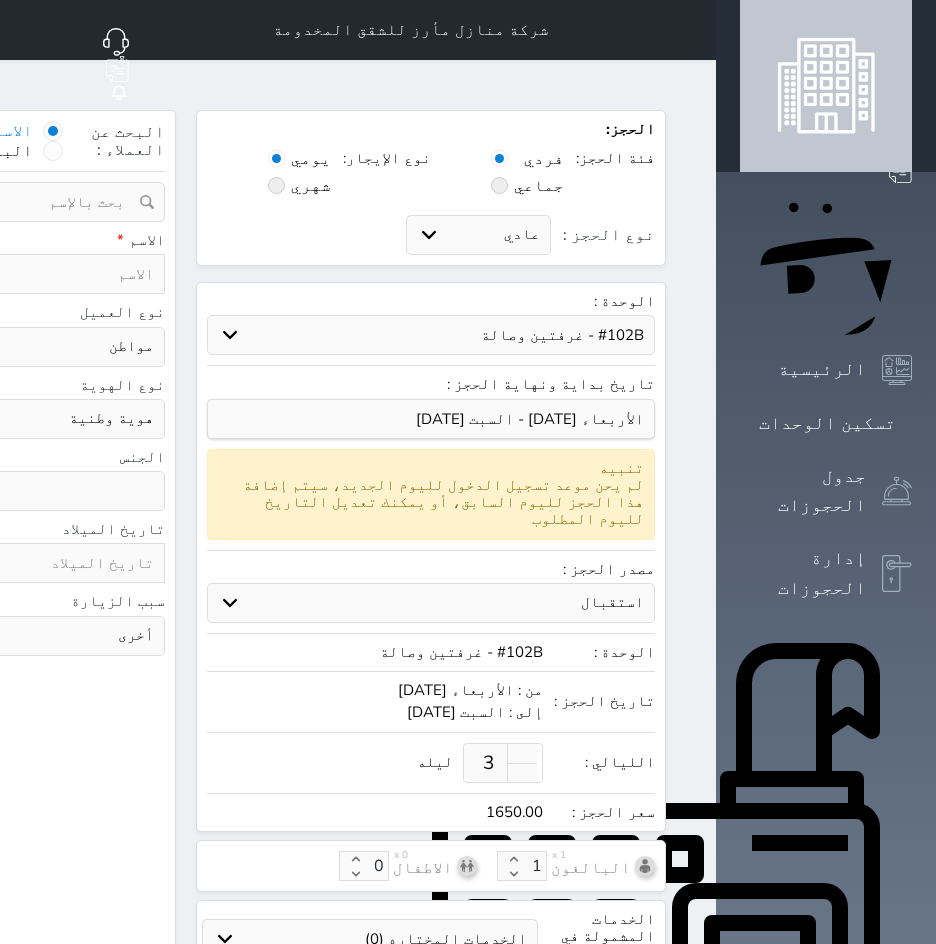 select 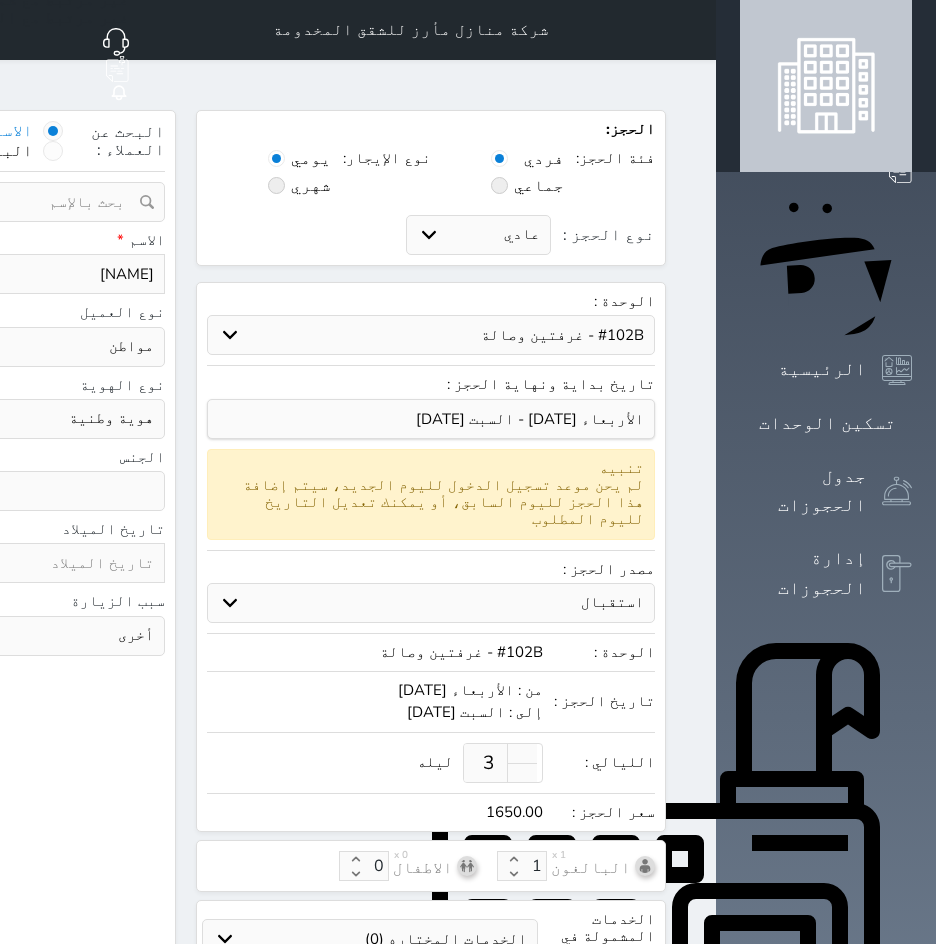 type on "[NAME]" 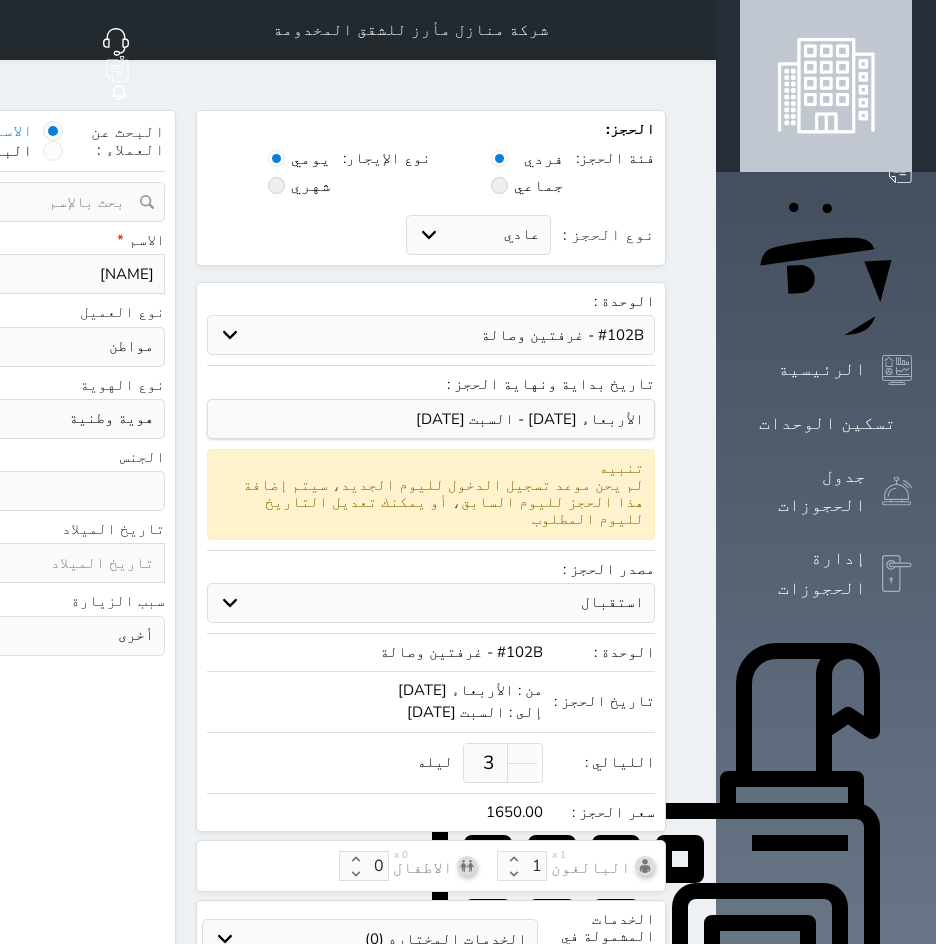 select 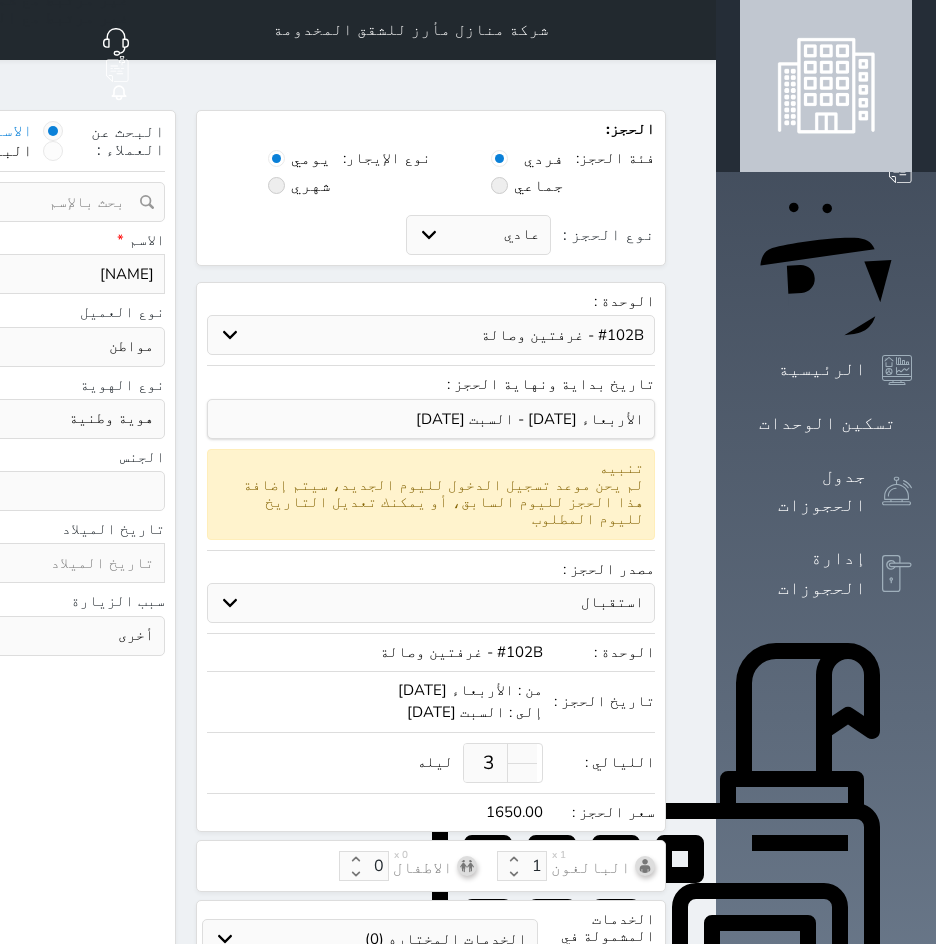 click on "[NAME]" at bounding box center (58, 274) 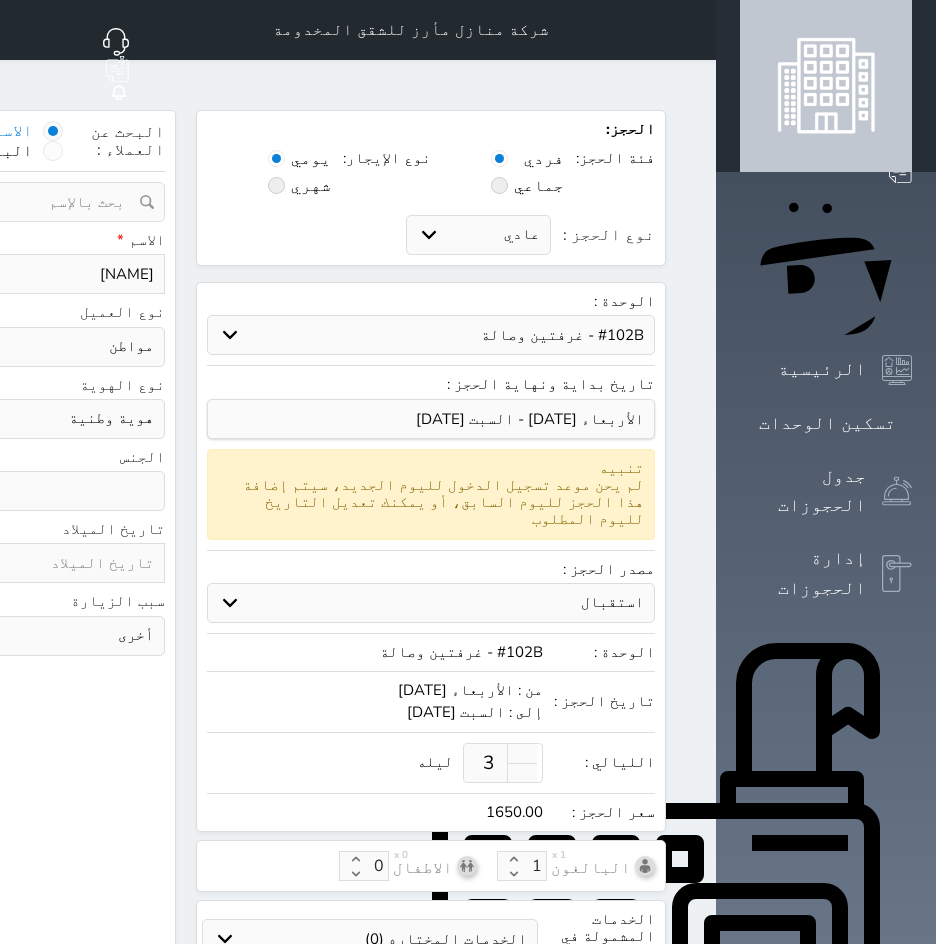 type on "[NAME]" 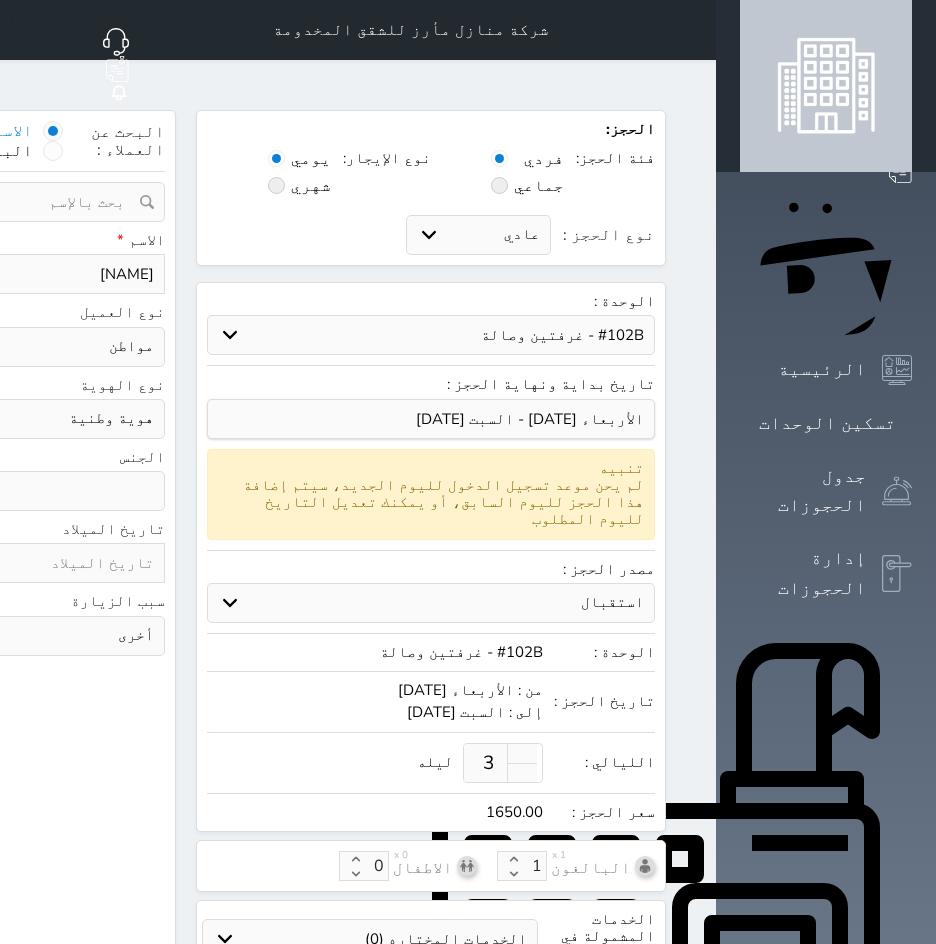 select 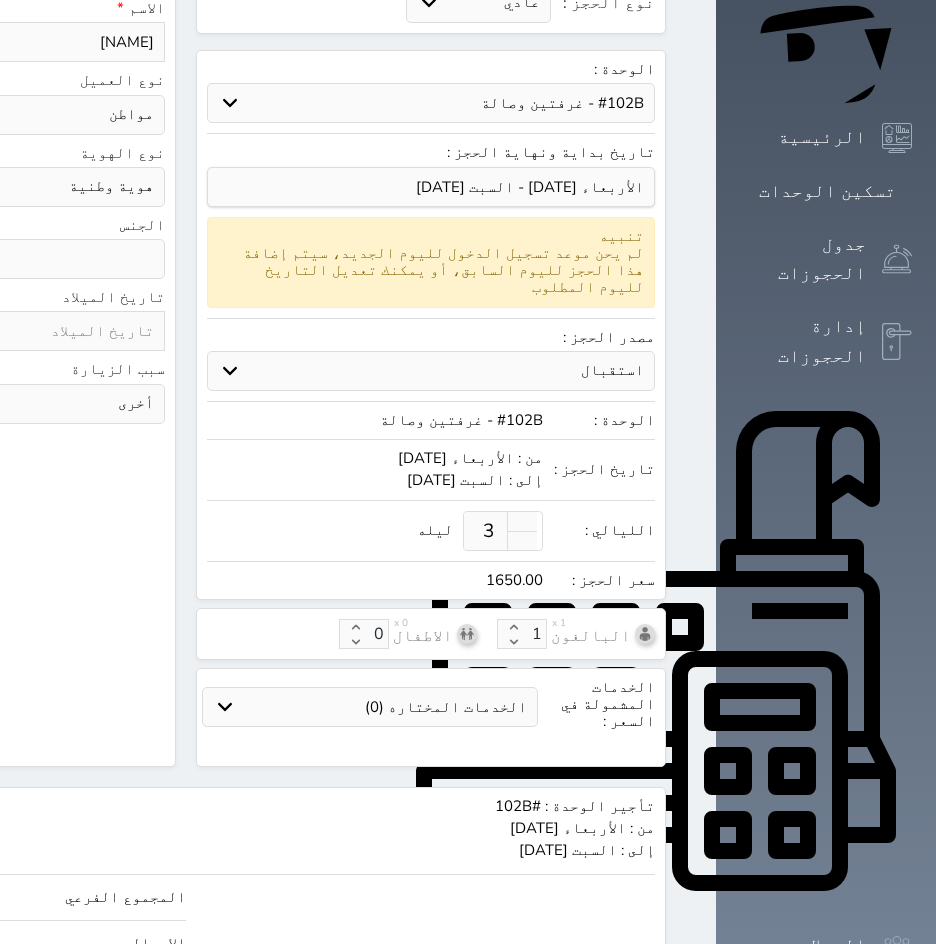 scroll, scrollTop: 262, scrollLeft: 0, axis: vertical 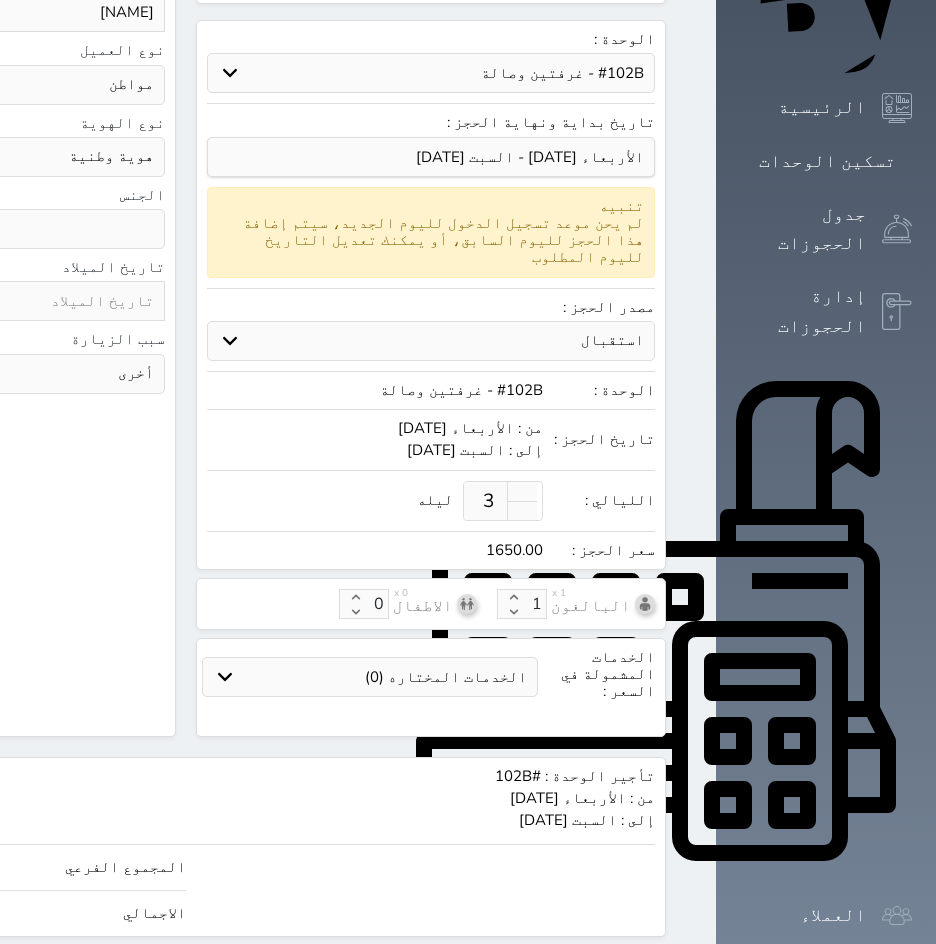 type on "[PHONE]" 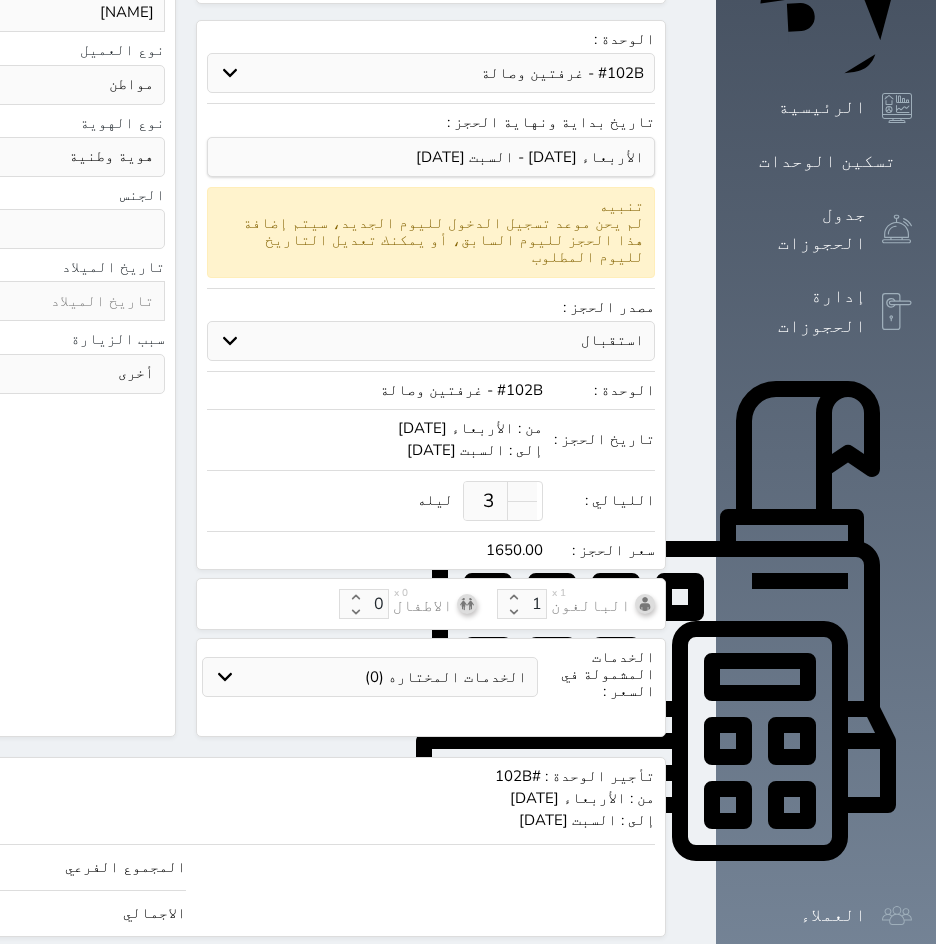 click on "1650" at bounding box center [-218, 867] 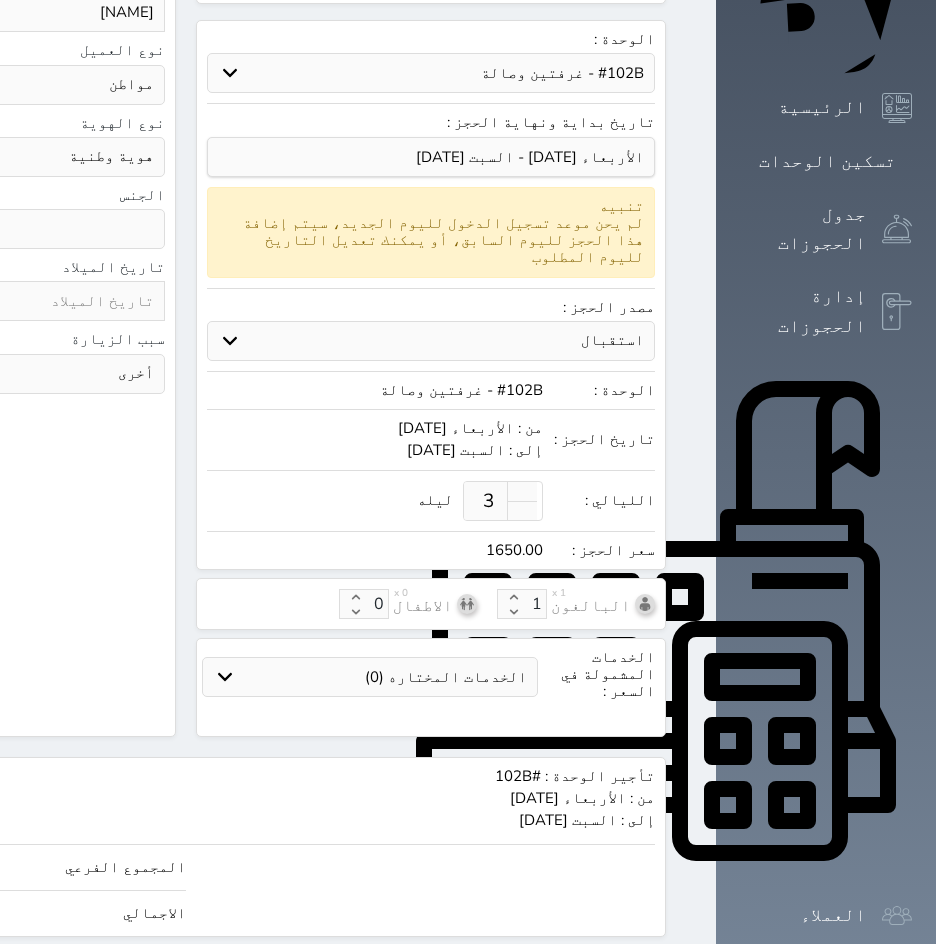 click on "1650" at bounding box center (-218, 867) 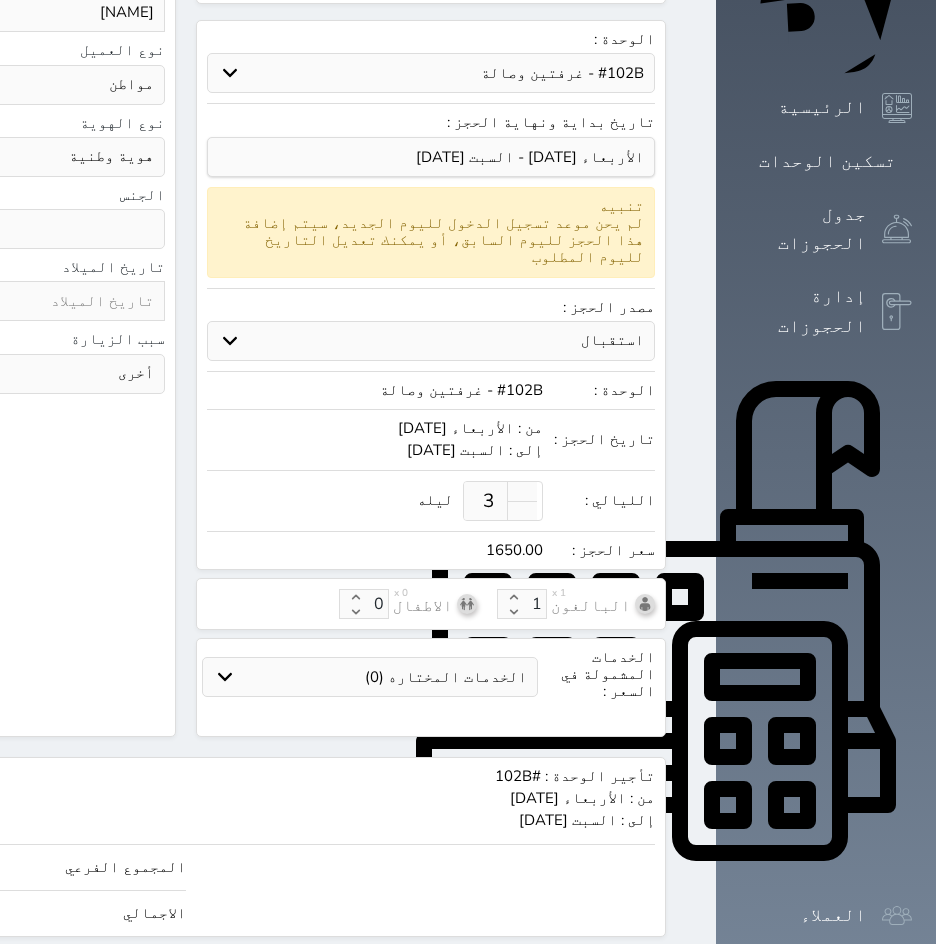 type on "1.00" 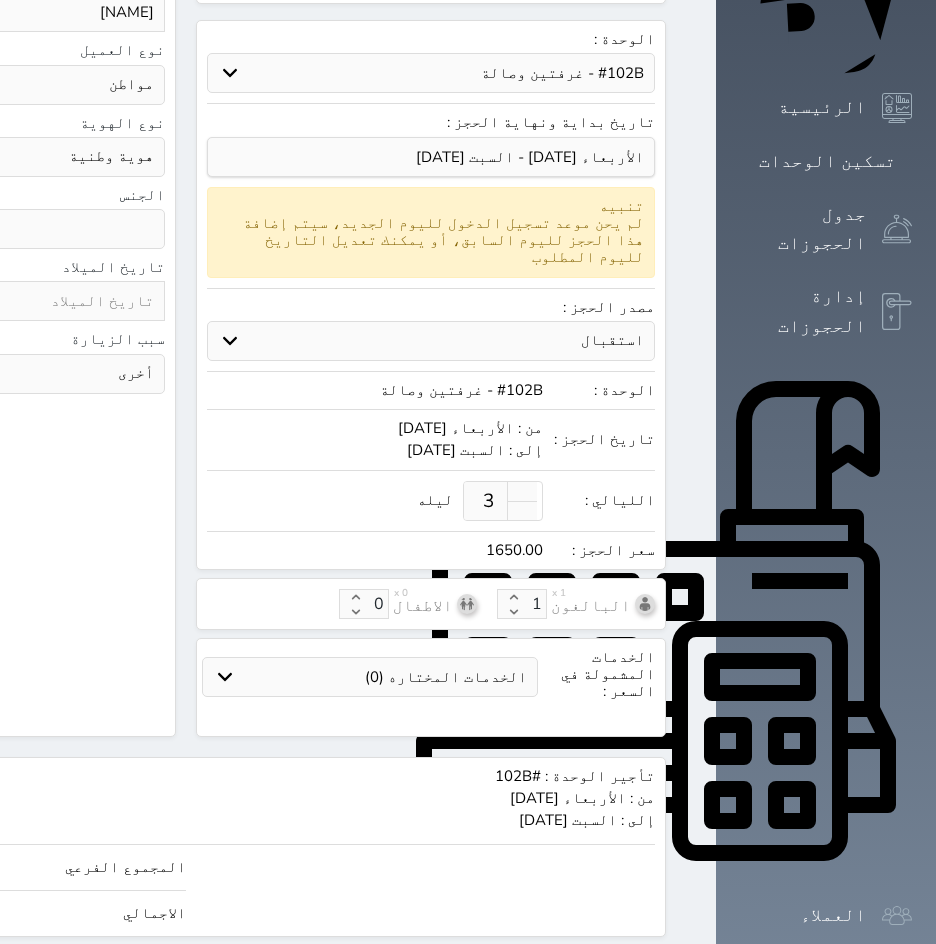 select 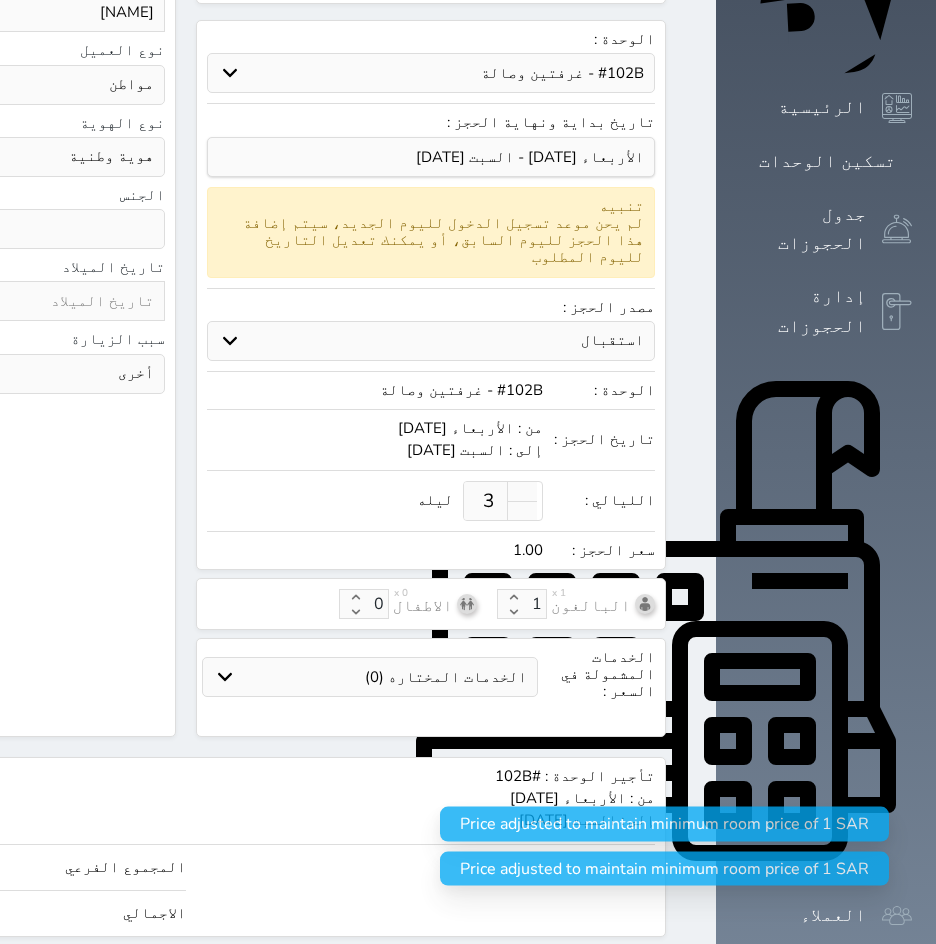 type 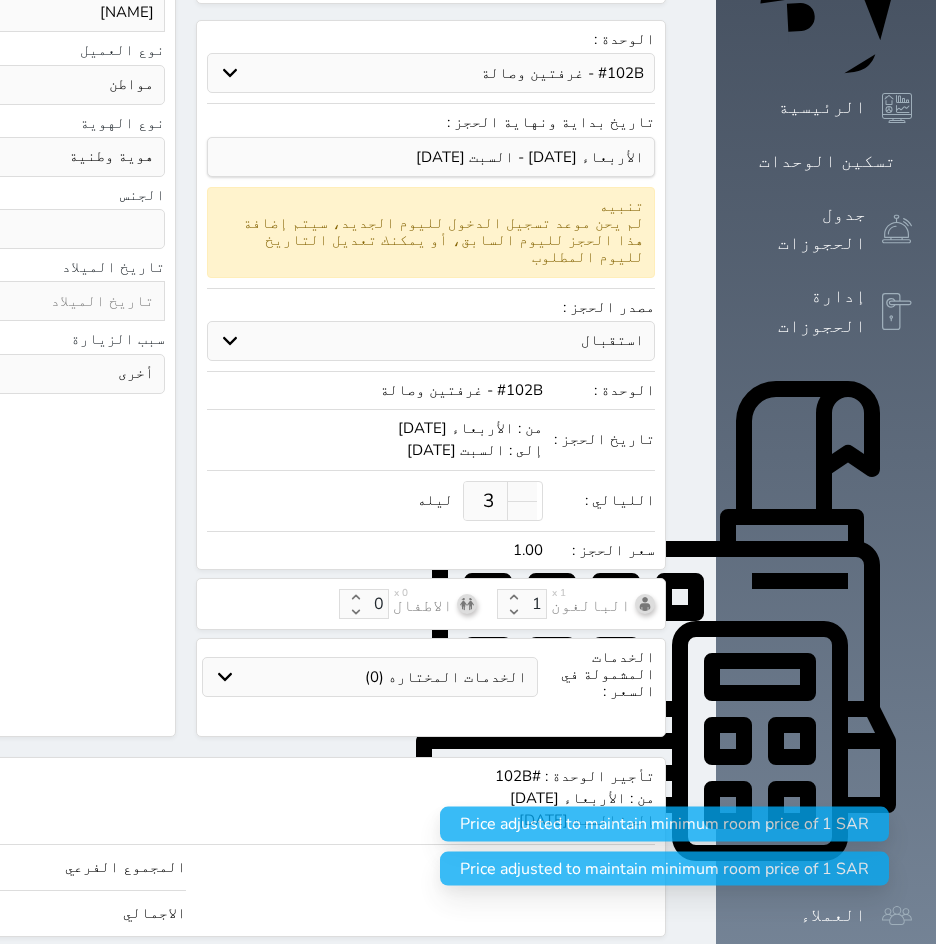 select 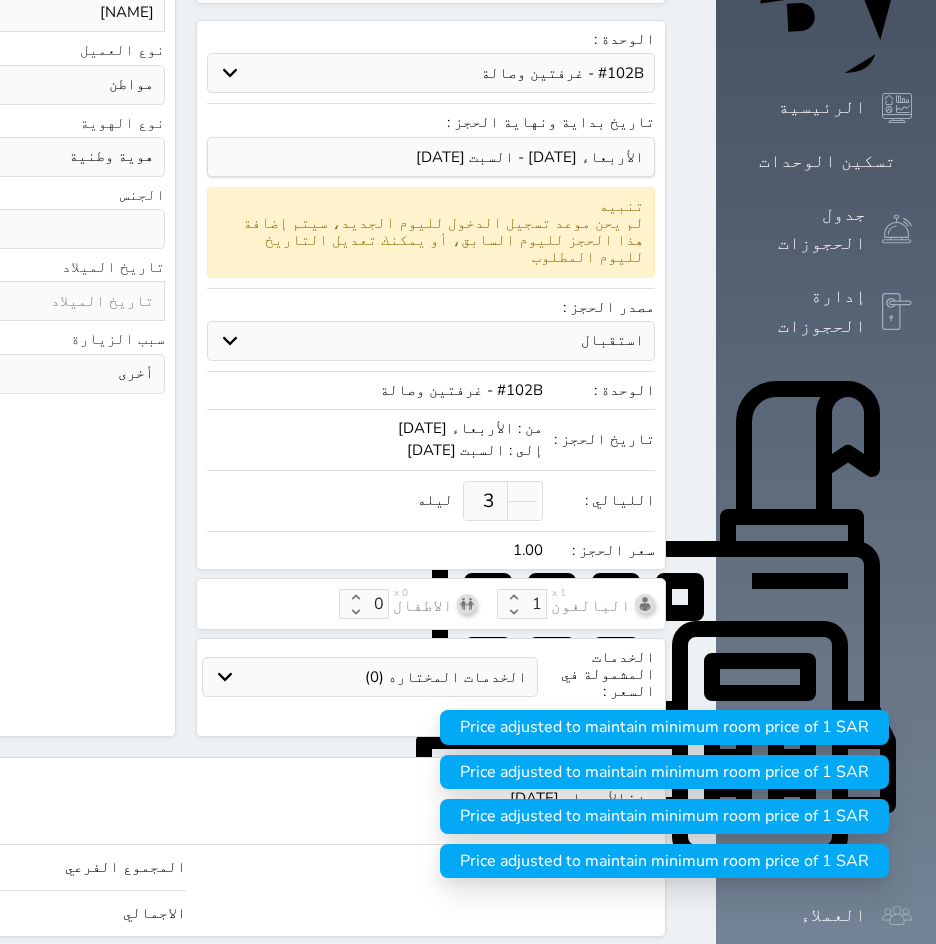 type on "1.00" 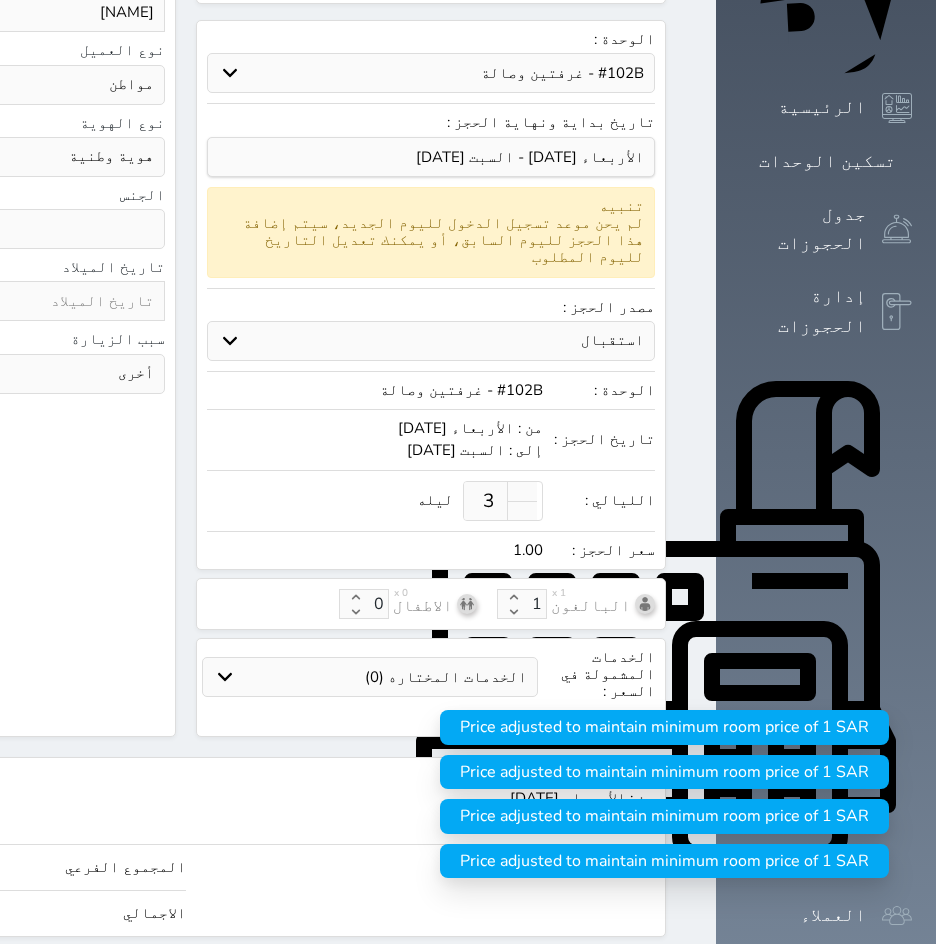 click on "البحث عن العملاء :        الاسم       رقم الهوية       البريد الإلكتروني       الجوال           تغيير العميل                      ملاحظات                           سجل حجوزات العميل [NAME]                   إجمالى رصيد العميل : 0 ريال     رقم الحجز   الوحدة   من   إلى   نوع الحجز   الرصيد   الاجرائات         النتائج  : من (  ) - إلى  (  )   العدد  :              سجل الكمبيالات الغير محصلة على العميل [NAME]                 رقم الحجز   المبلغ الكلى    المبلغ المحصل    المبلغ المتبقى    تاريخ الإستحقاق         النتائج  : من (  ) - إلى  (  )   العدد  :      الاسم *   [NAME]   رقم الجوال *       ▼     Afghanistan (‫افغانستان‬‎)   +93   Albania (Shqipëri)   +355     +213   American Samoa" at bounding box center [-59, 292] 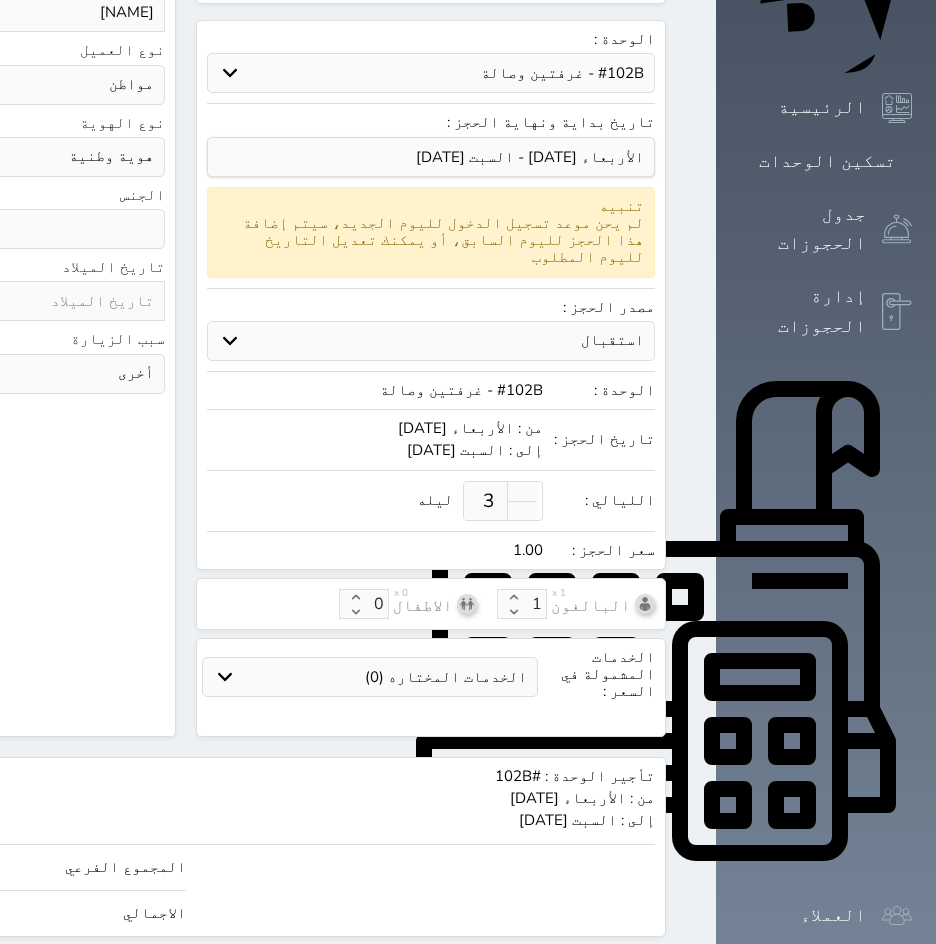 type on "1" 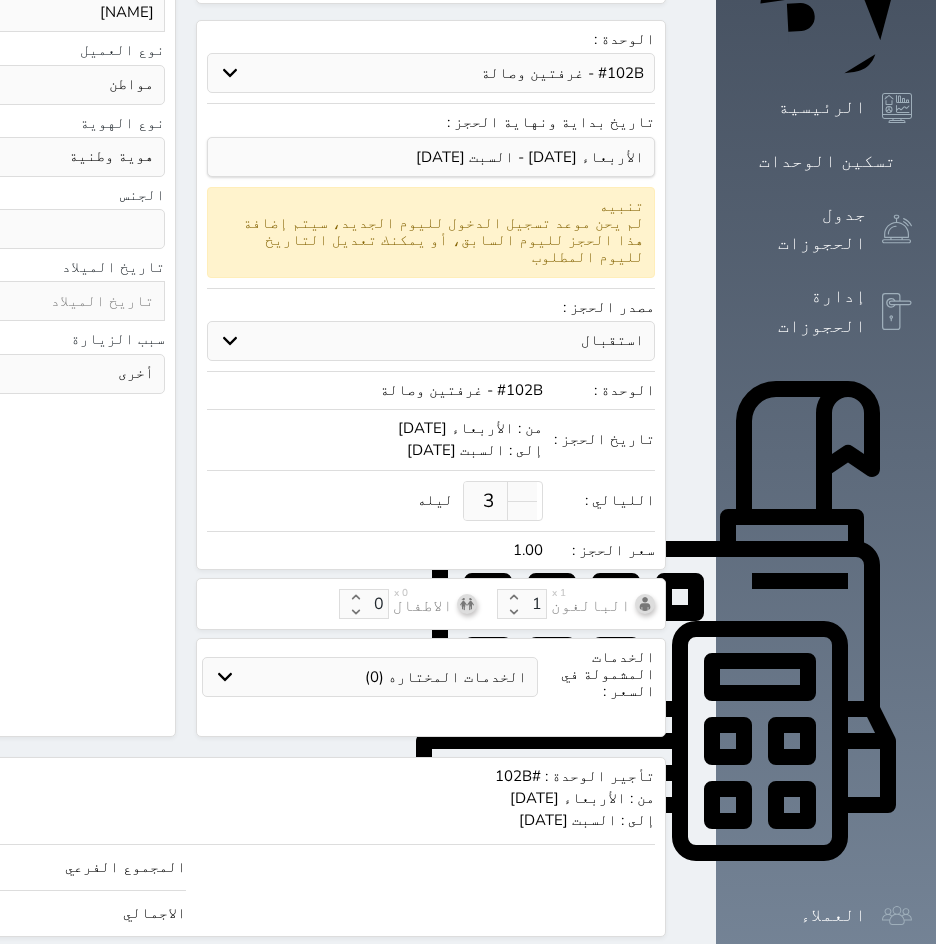 click on "1" at bounding box center [-218, 913] 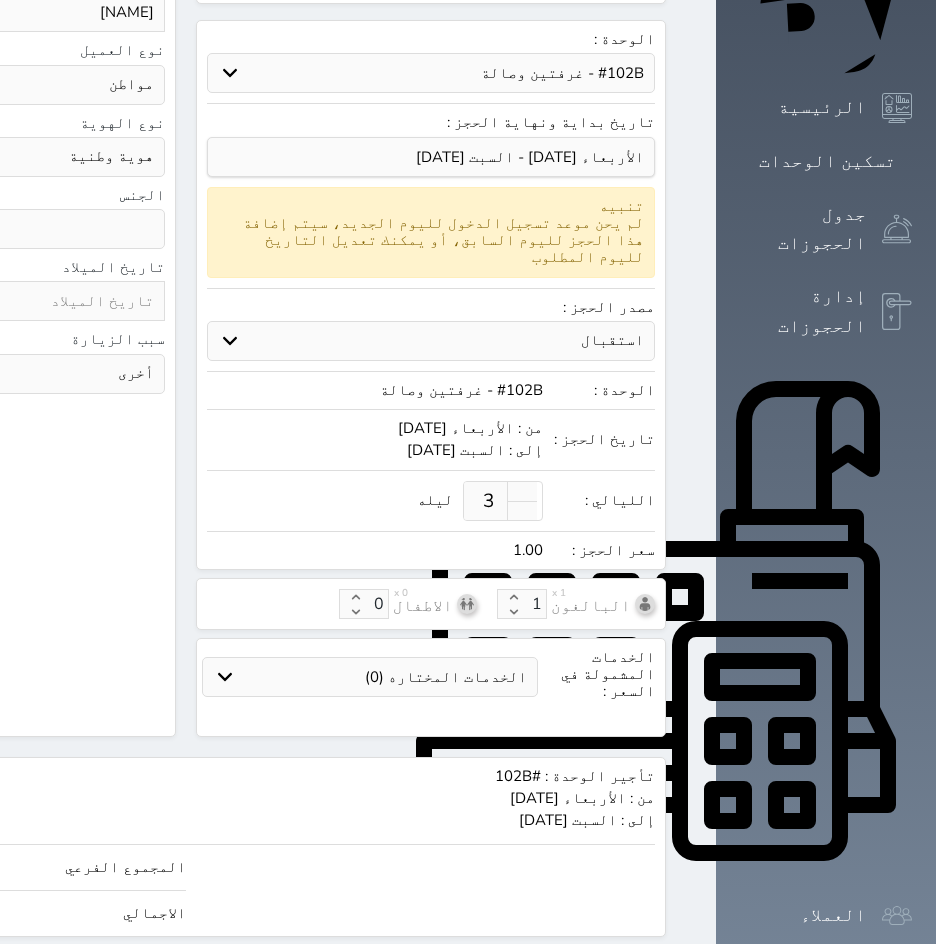 click on "1" at bounding box center [-218, 913] 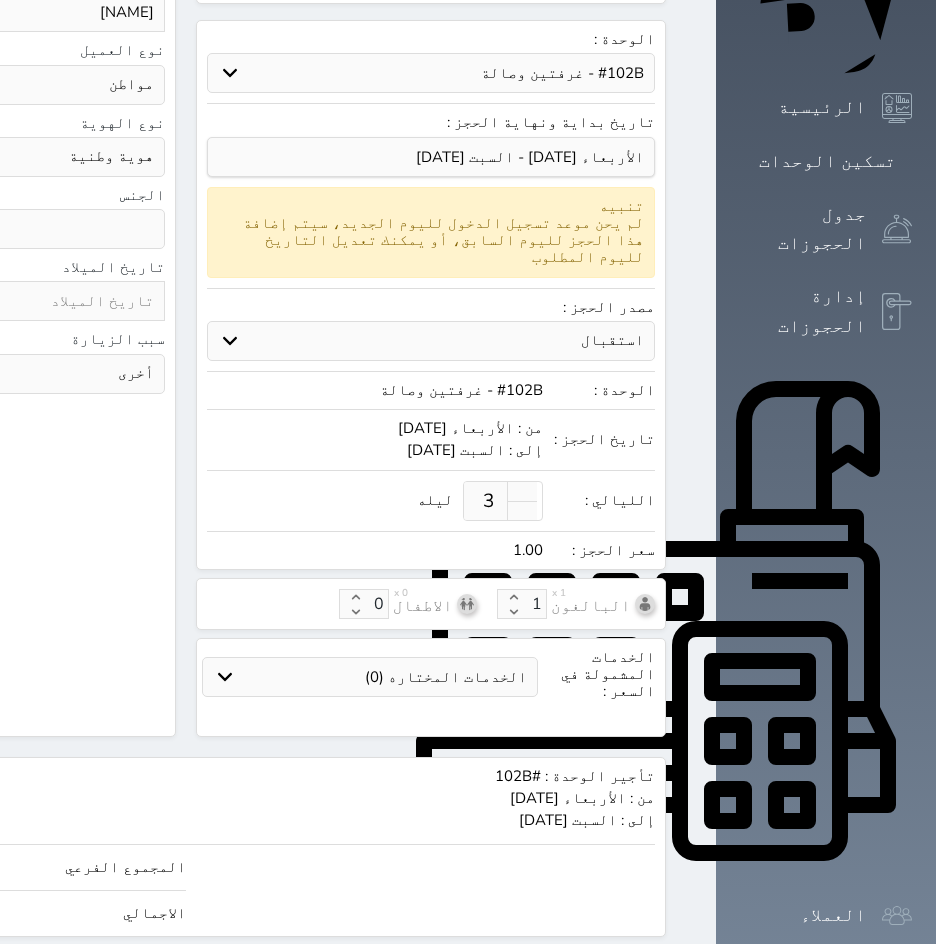 select 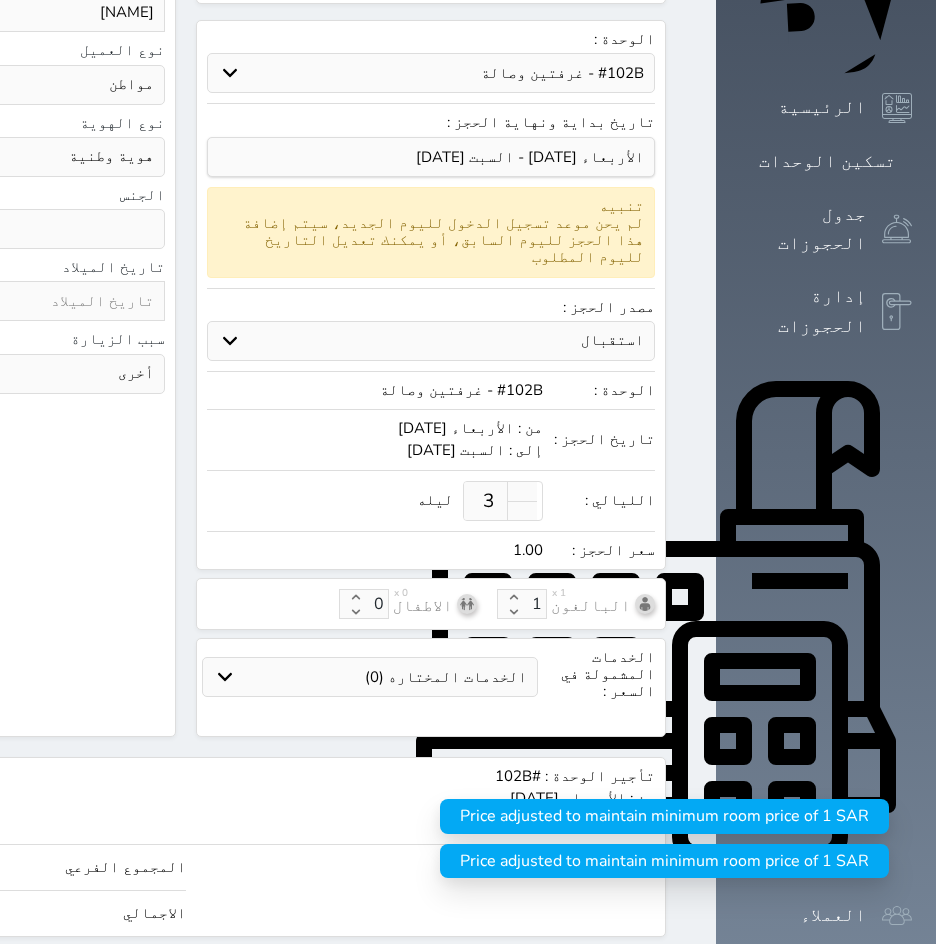 type on "1.00" 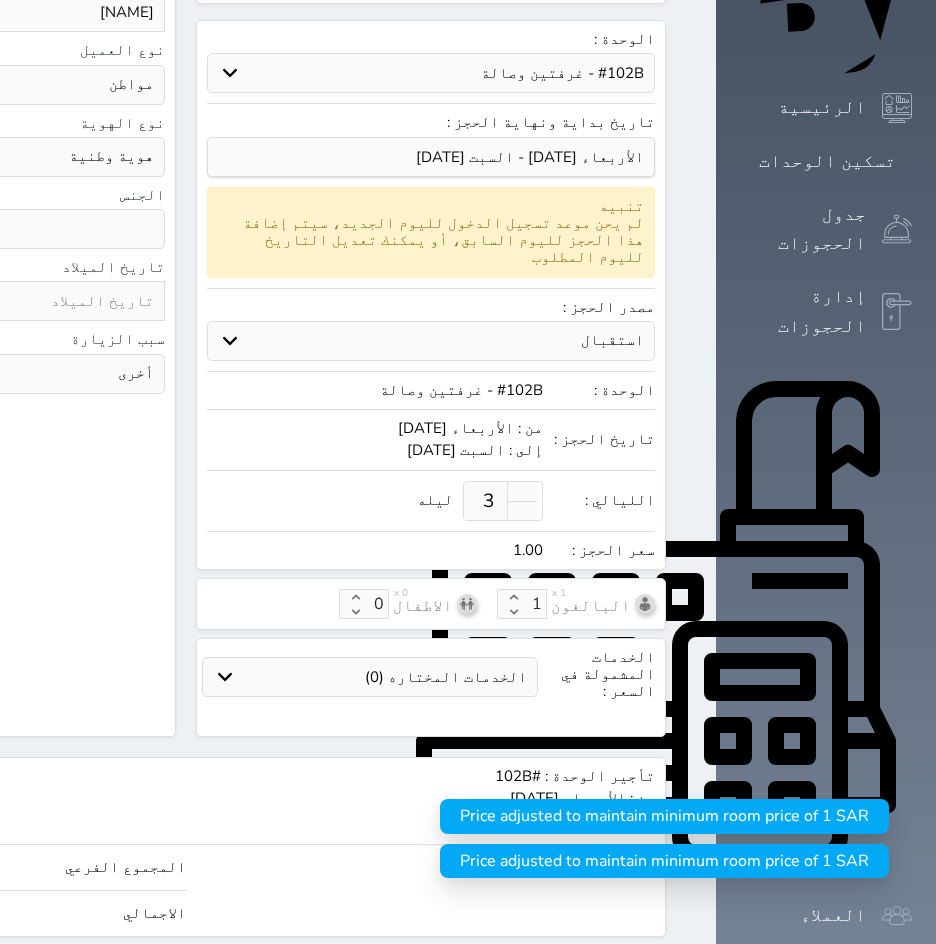click on "المجموع الفرعي   1.00         الاجمالي   1.00" at bounding box center [186, 885] 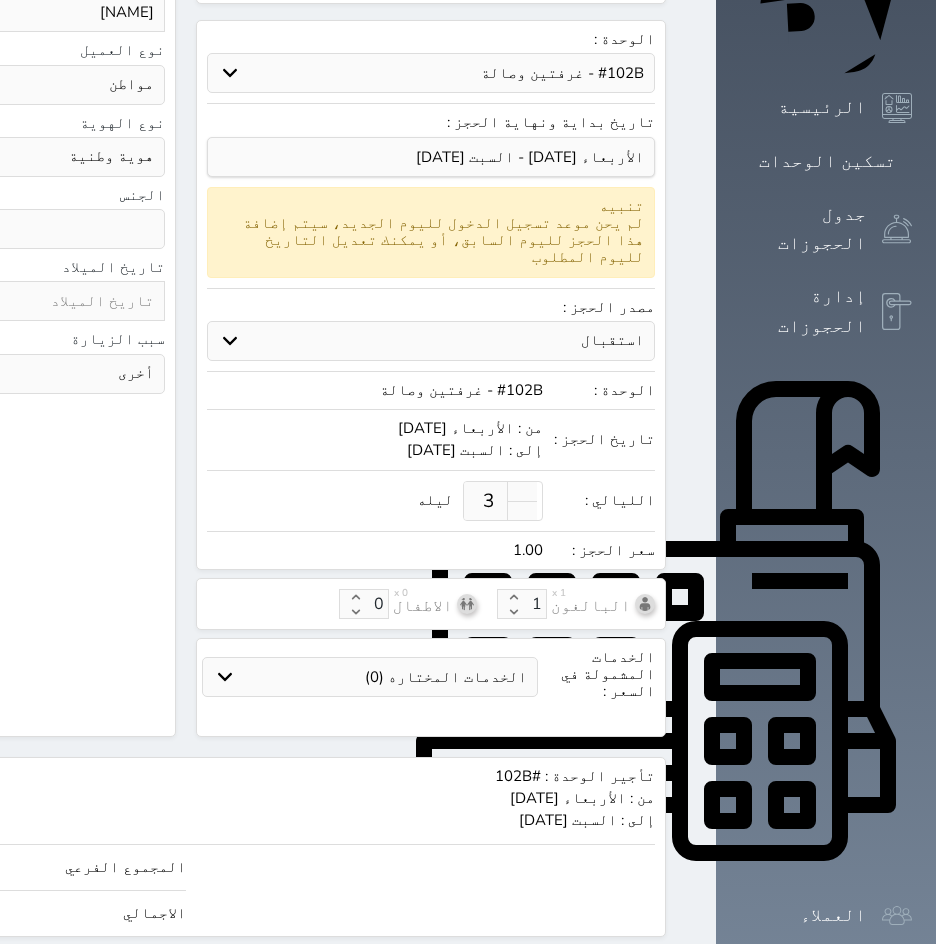 type on "1" 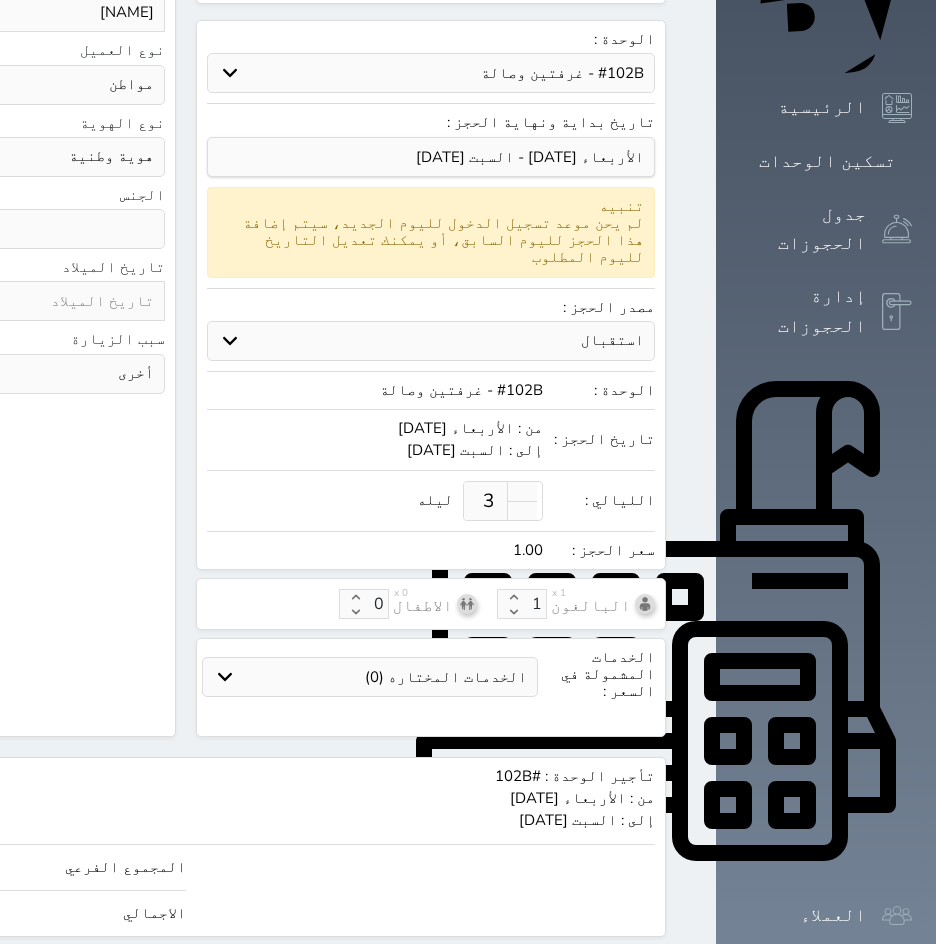 click on "1" at bounding box center (-218, 867) 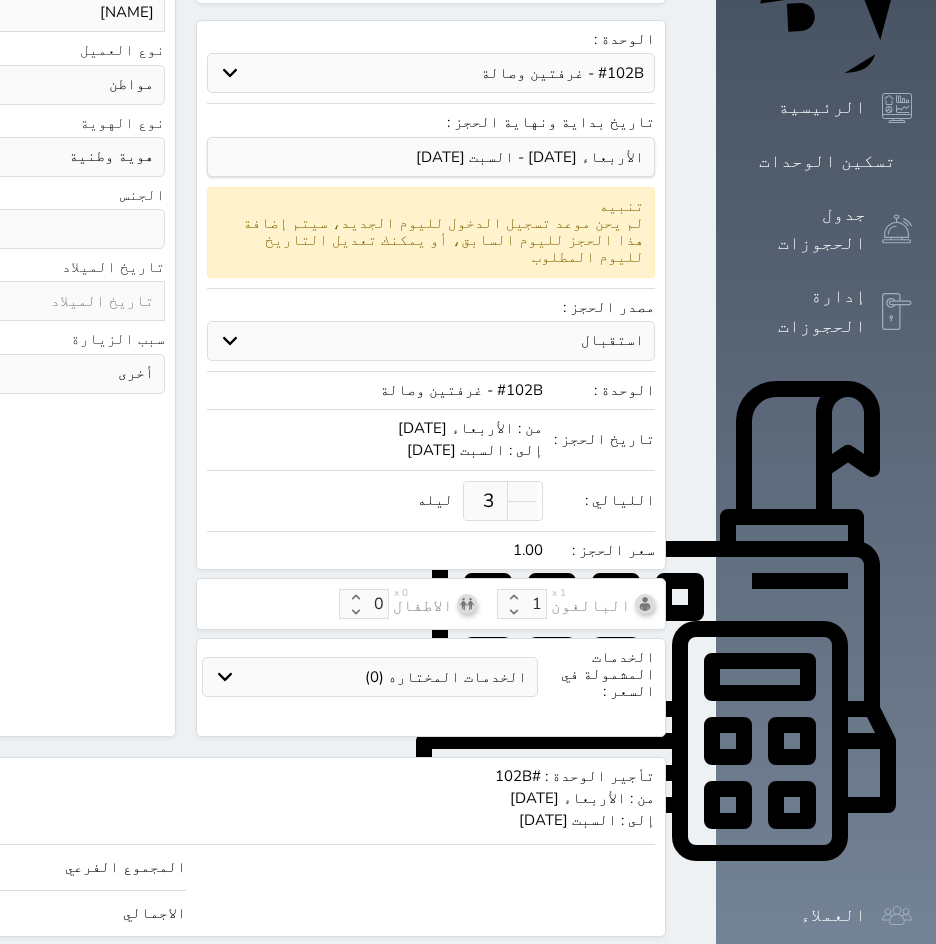 select 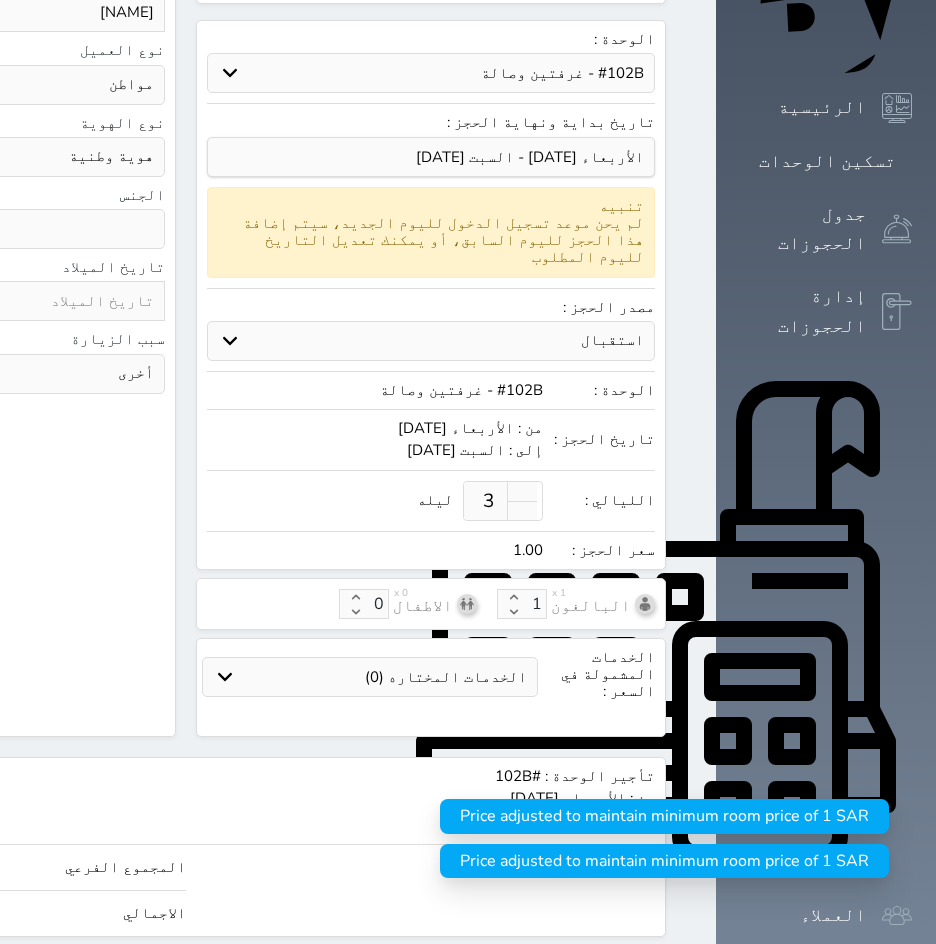 type on "1" 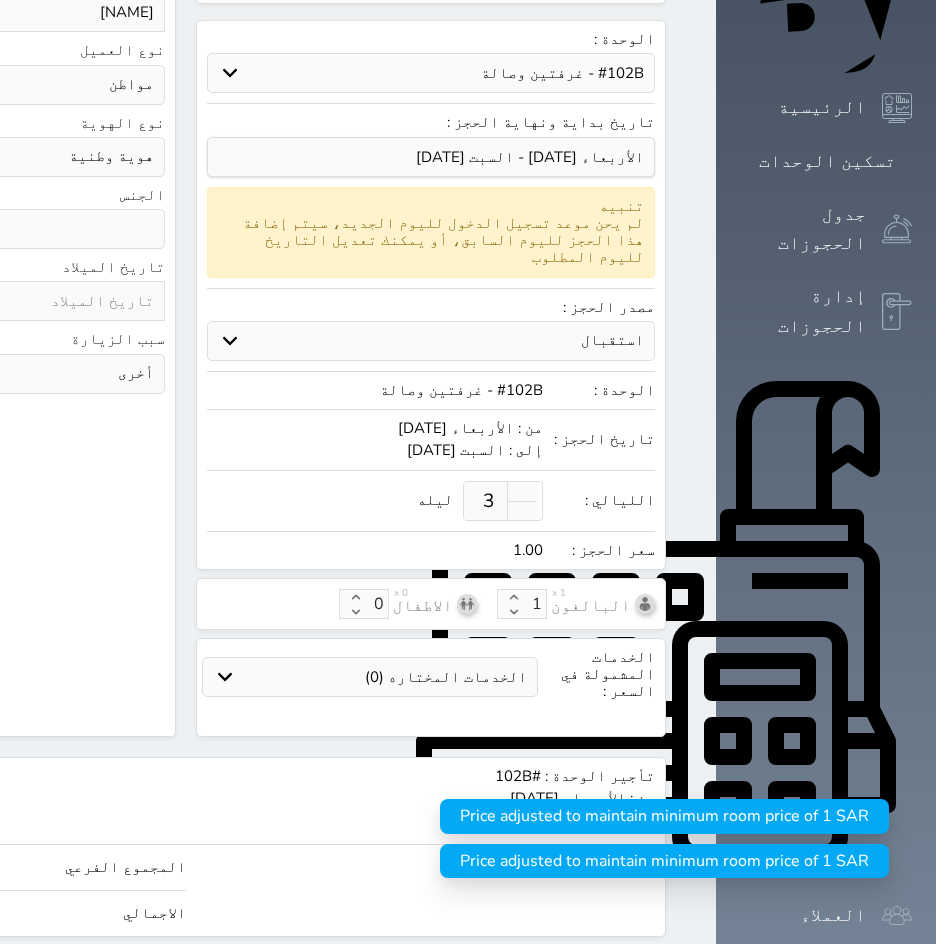 select 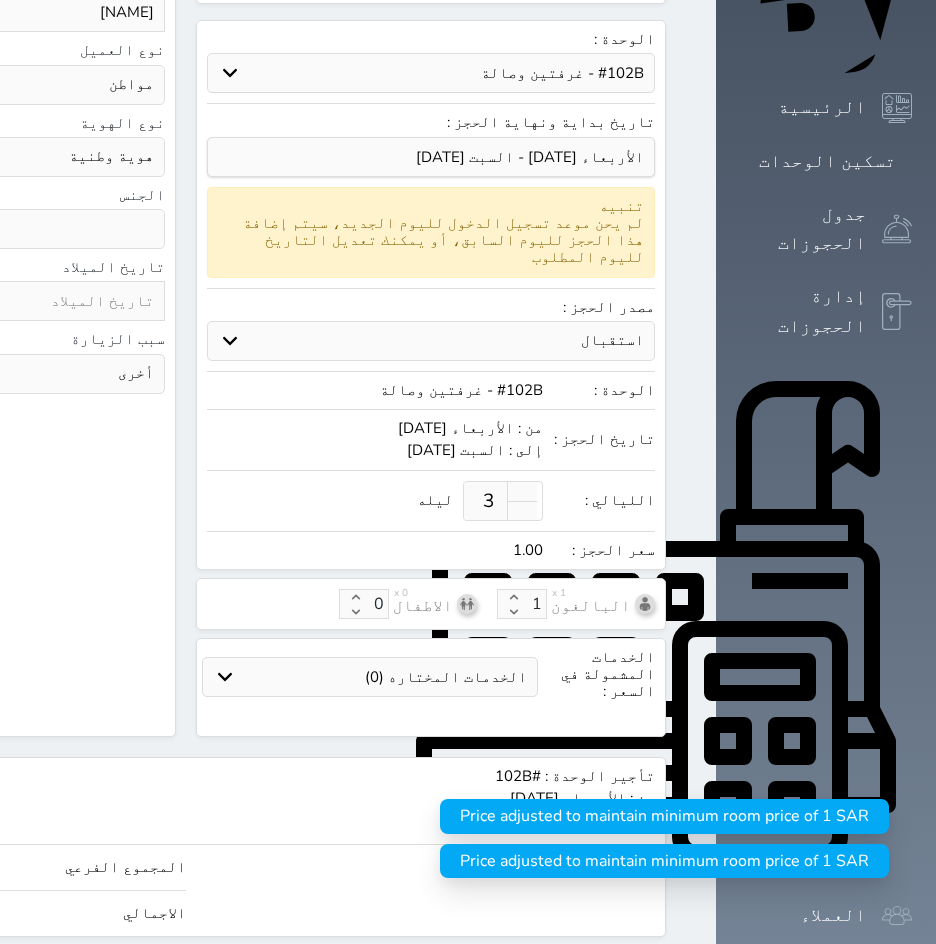 type on "14" 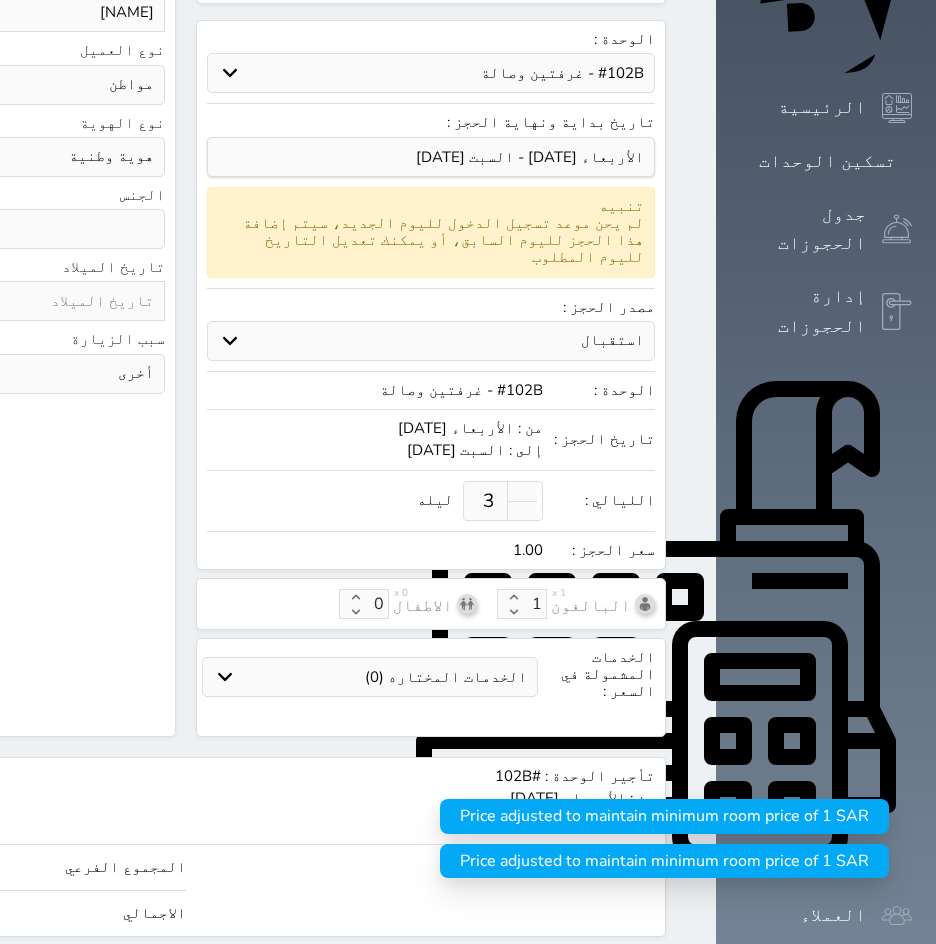 type on "14.00" 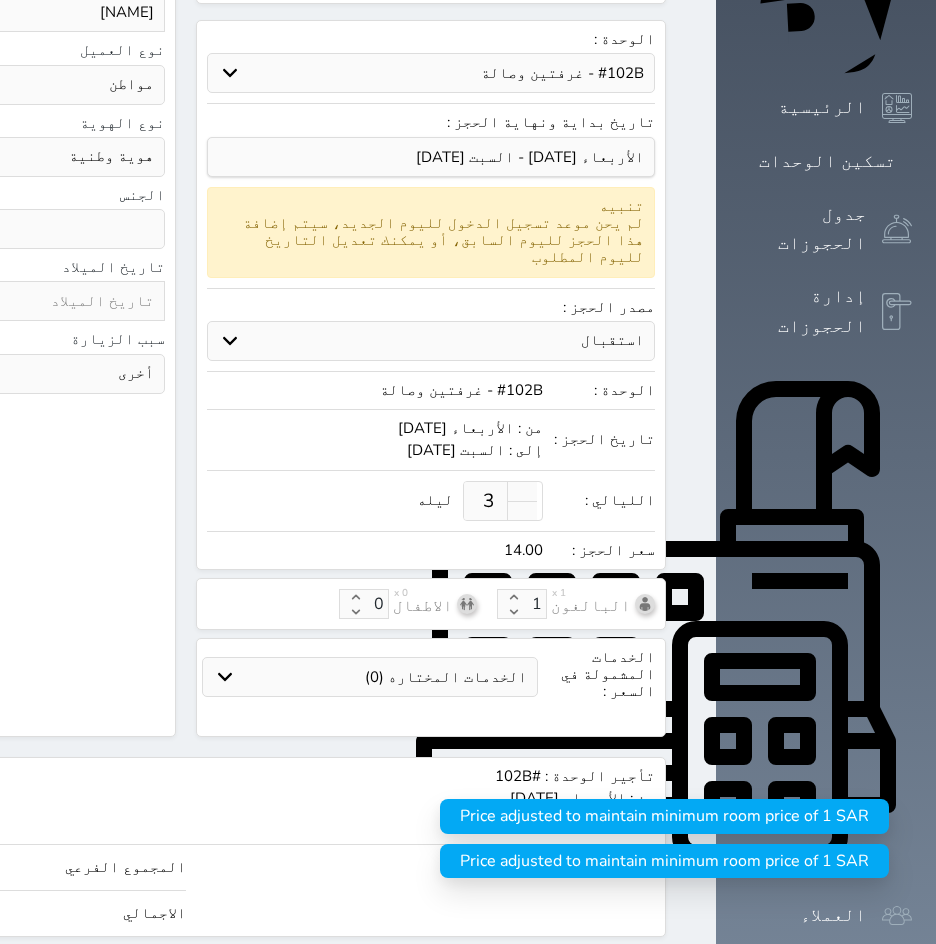 type on "142" 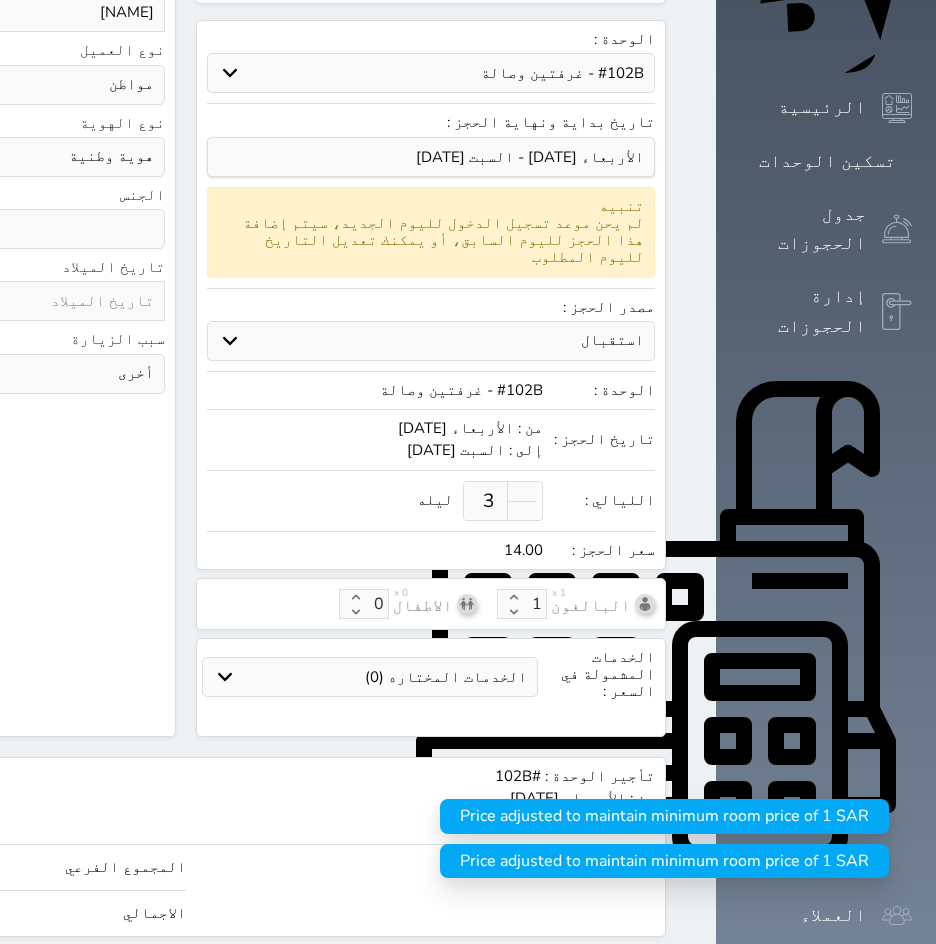 type on "142.00" 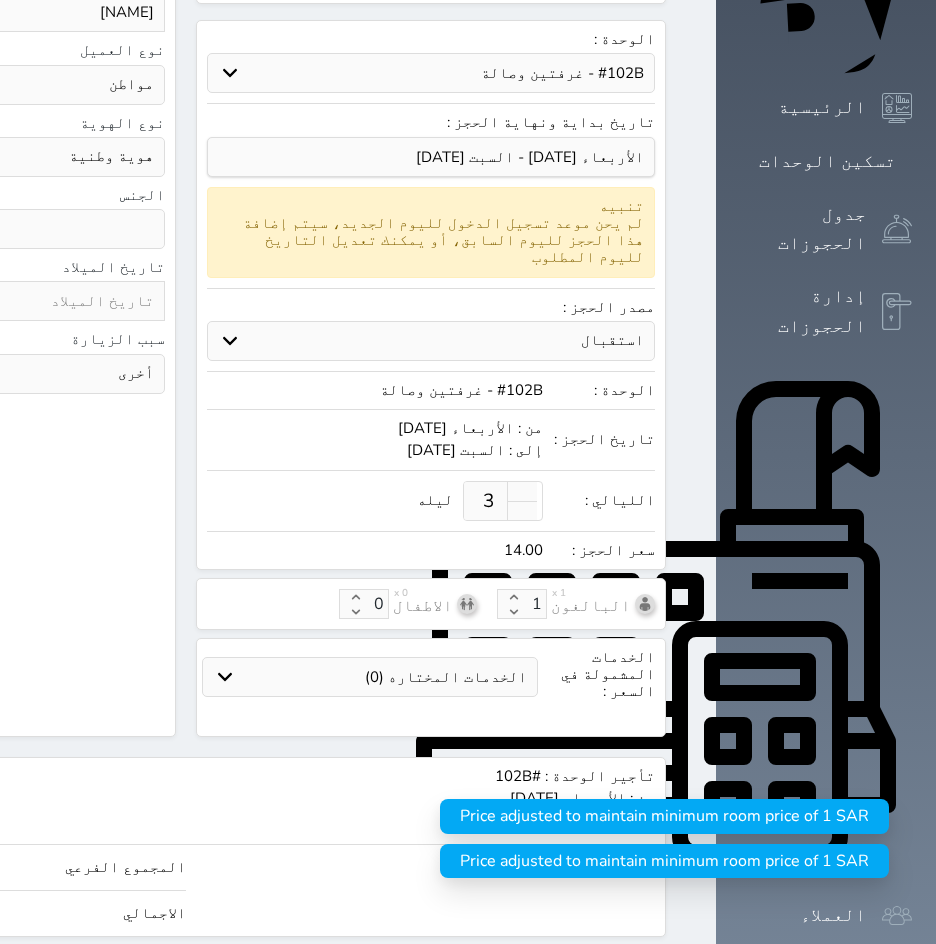 type on "1420" 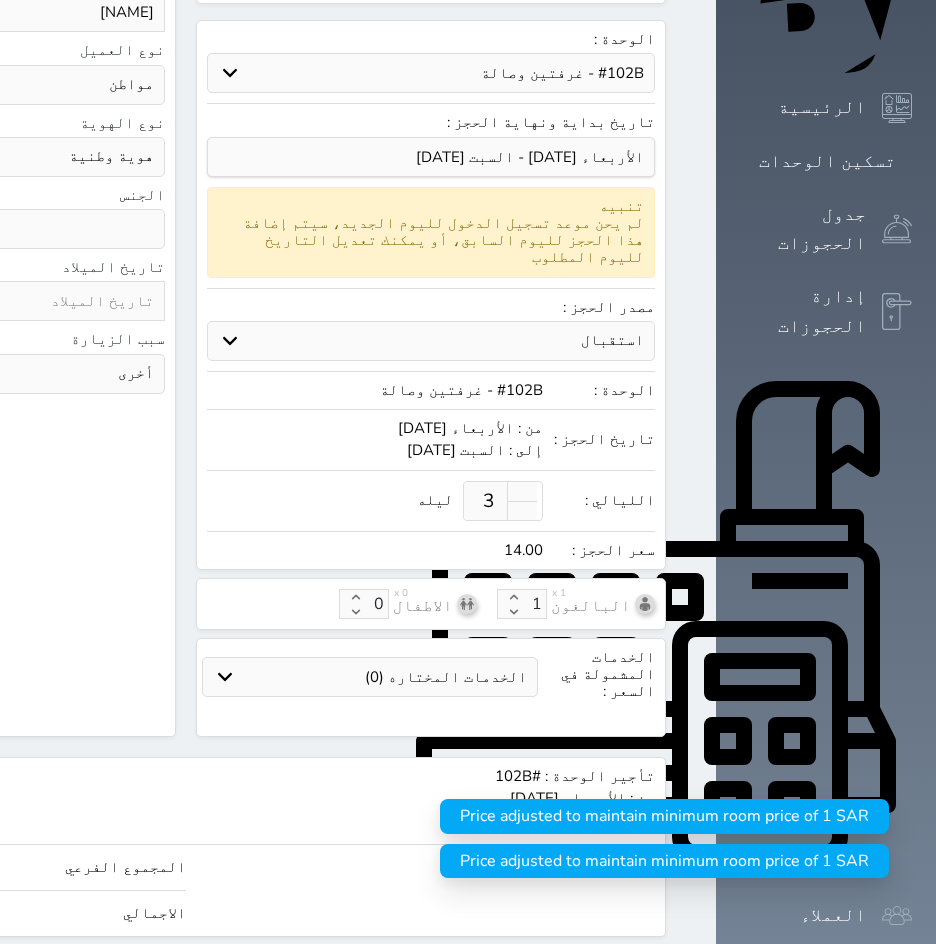 type on "1420.00" 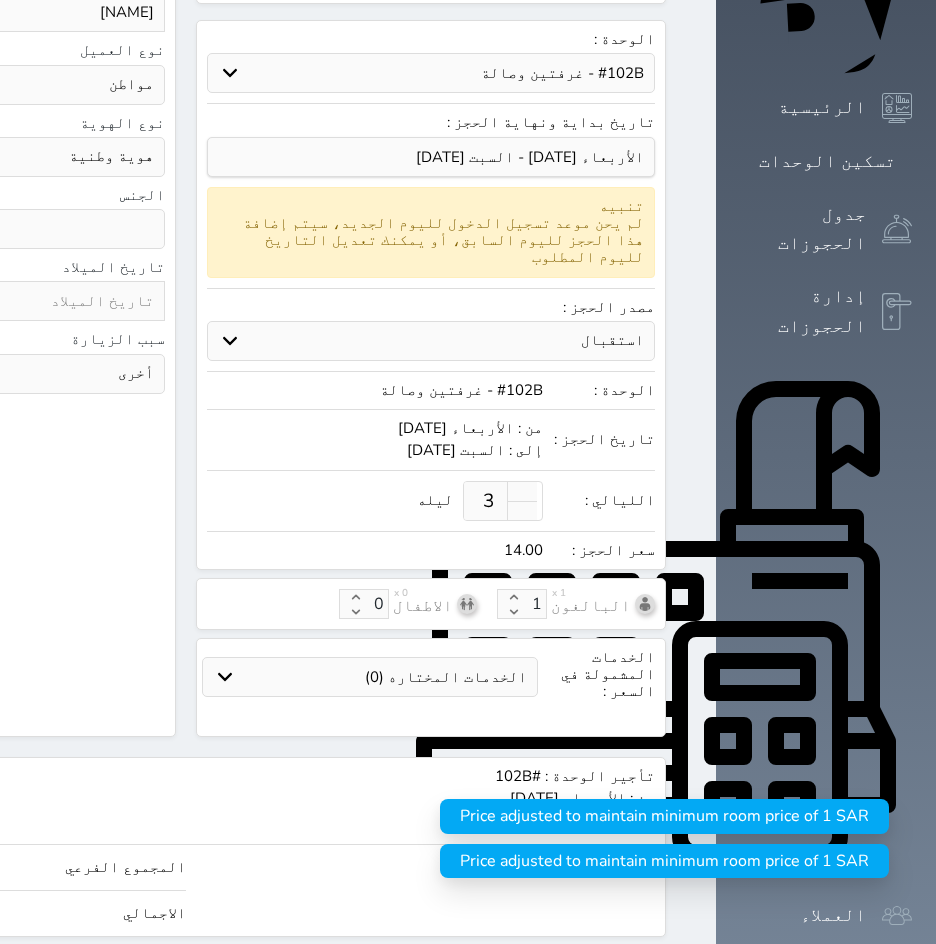 select 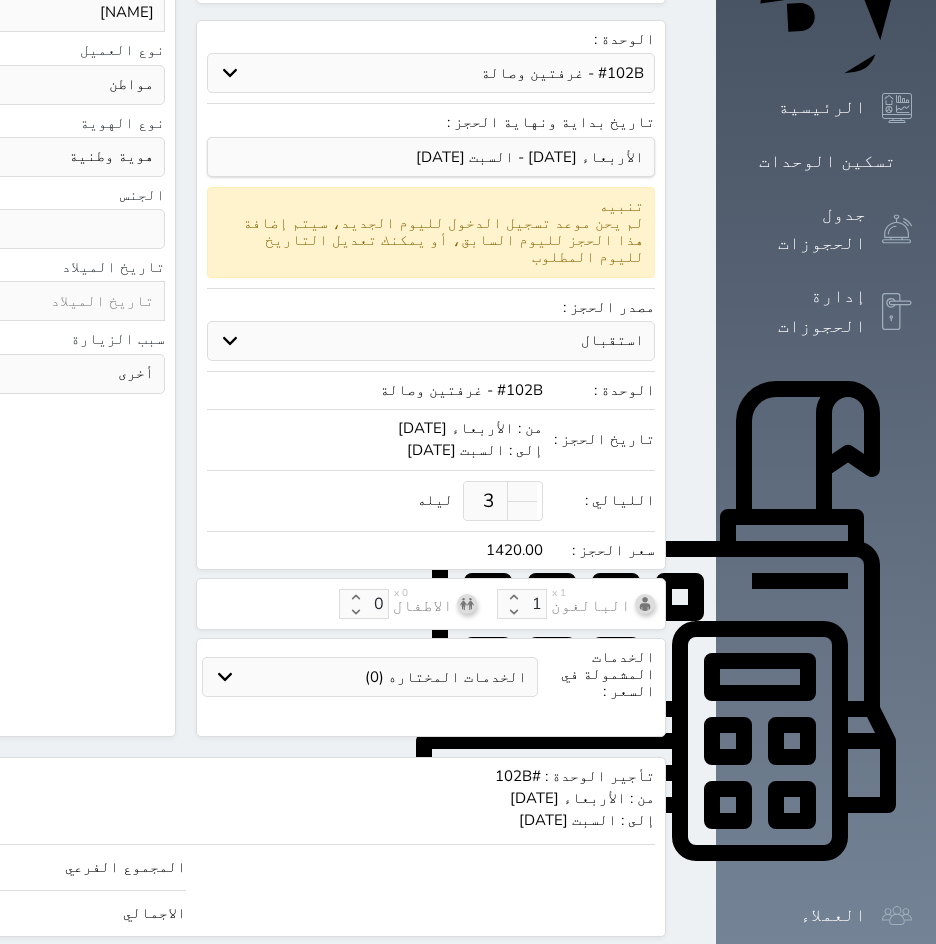 type on "1420.00" 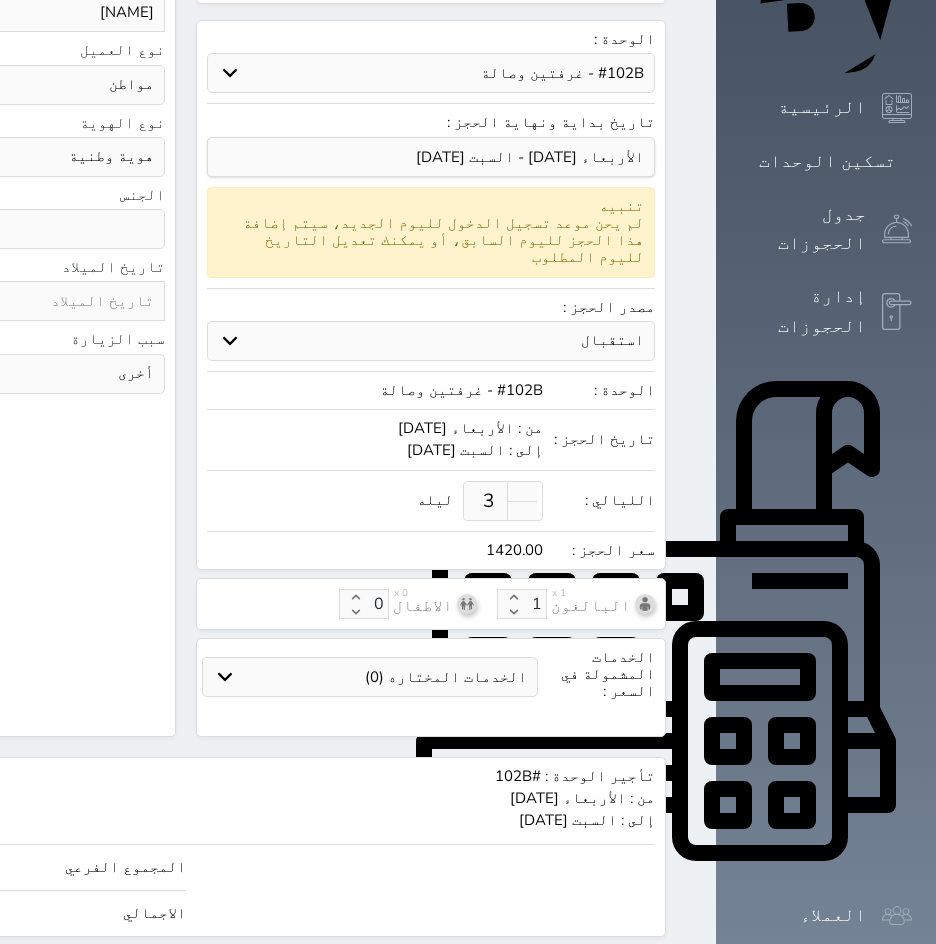 click on "1420" at bounding box center [-218, 913] 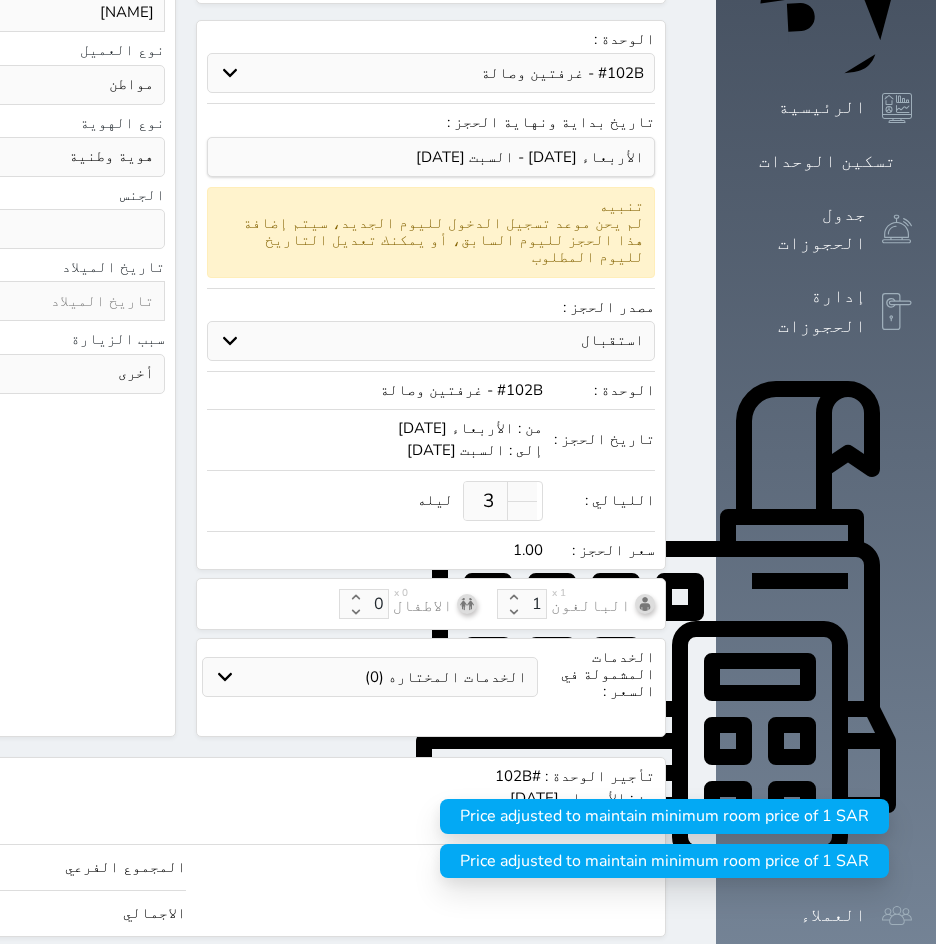 type on "14.00" 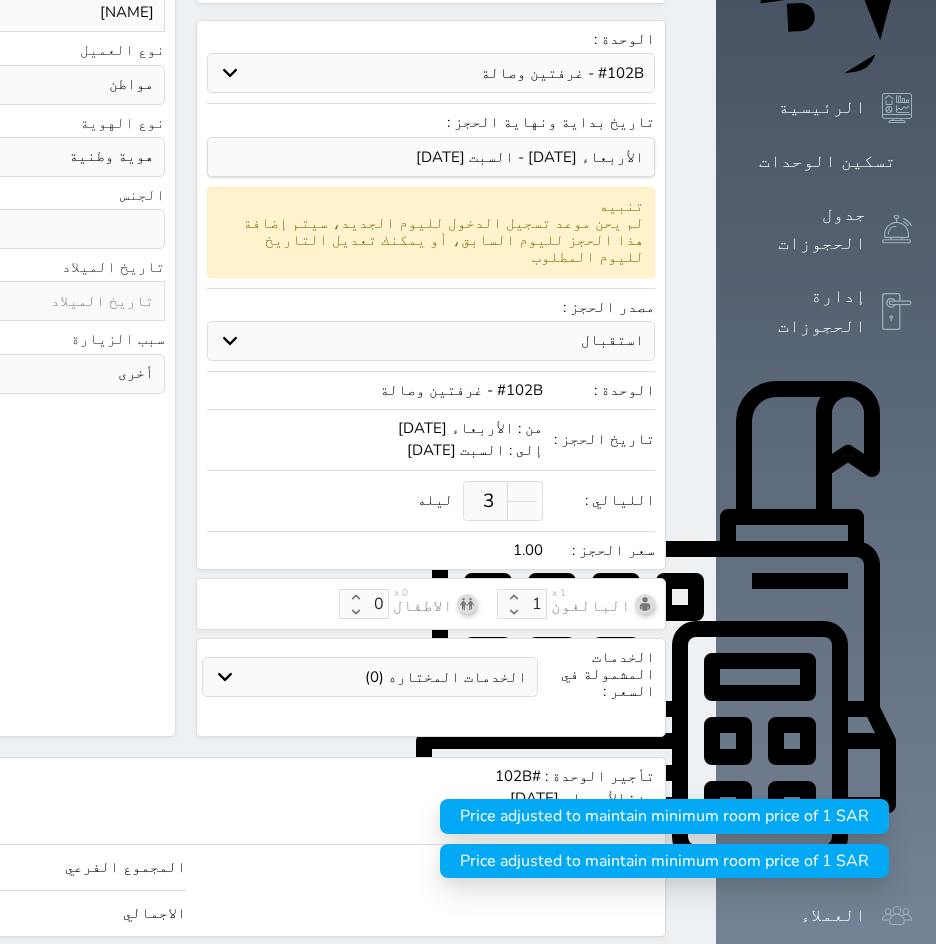 type on "14" 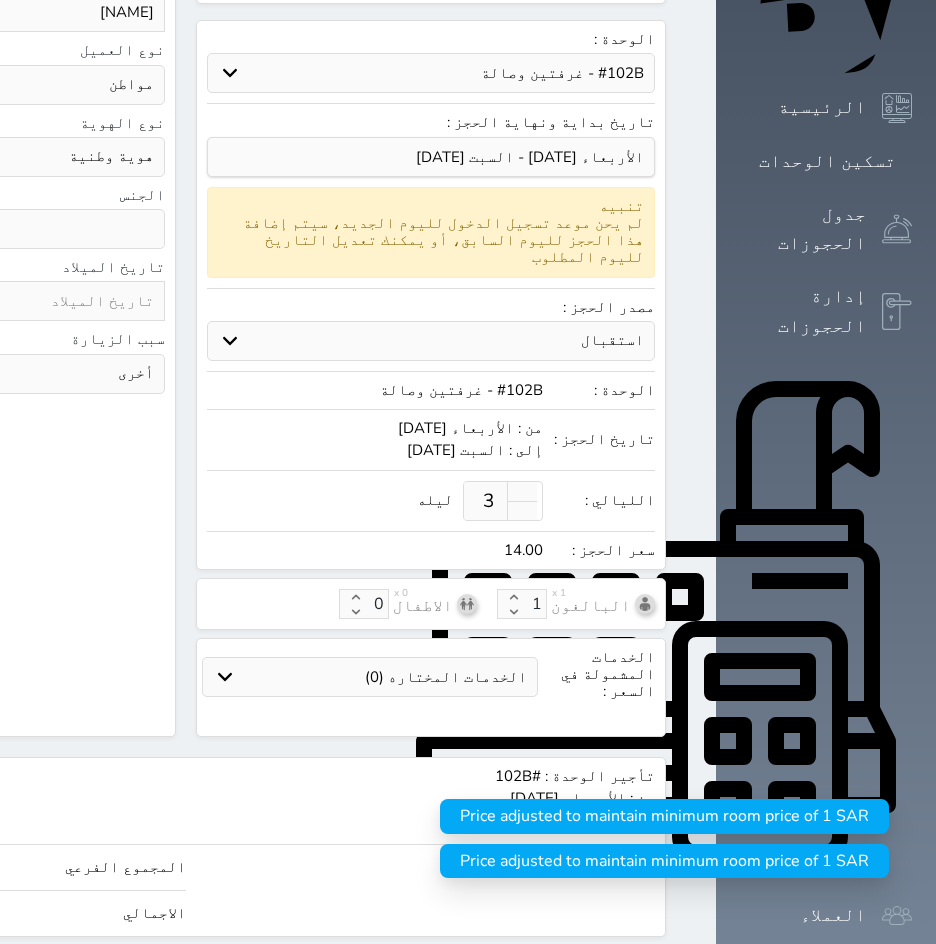 type on "142.00" 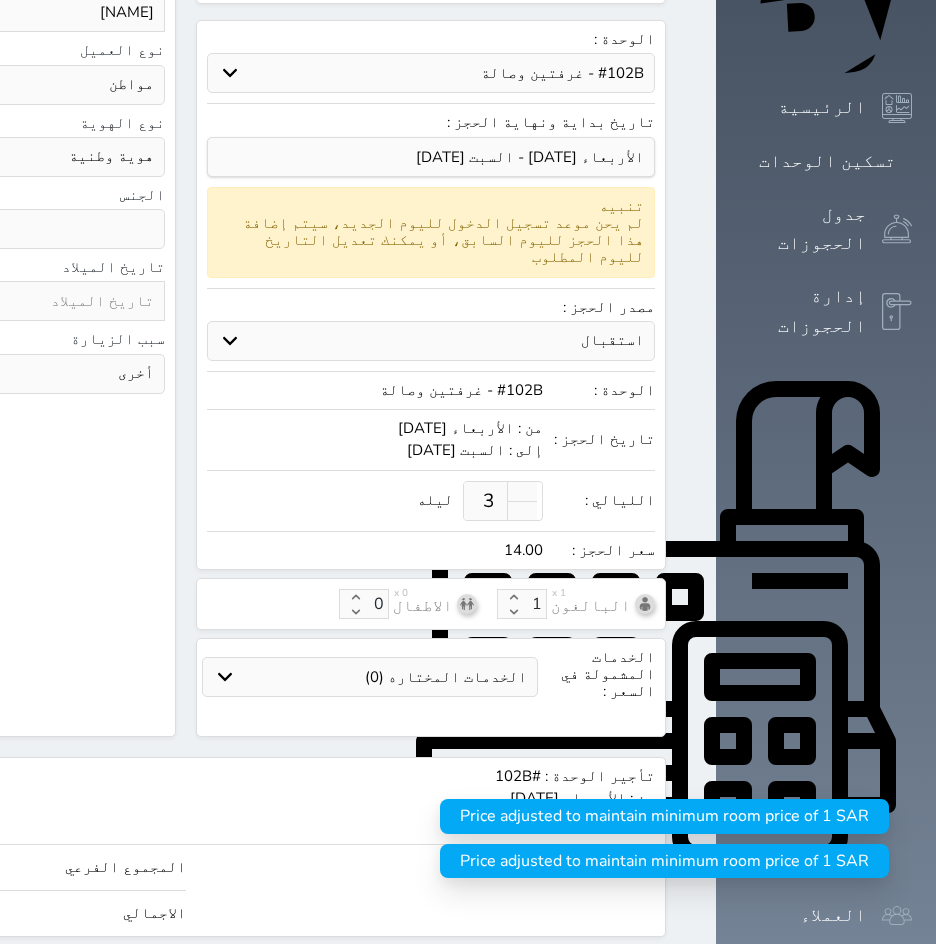 type on "142" 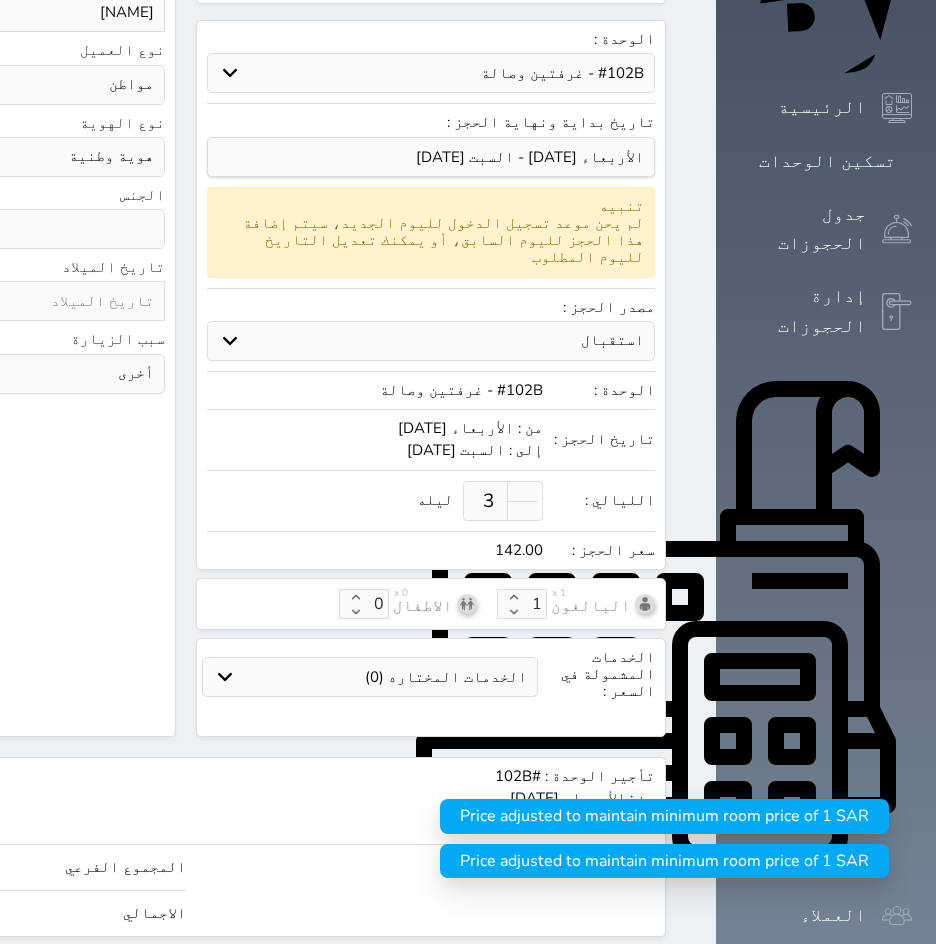 type on "1420.00" 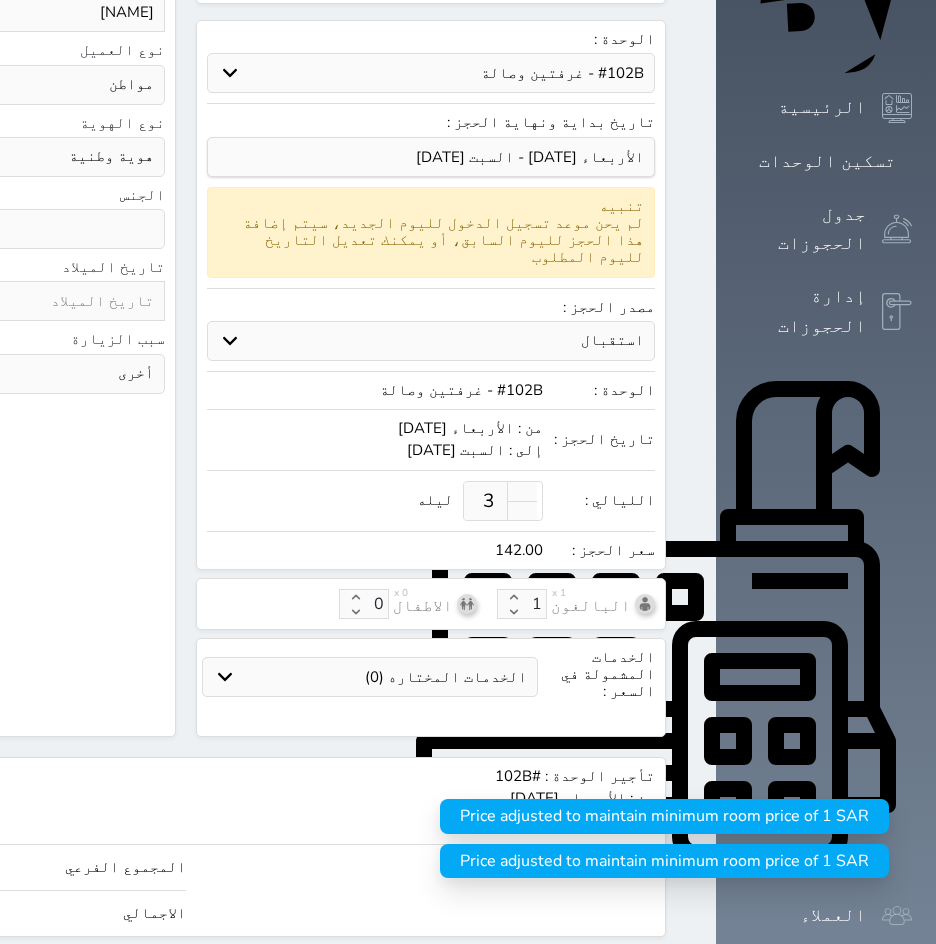 type on "1420" 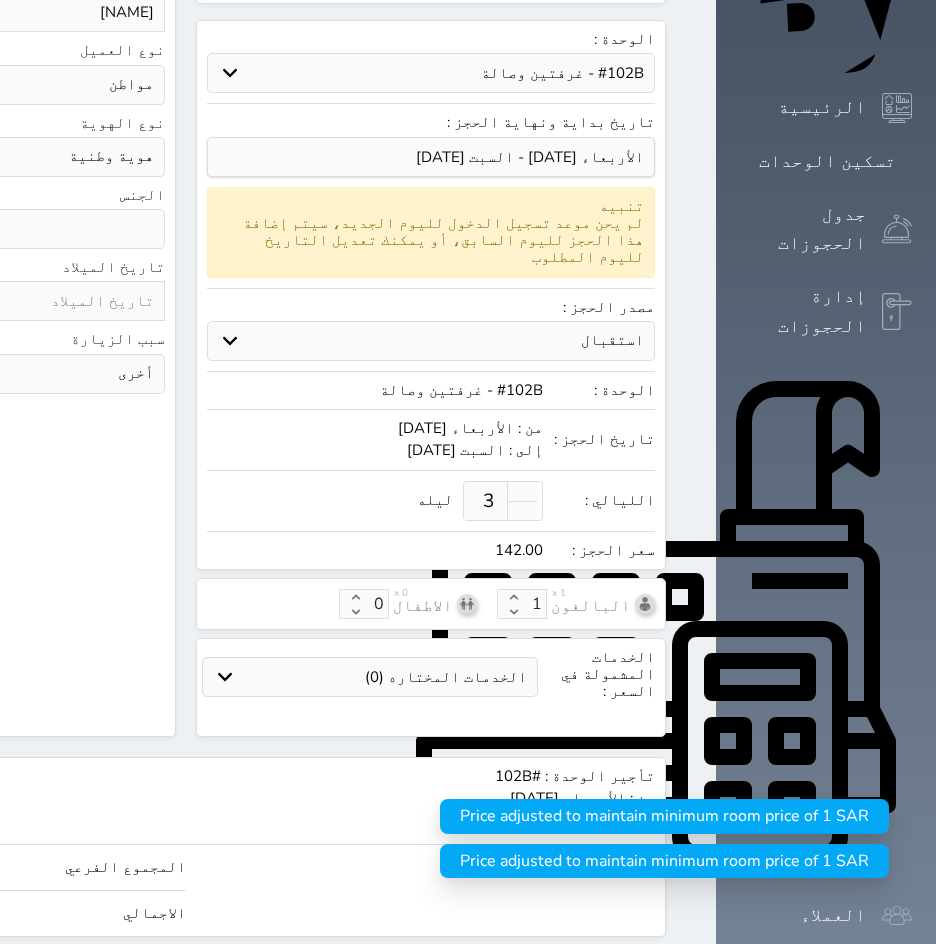 select 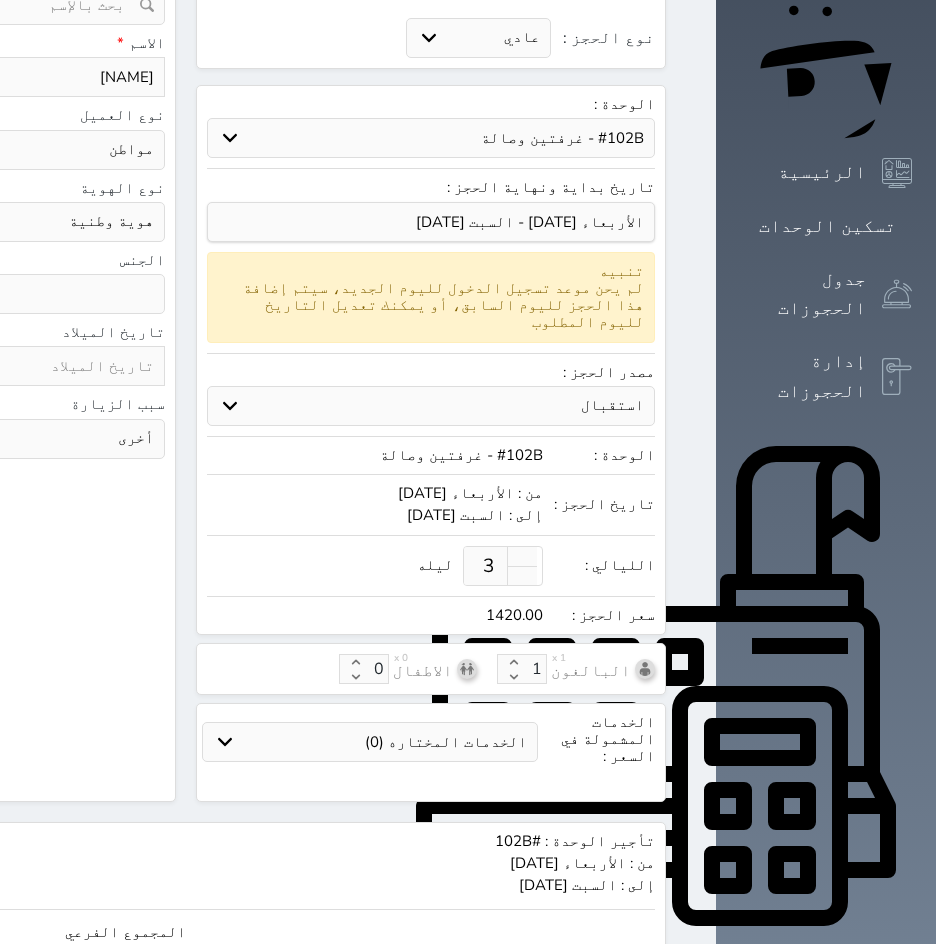 scroll, scrollTop: 162, scrollLeft: 0, axis: vertical 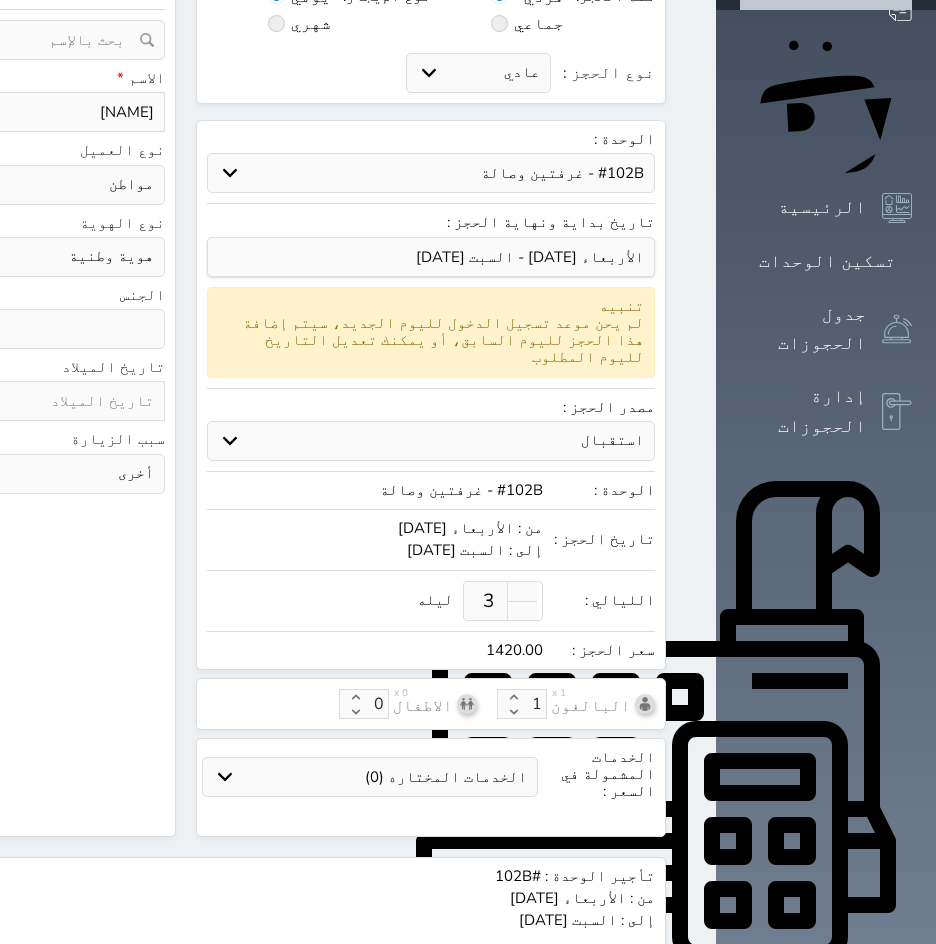 type on "1420.00" 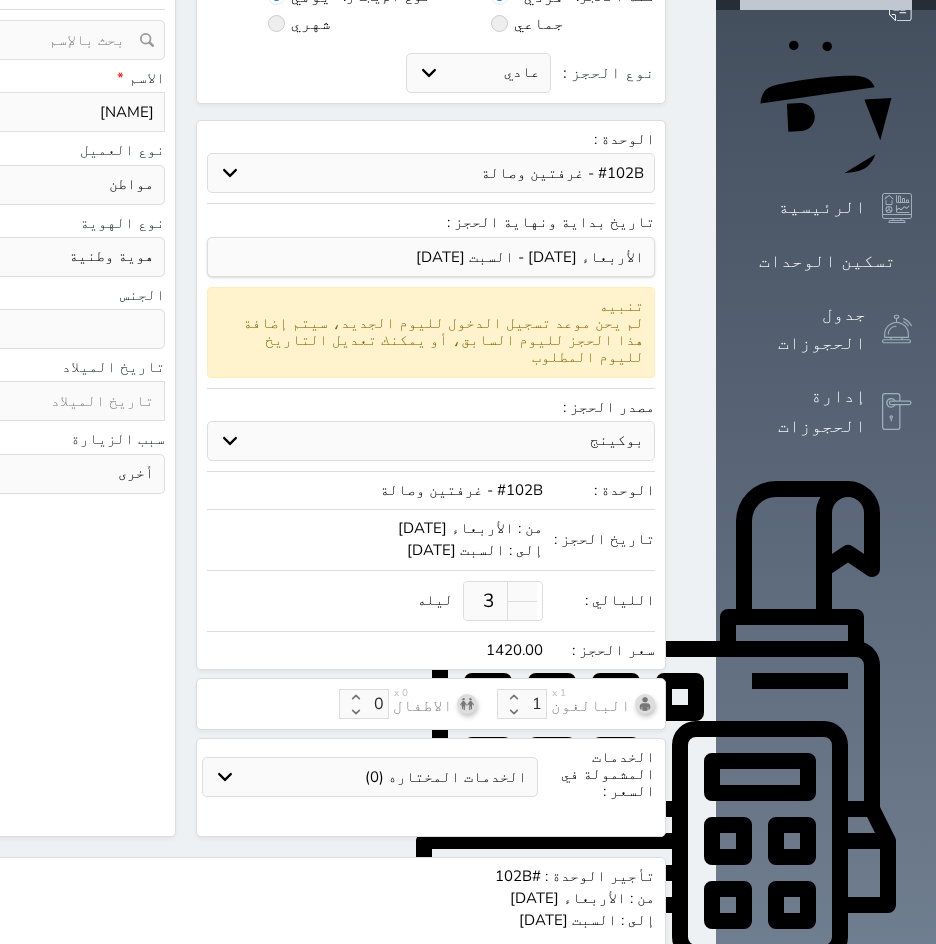 click on "استقبال الموقع الإلكتروني بوكينج المسافر اكسبيديا مواقع التواصل الإجتماعي اويو اخرى" at bounding box center (431, 441) 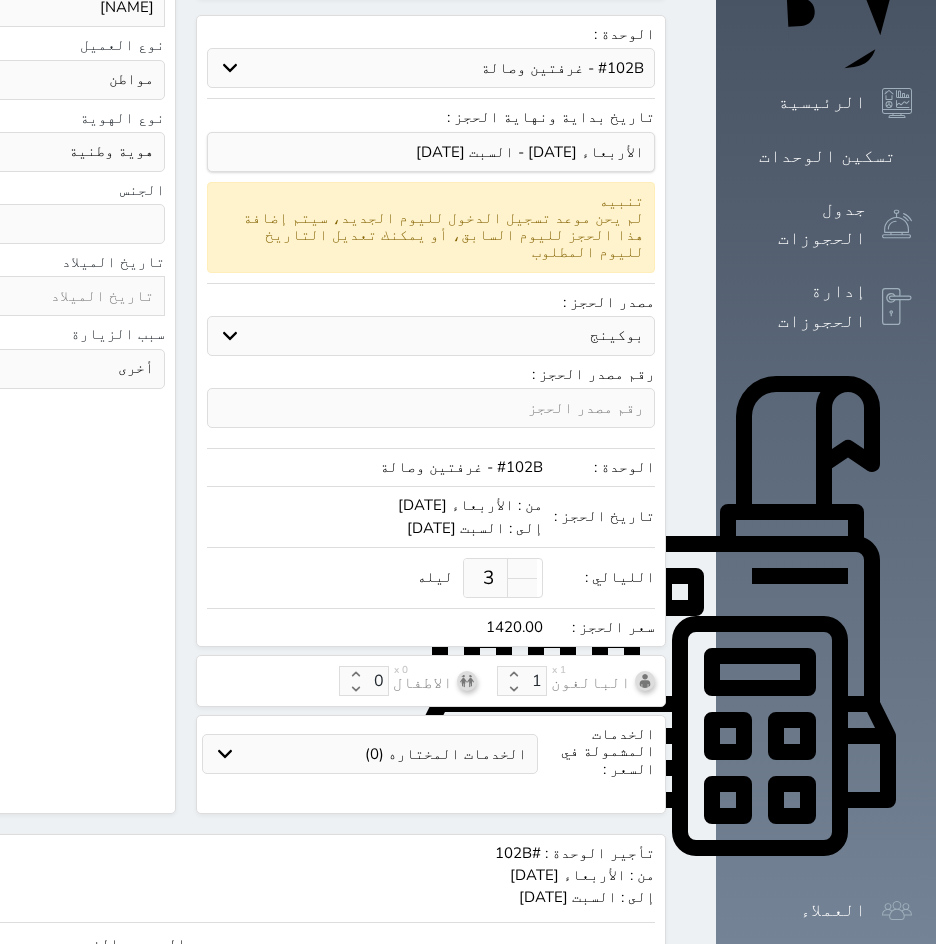 scroll, scrollTop: 145, scrollLeft: 0, axis: vertical 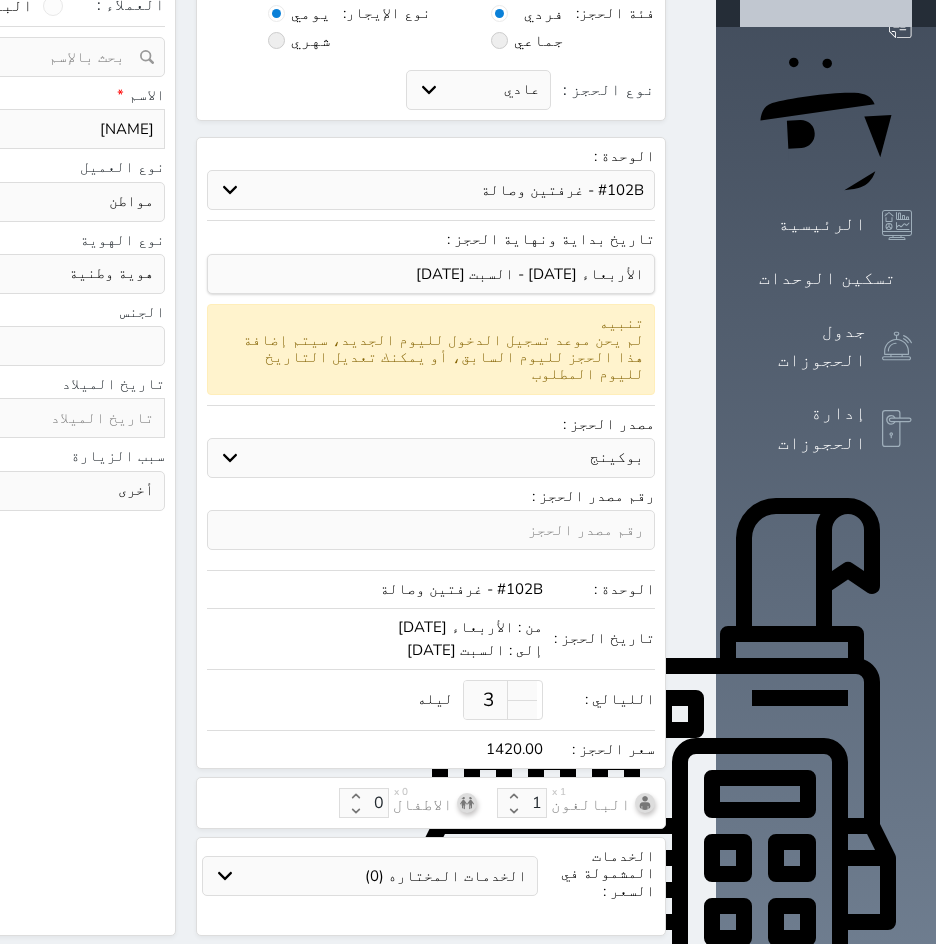 click on "البحث عن العملاء :        الاسم       رقم الهوية       البريد الإلكتروني       الجوال           تغيير العميل                      ملاحظات                           سجل حجوزات العميل [NAME]                   إجمالى رصيد العميل : 0 ريال     رقم الحجز   الوحدة   من   إلى   نوع الحجز   الرصيد   الاجرائات         النتائج  : من (  ) - إلى  (  )   العدد  :              سجل الكمبيالات الغير محصلة على العميل [NAME]                 رقم الحجز   المبلغ الكلى    المبلغ المحصل    المبلغ المتبقى    تاريخ الإستحقاق         النتائج  : من (  ) - إلى  (  )   العدد  :      الاسم *   [NAME]   رقم الجوال *       ▼     Afghanistan (‫افغانستان‬‎)   +93   Albania (Shqipëri)   +355     +213   American Samoa" at bounding box center [-59, 450] 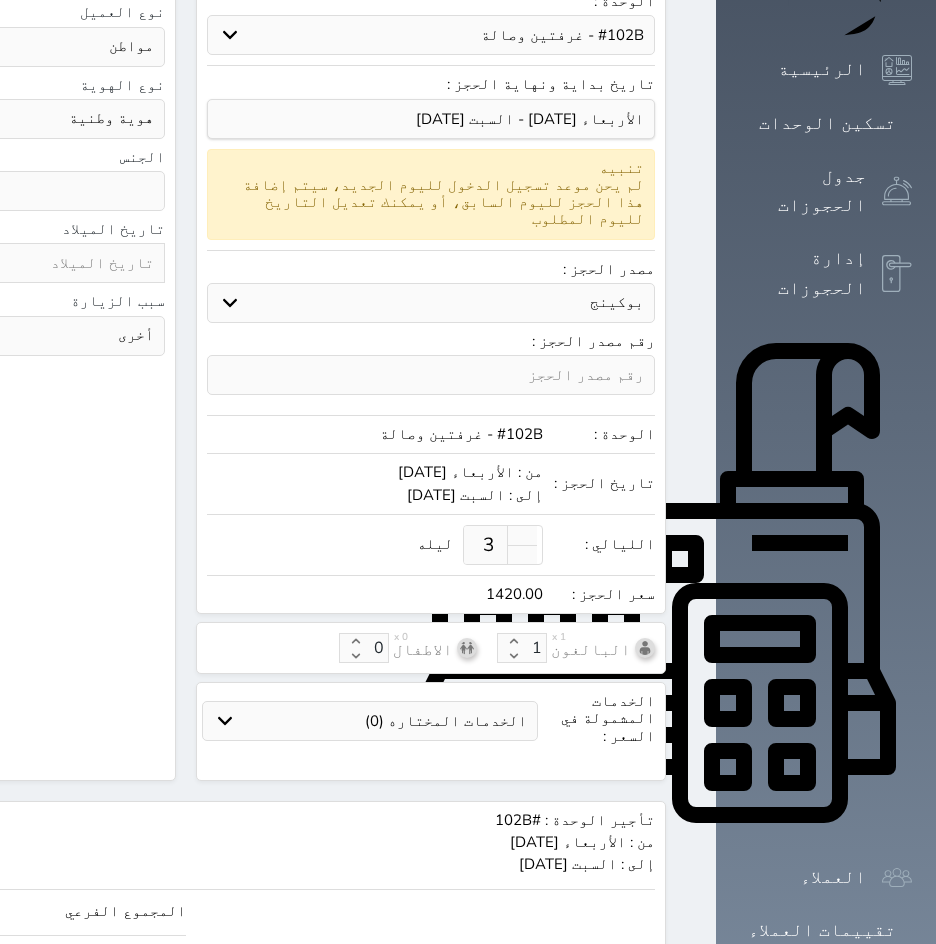 scroll, scrollTop: 345, scrollLeft: 0, axis: vertical 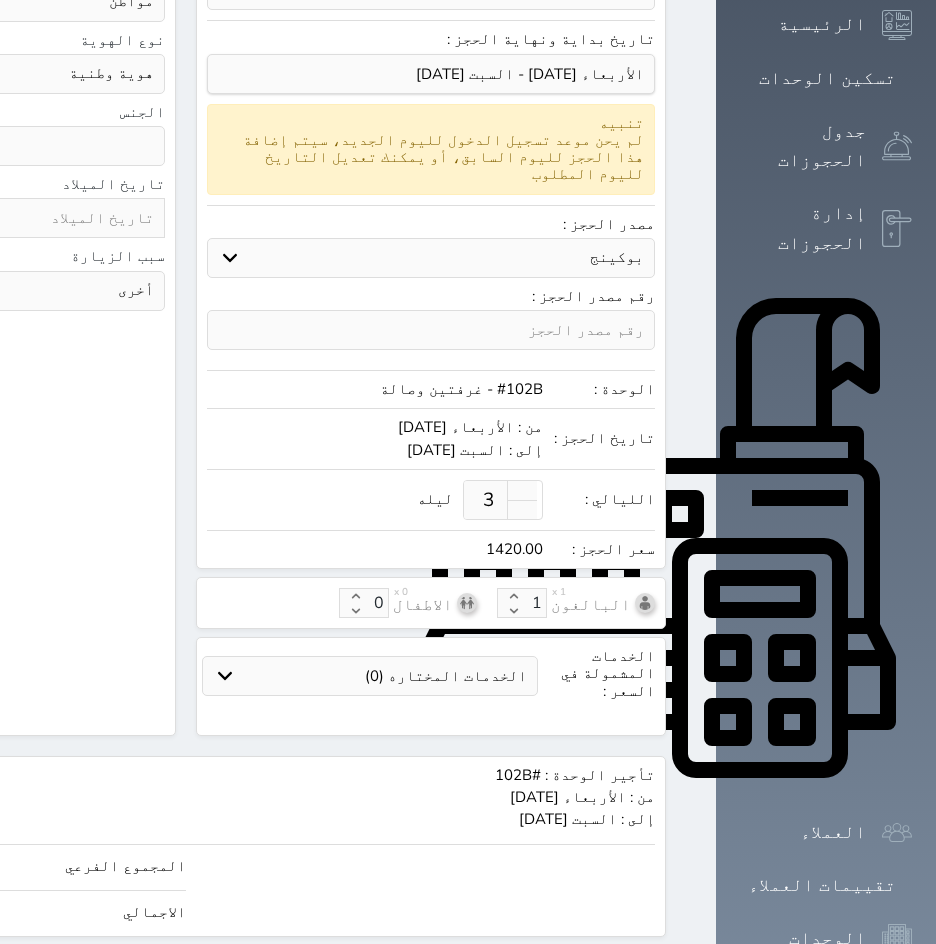 click on "حجز" at bounding box center (-49, 974) 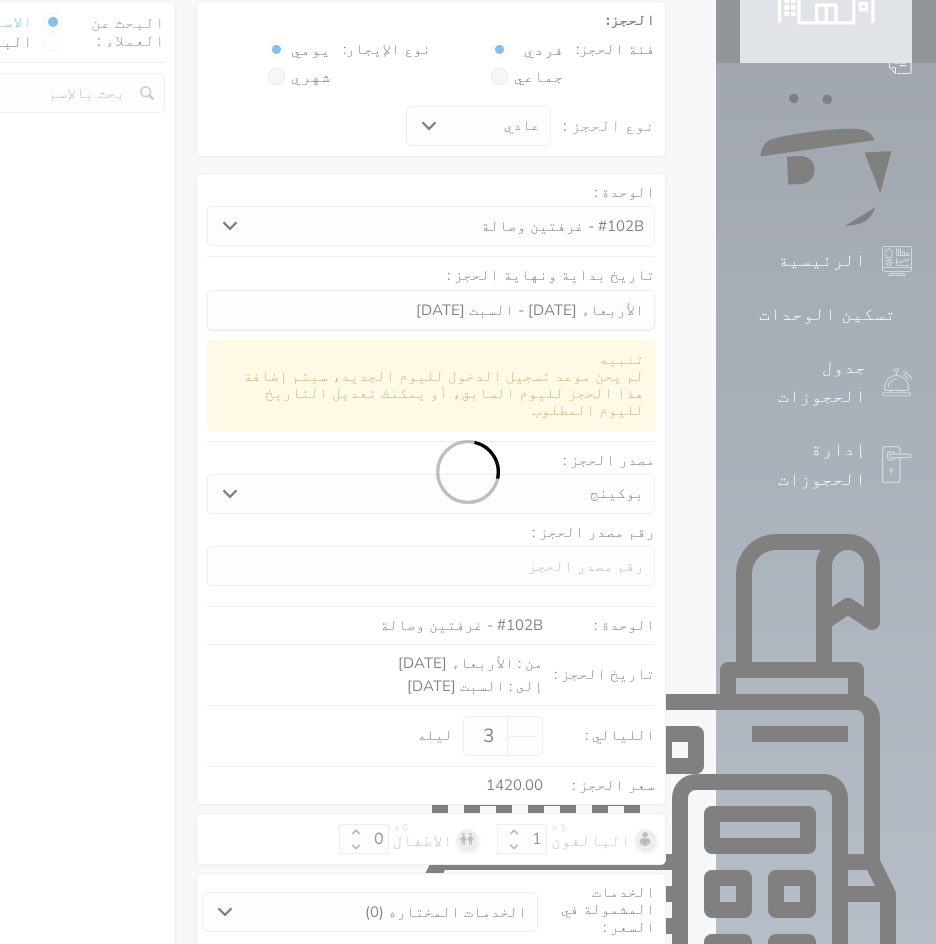 scroll, scrollTop: 279, scrollLeft: 0, axis: vertical 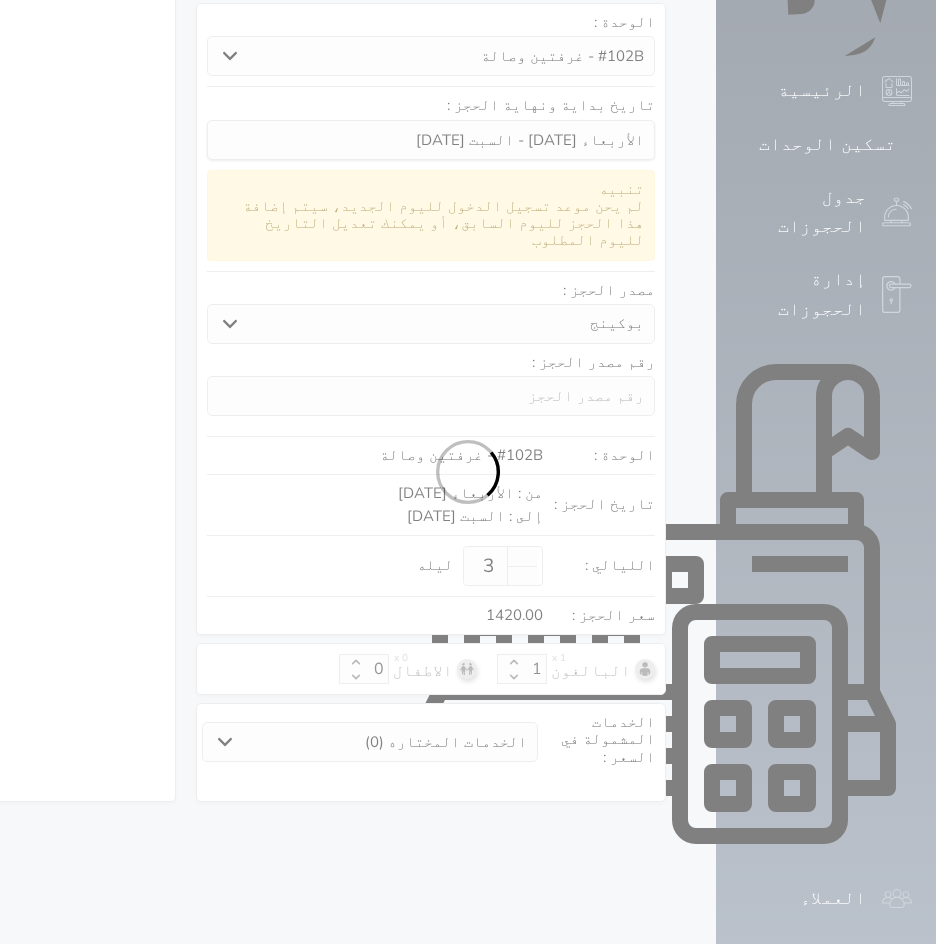 select on "1" 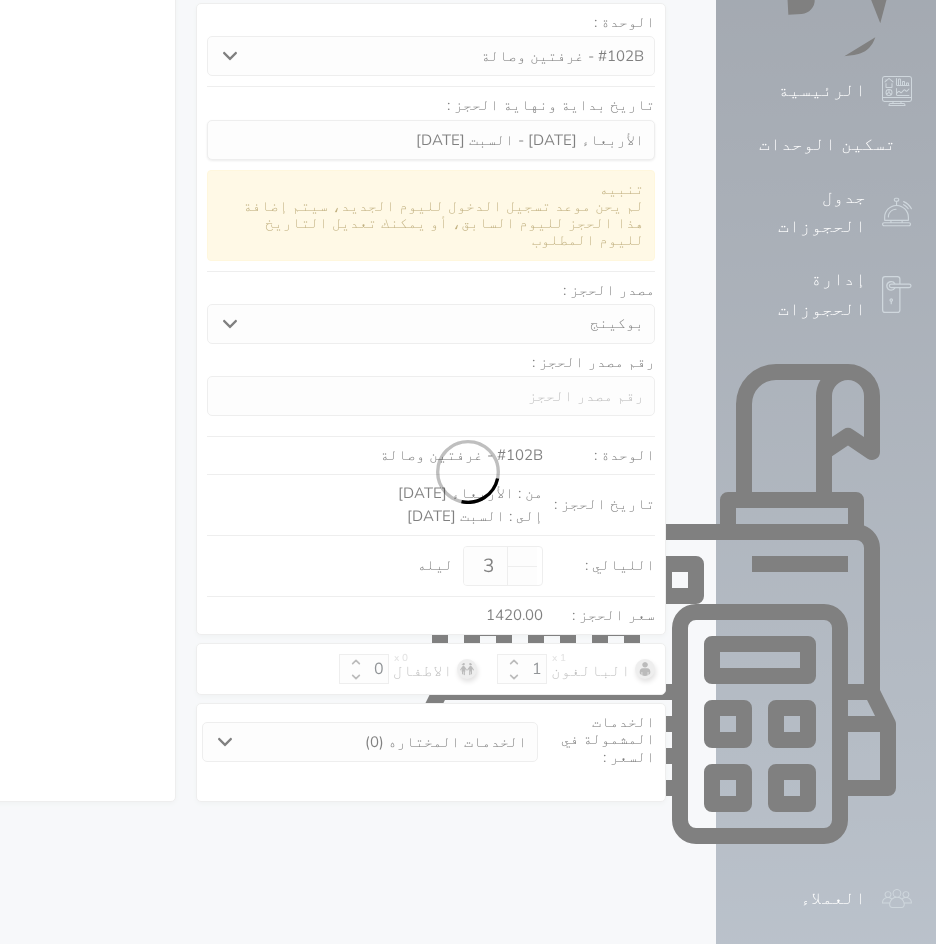 select on "113" 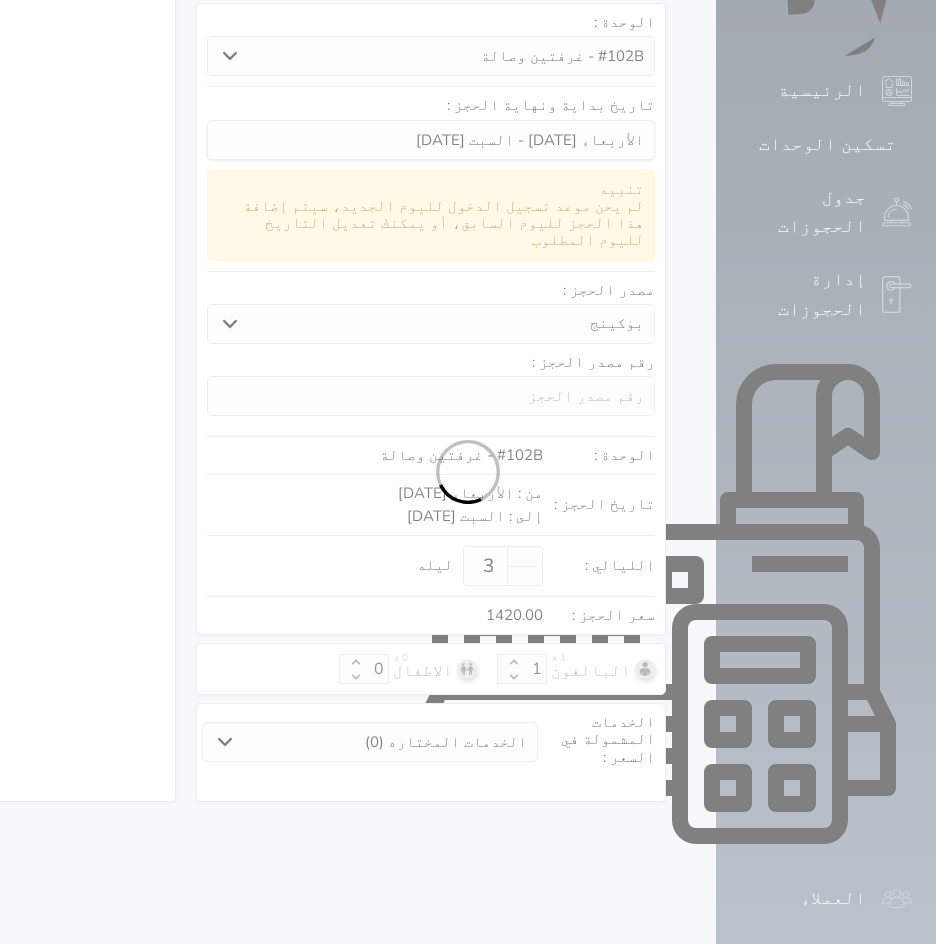 select on "1" 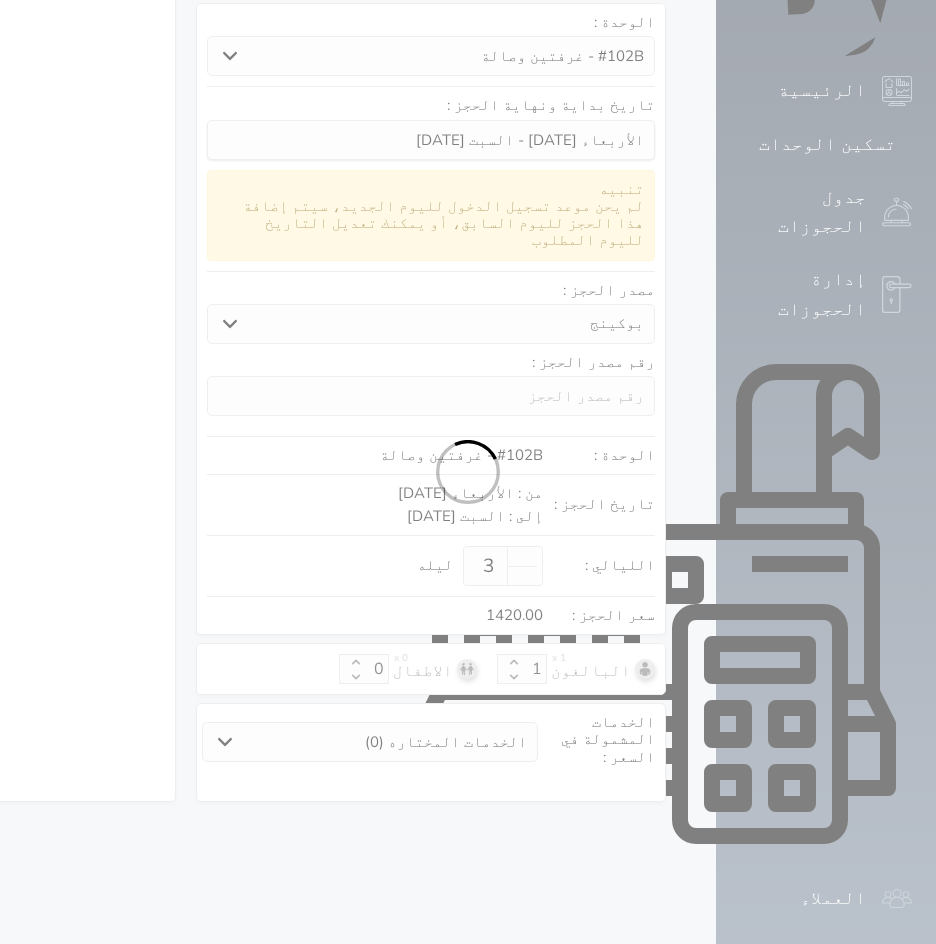 select 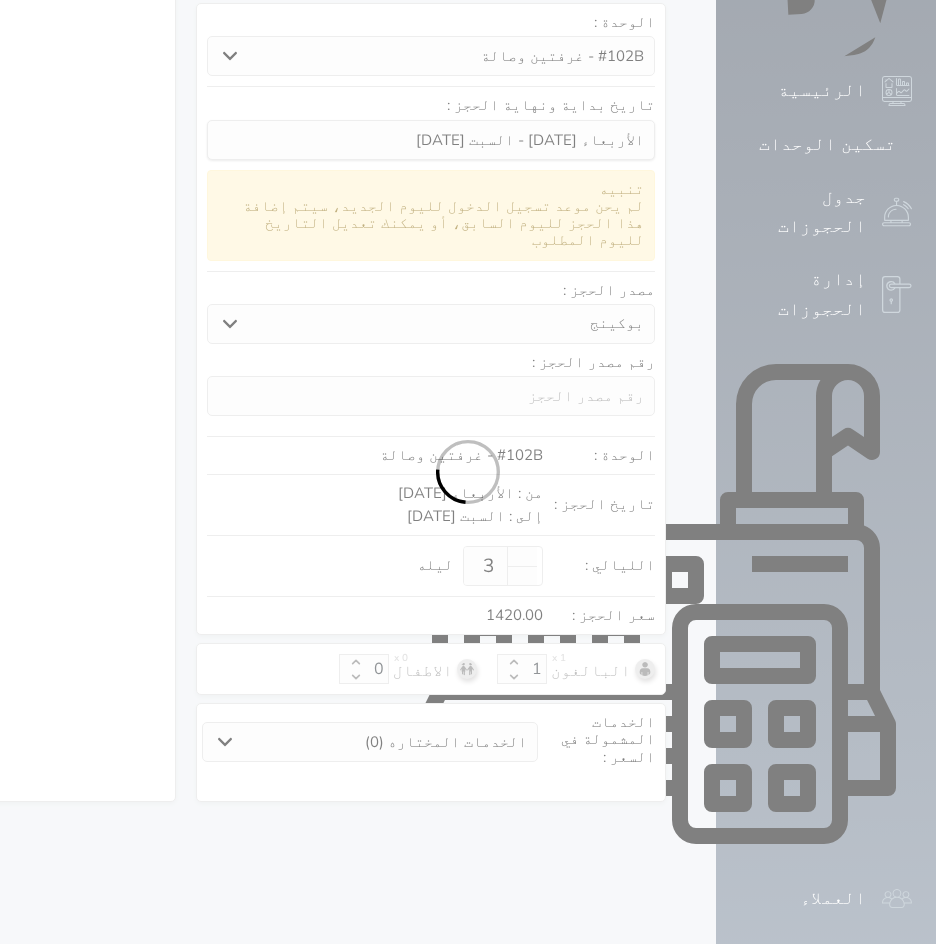 select on "7" 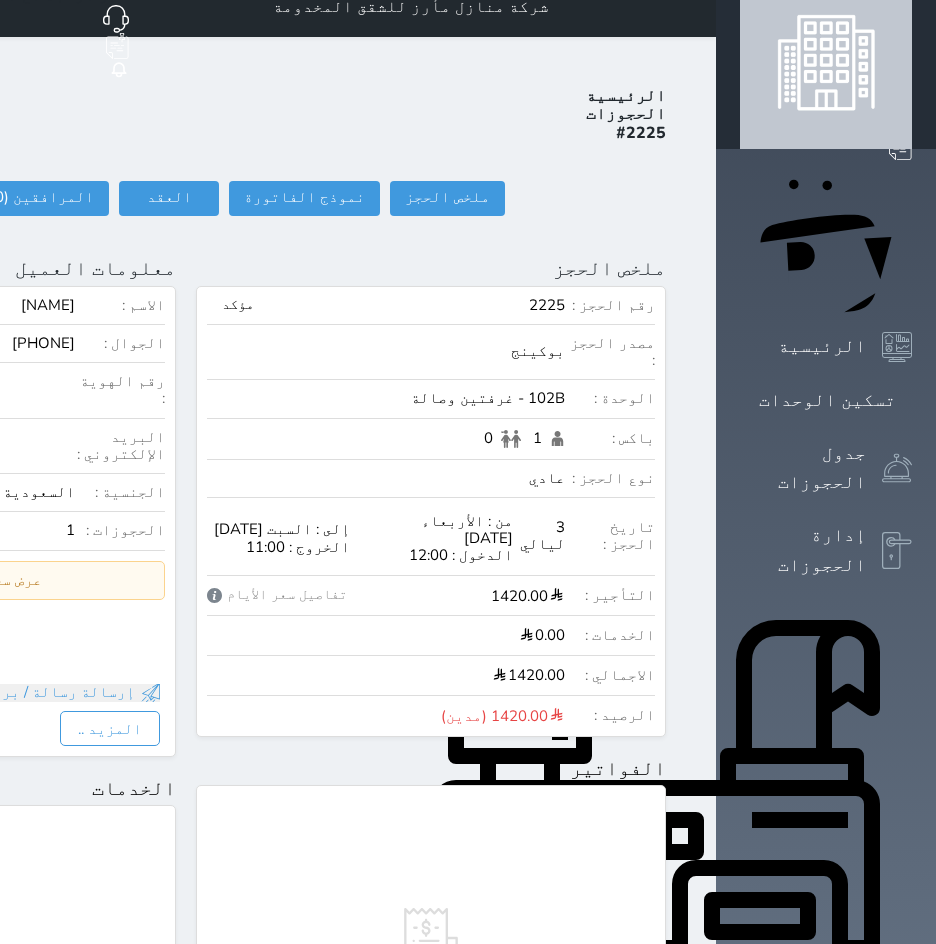 scroll, scrollTop: 0, scrollLeft: 0, axis: both 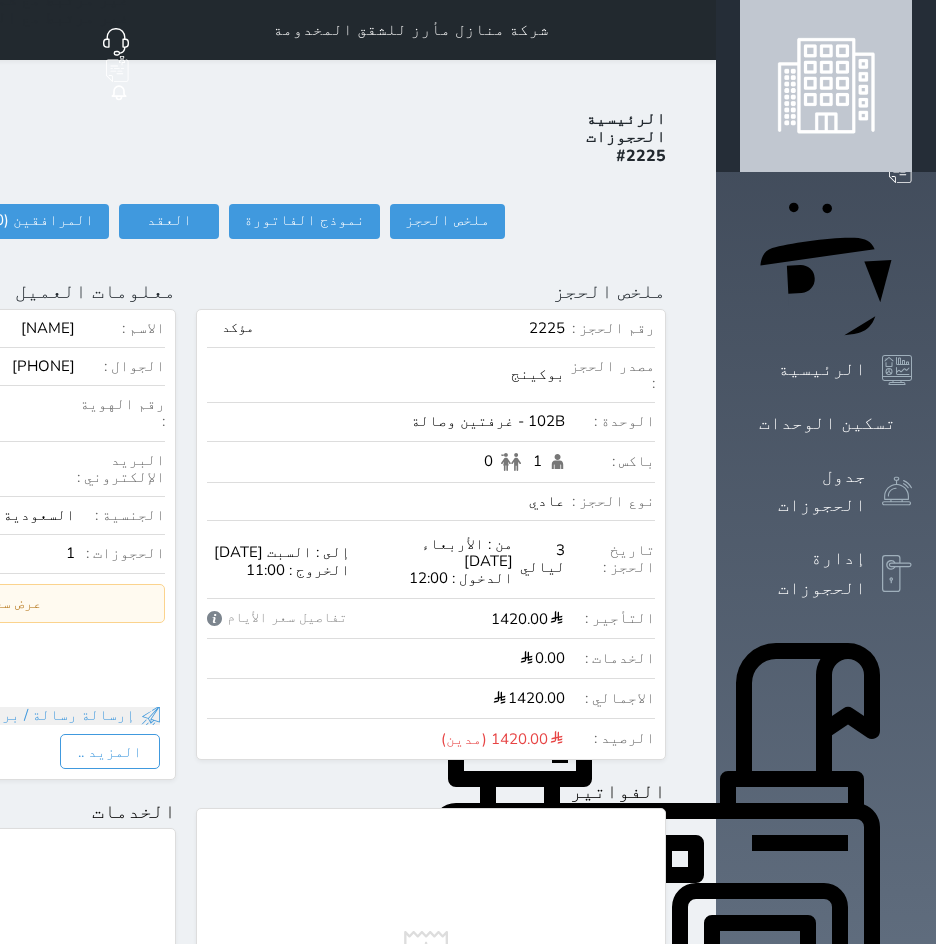 click at bounding box center (692, 30) 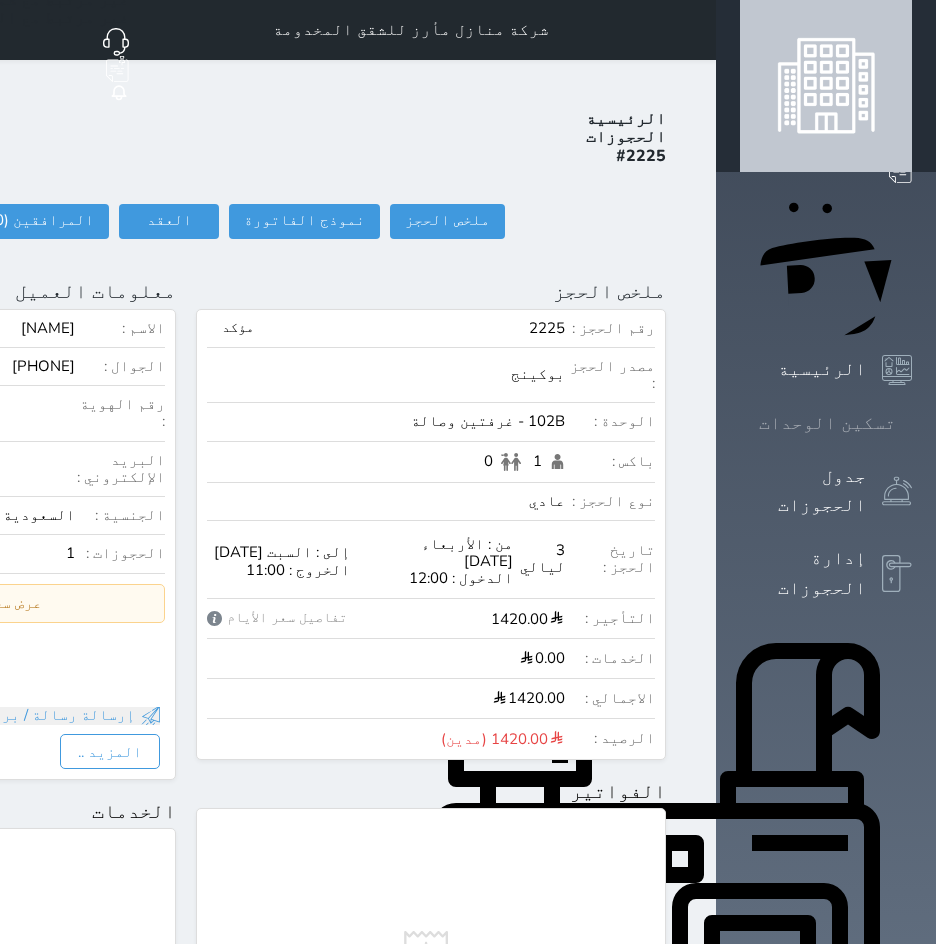 click on "تسكين الوحدات" at bounding box center [827, 423] 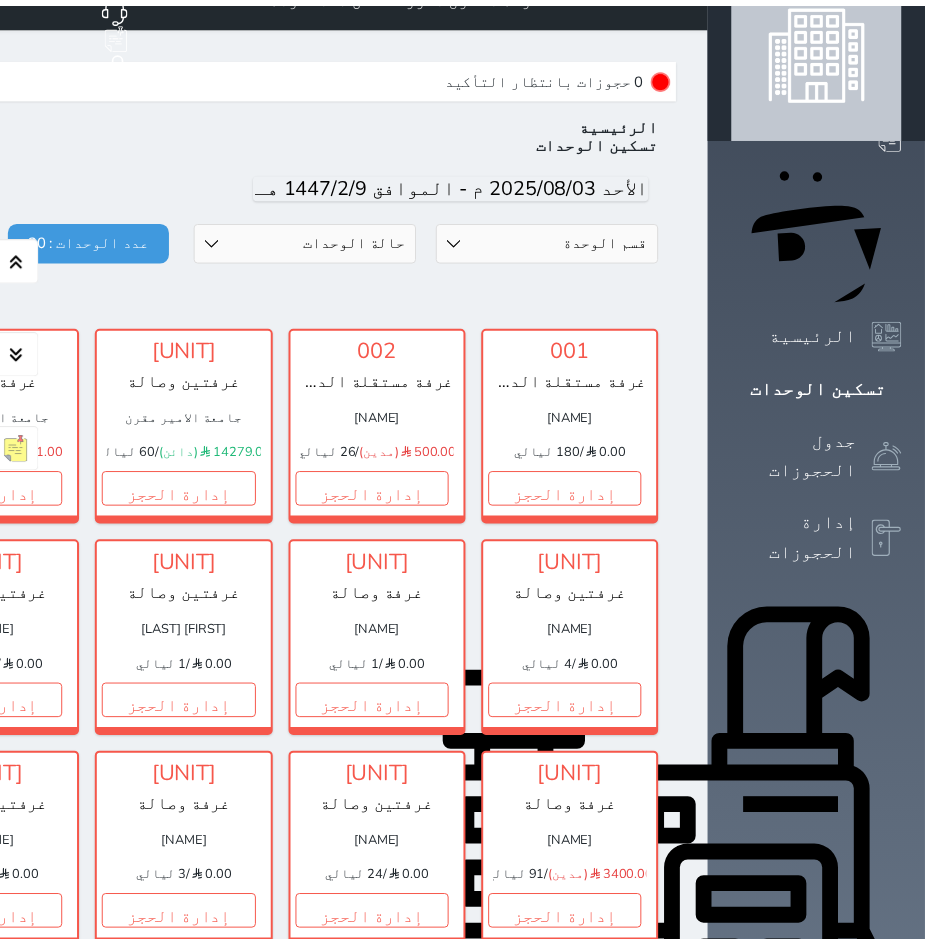 scroll, scrollTop: 0, scrollLeft: 0, axis: both 